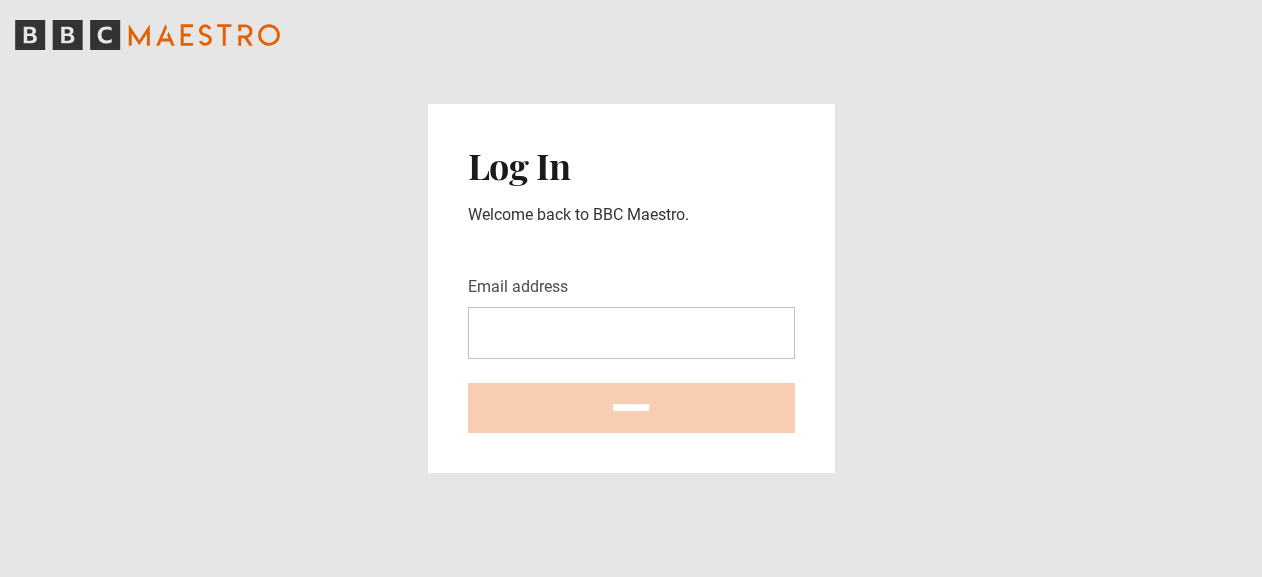 scroll, scrollTop: 0, scrollLeft: 0, axis: both 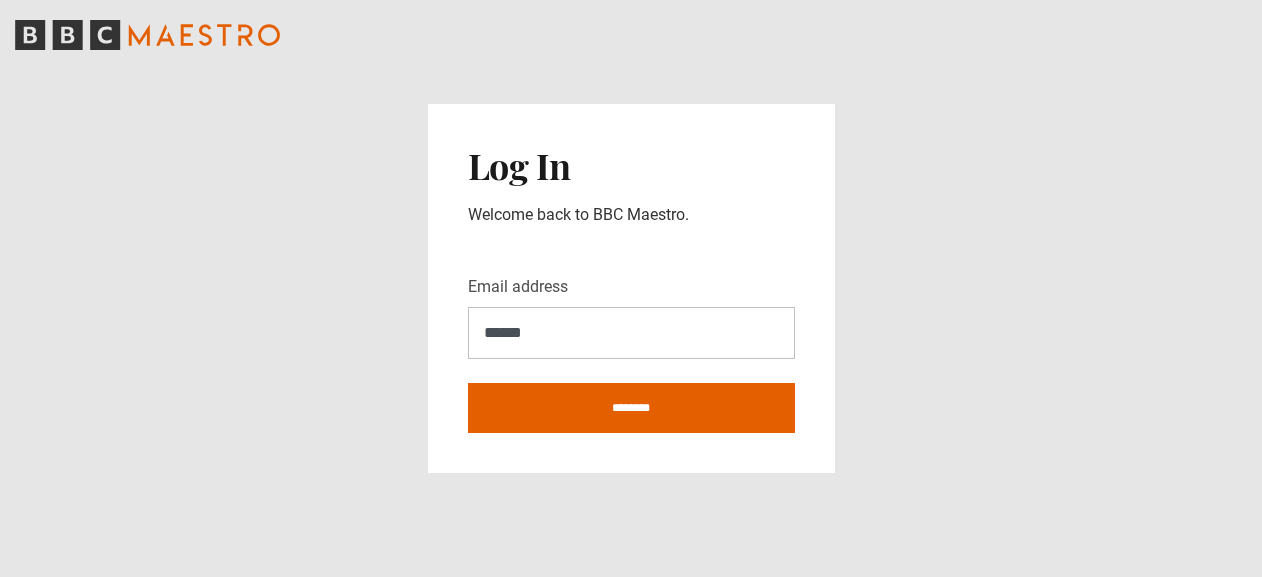 type on "**********" 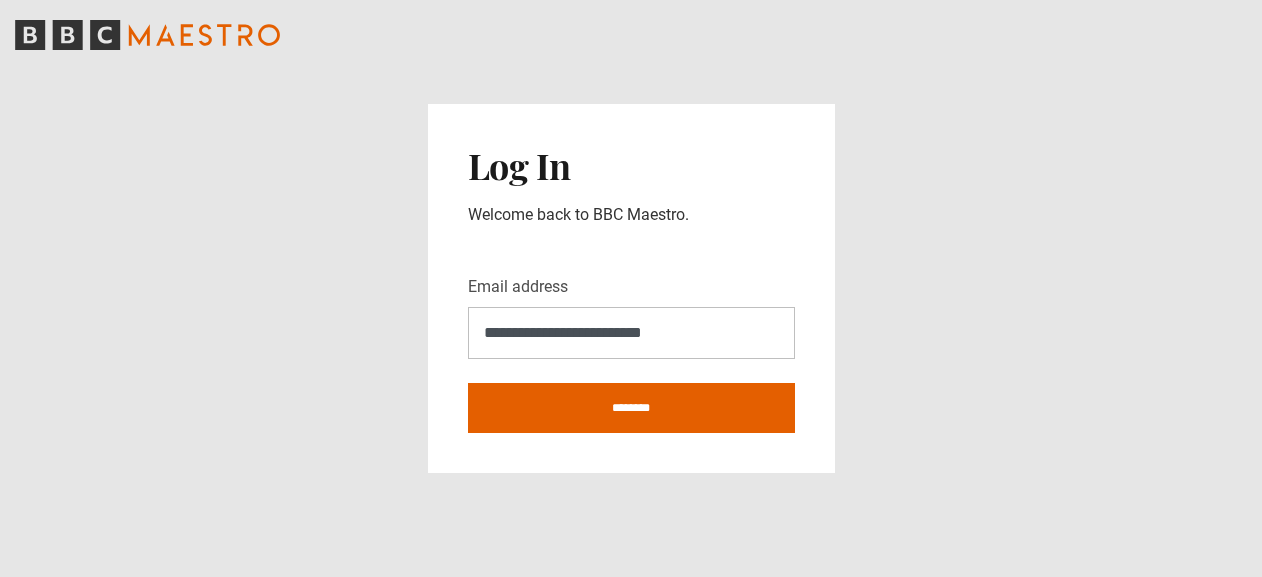 click on "**********" at bounding box center (631, 288) 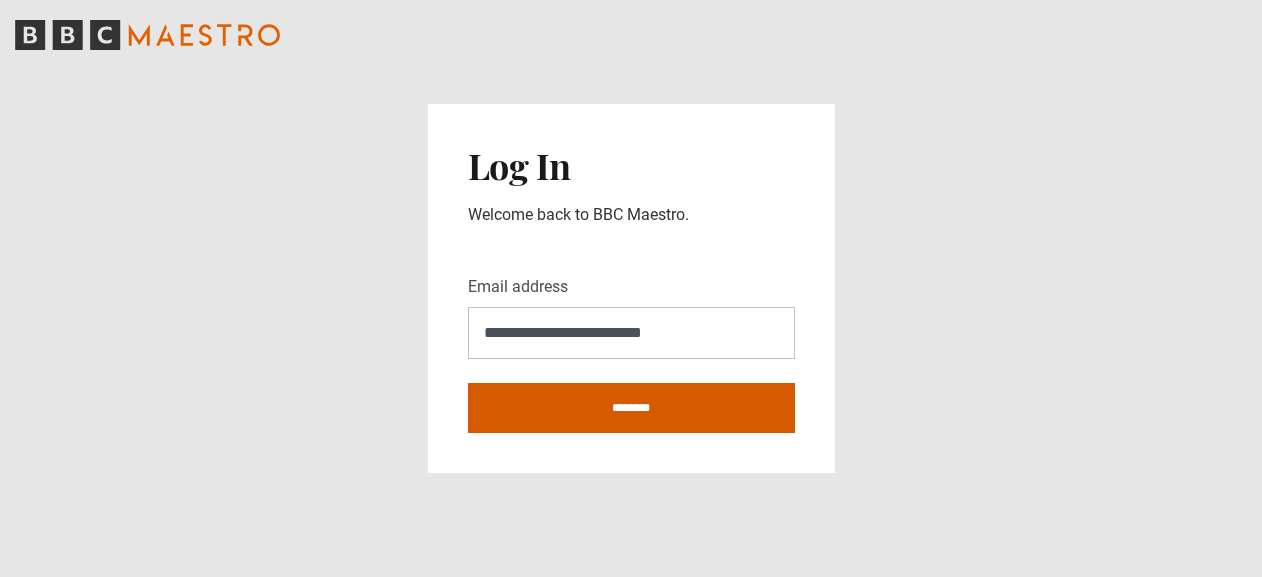 click on "********" at bounding box center [631, 408] 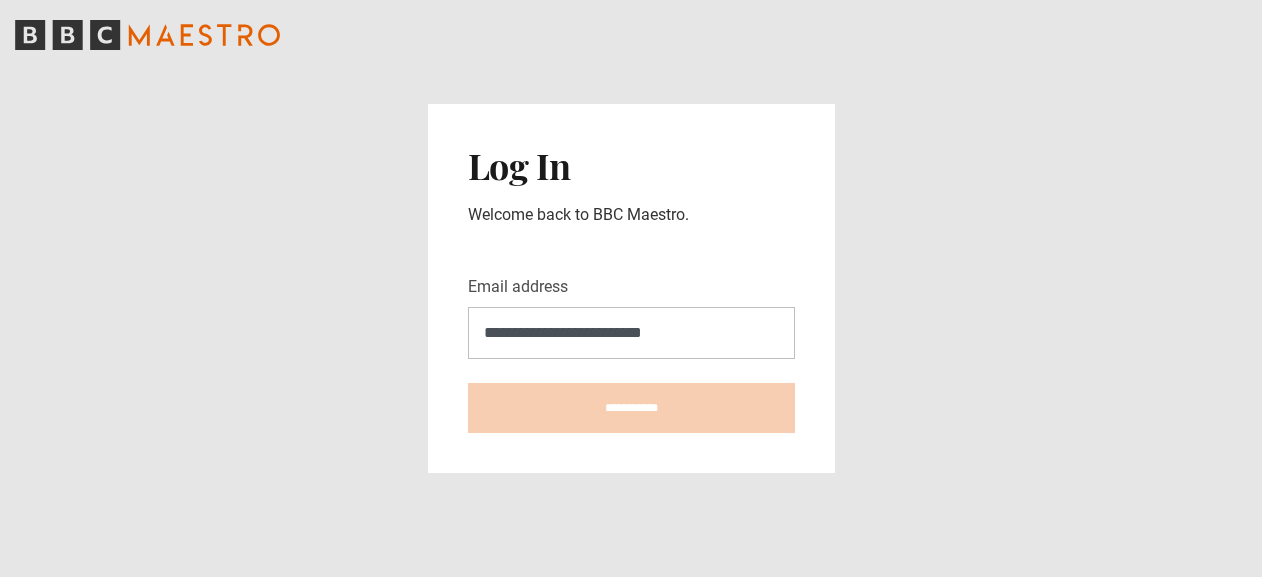type on "**********" 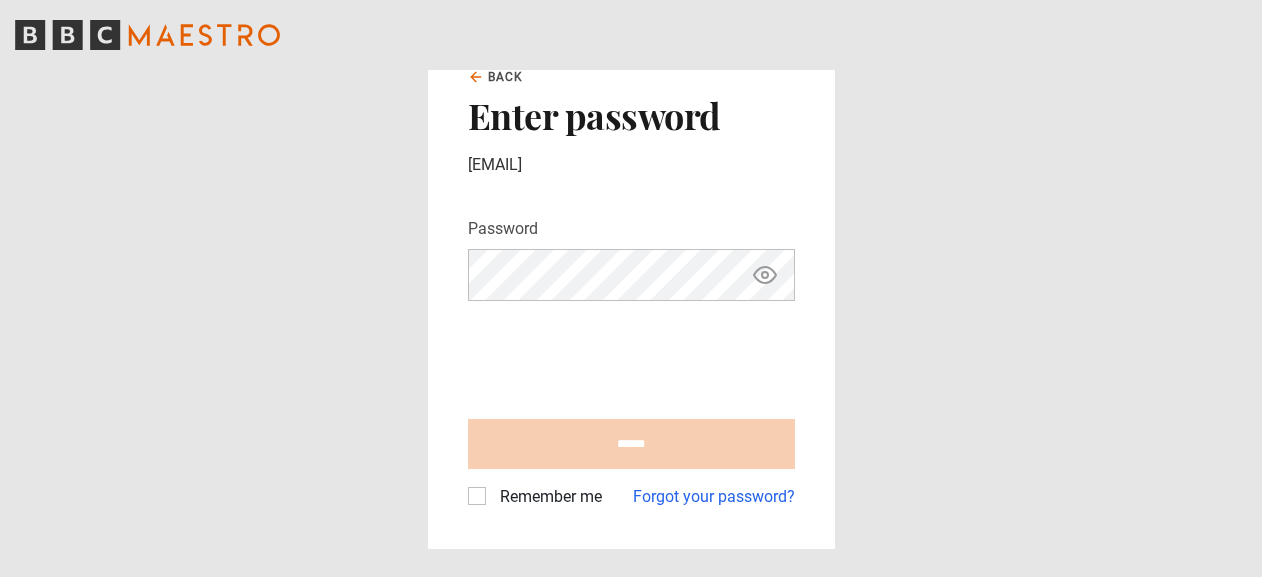 scroll, scrollTop: 0, scrollLeft: 0, axis: both 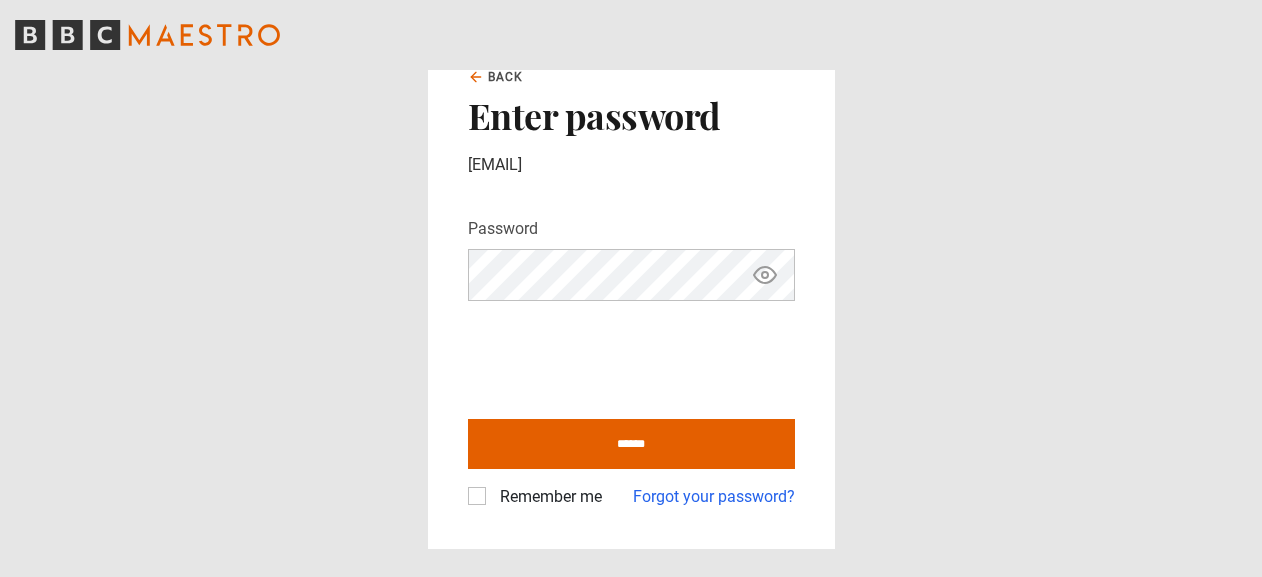 click on "******" at bounding box center [631, 444] 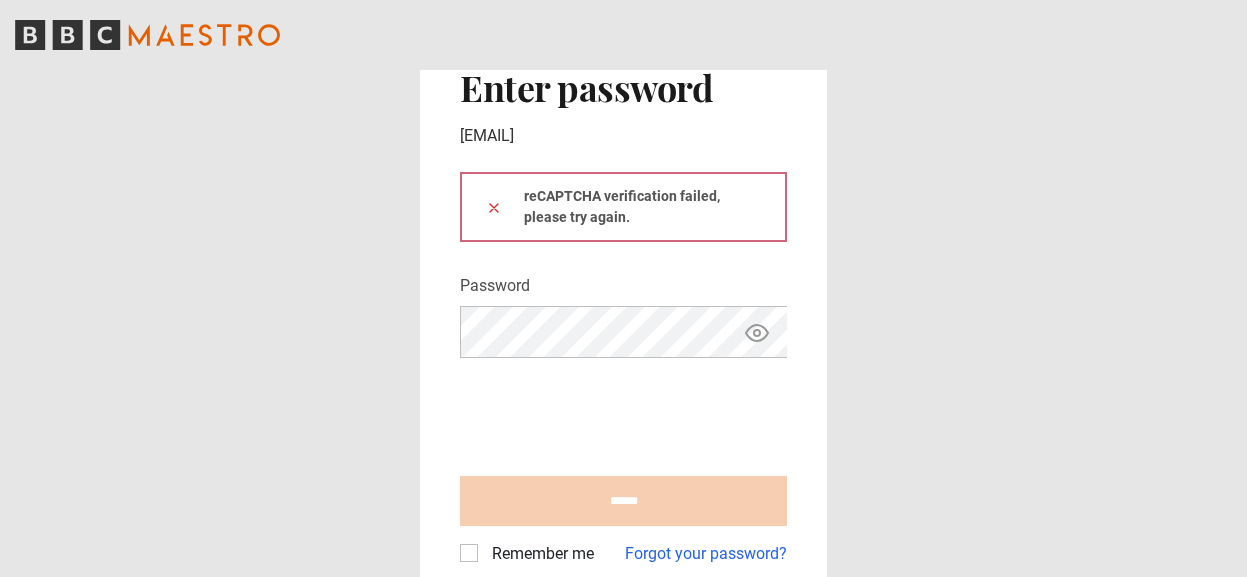 scroll, scrollTop: 0, scrollLeft: 0, axis: both 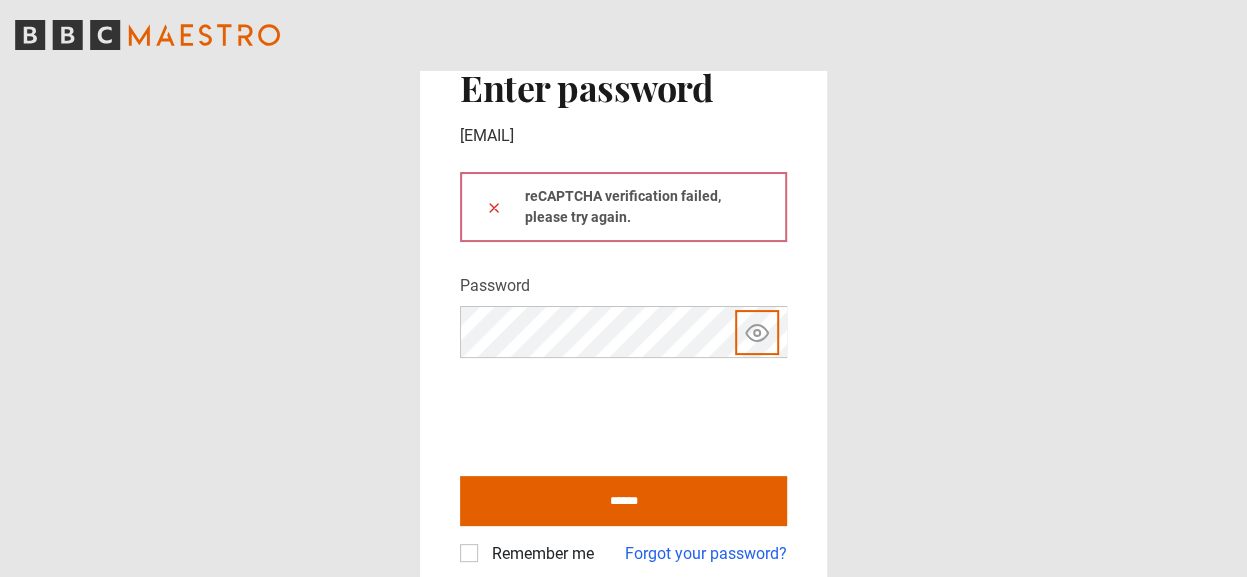 type 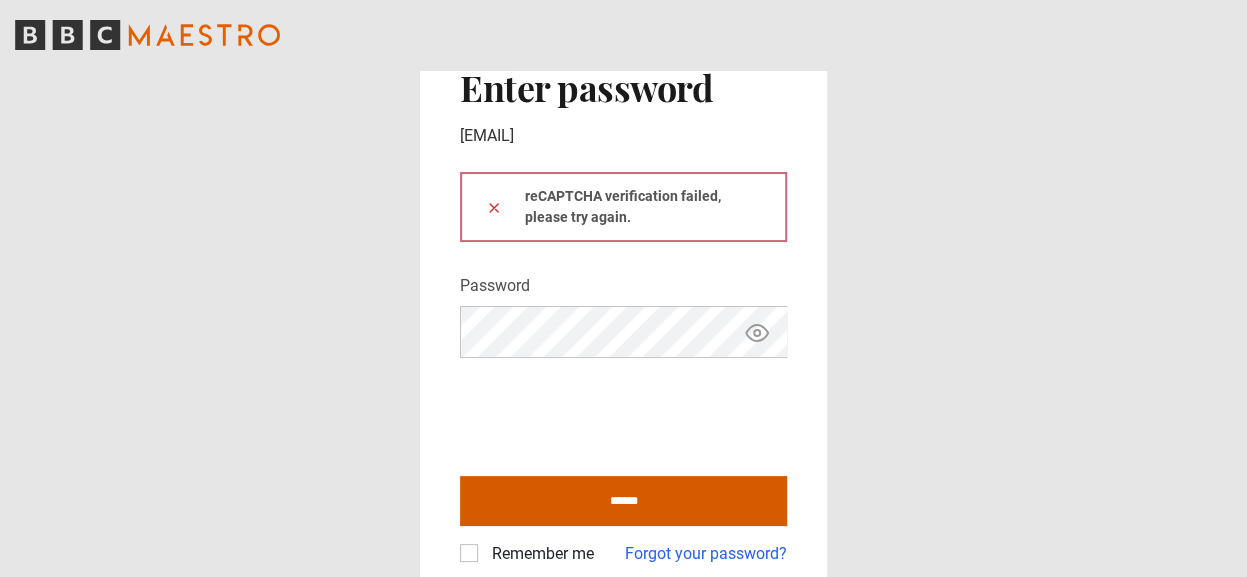click on "******" at bounding box center [623, 501] 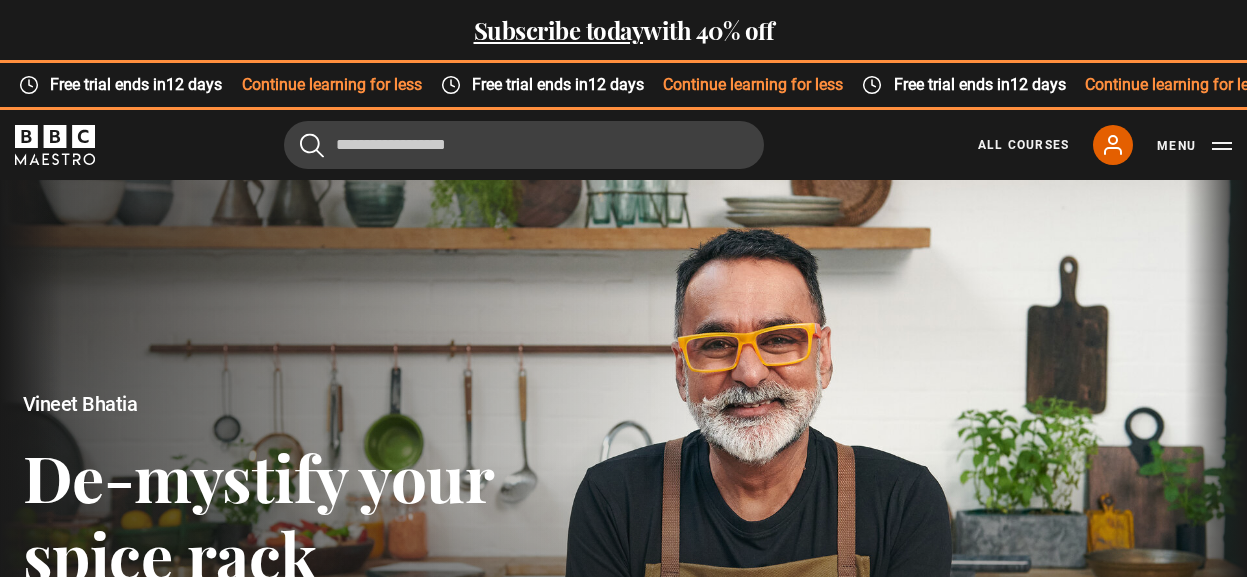 scroll, scrollTop: 0, scrollLeft: 0, axis: both 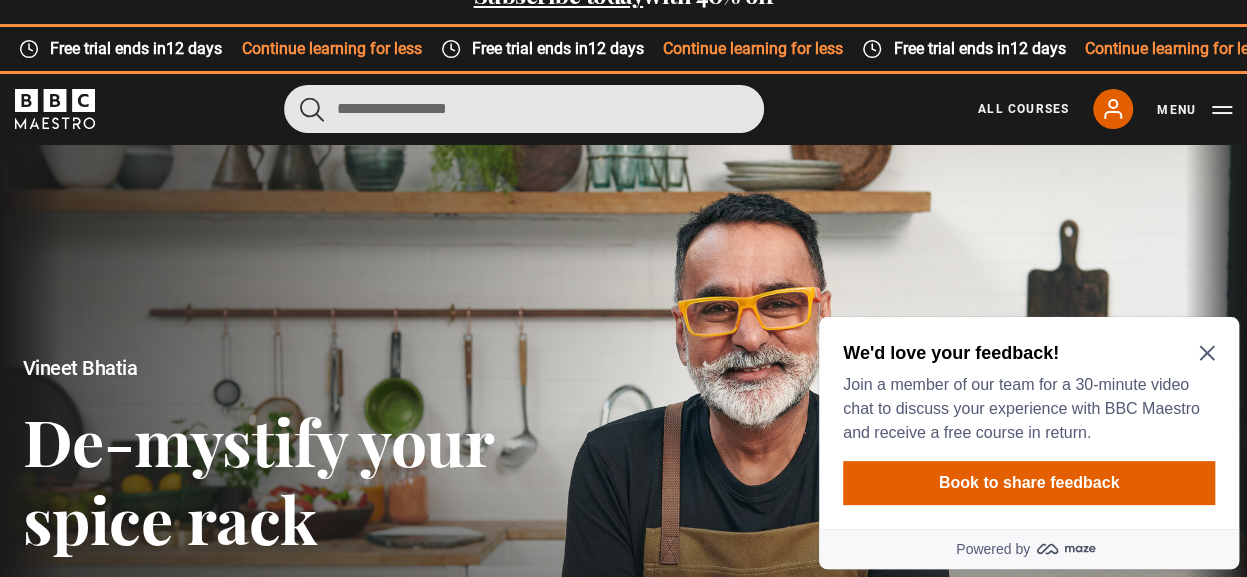 click at bounding box center (524, 109) 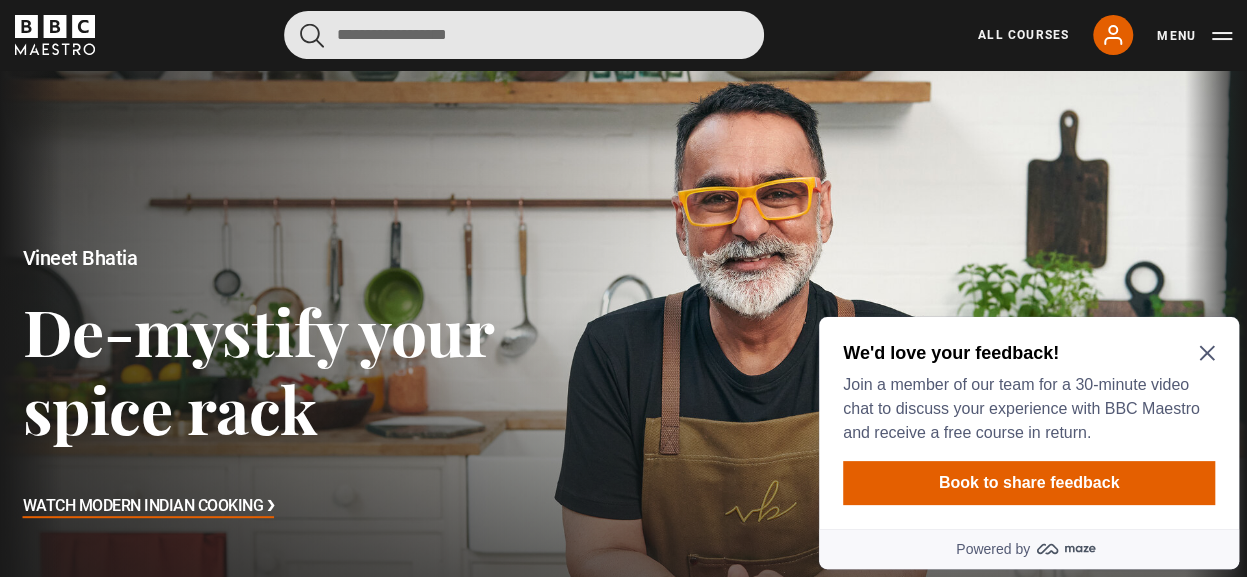 scroll, scrollTop: 146, scrollLeft: 0, axis: vertical 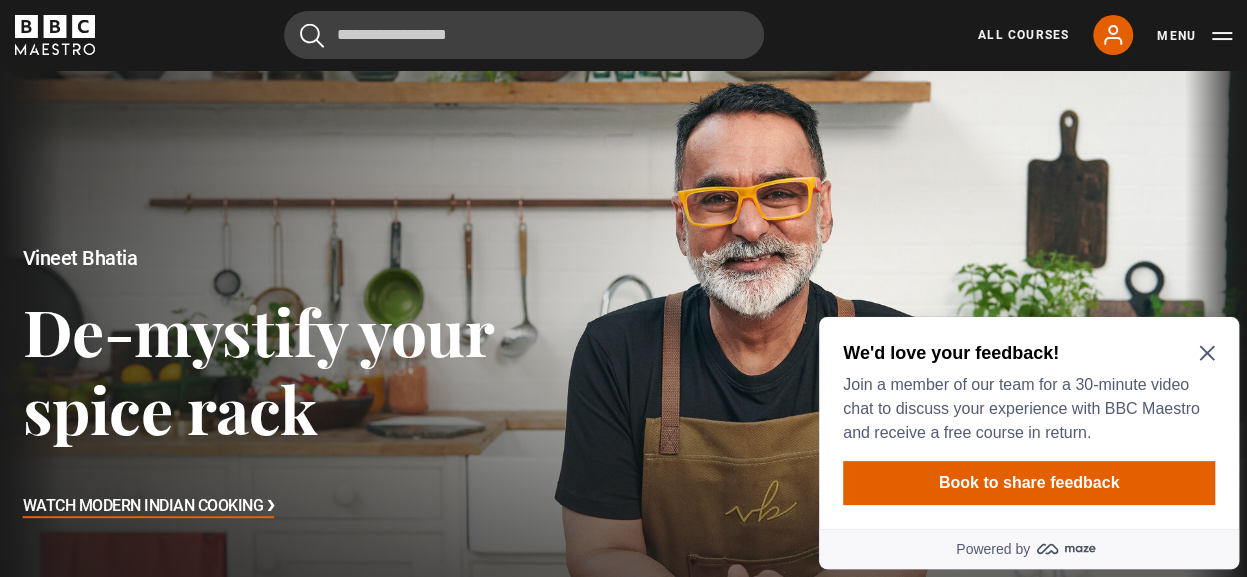 click on "We'd love your feedback! Join a member of our team for a 30-minute video chat to discuss your experience with BBC Maestro and receive a free course in return. Book to share feedback" at bounding box center [1029, 423] 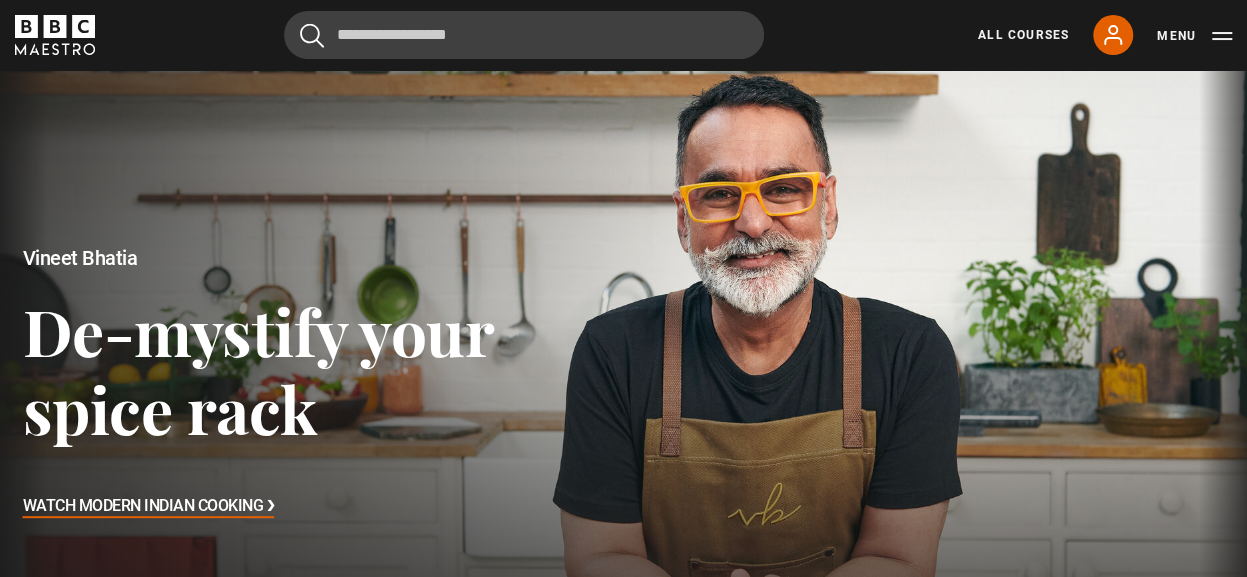 scroll, scrollTop: 0, scrollLeft: 0, axis: both 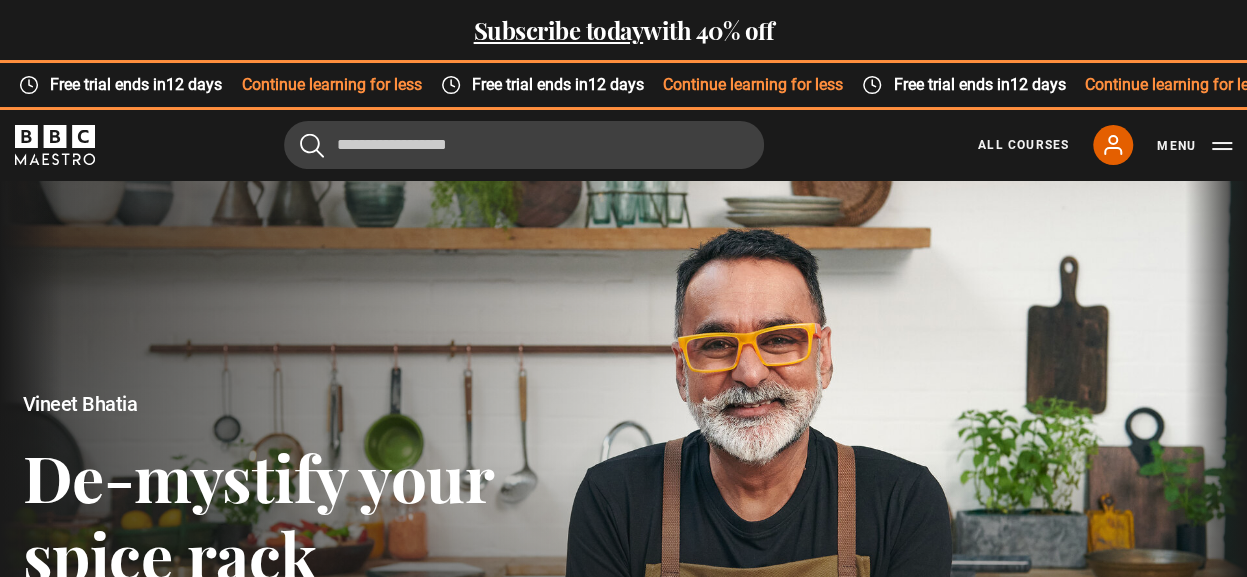 click on "Cancel
Courses
Previous courses
Next courses
Agatha Christie Writing 12  Related Lessons New Ago Perrone Mastering Mixology 22  Related Lessons New Isabel Allende Magical Storytelling 22  Related Lessons New Evy Poumpouras The Art of Influence 24  Related Lessons New Trinny Woodall Thriving in Business 24  Related Lessons Beata Heuman Interior Design 20  Related Lessons New Eric Vetro Sing Like the Stars 31  Related Lessons Stephanie Romiszewski  Sleep Better 21  Related Lessons Jo Malone CBE Think Like an Entrepreneur 19  Related Lessons New 21" at bounding box center [623, 145] 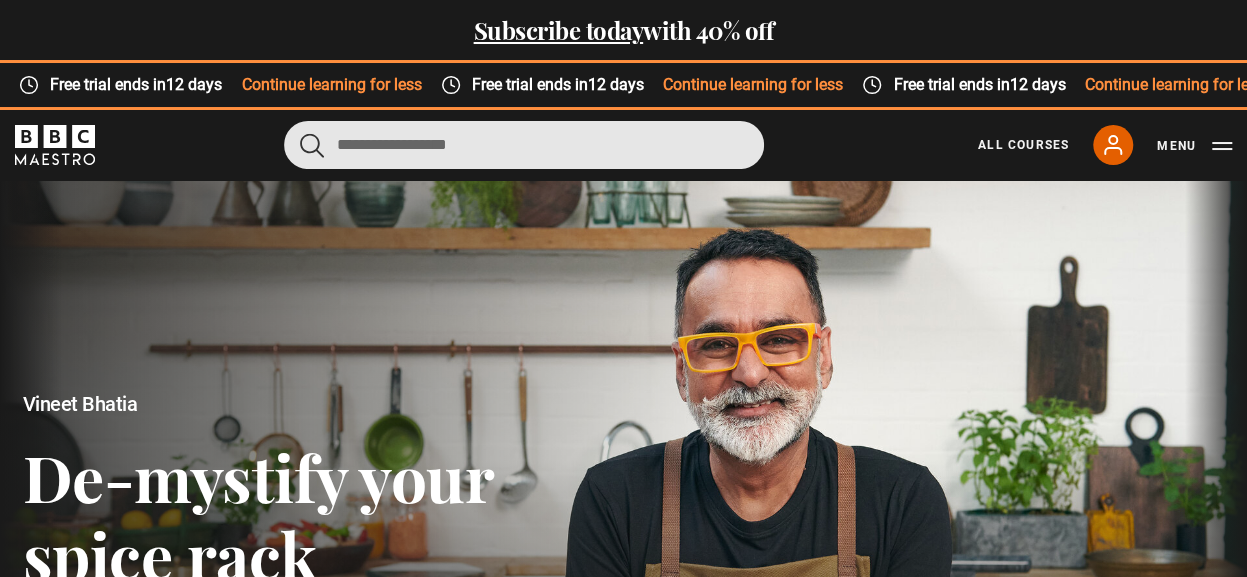 click at bounding box center [524, 145] 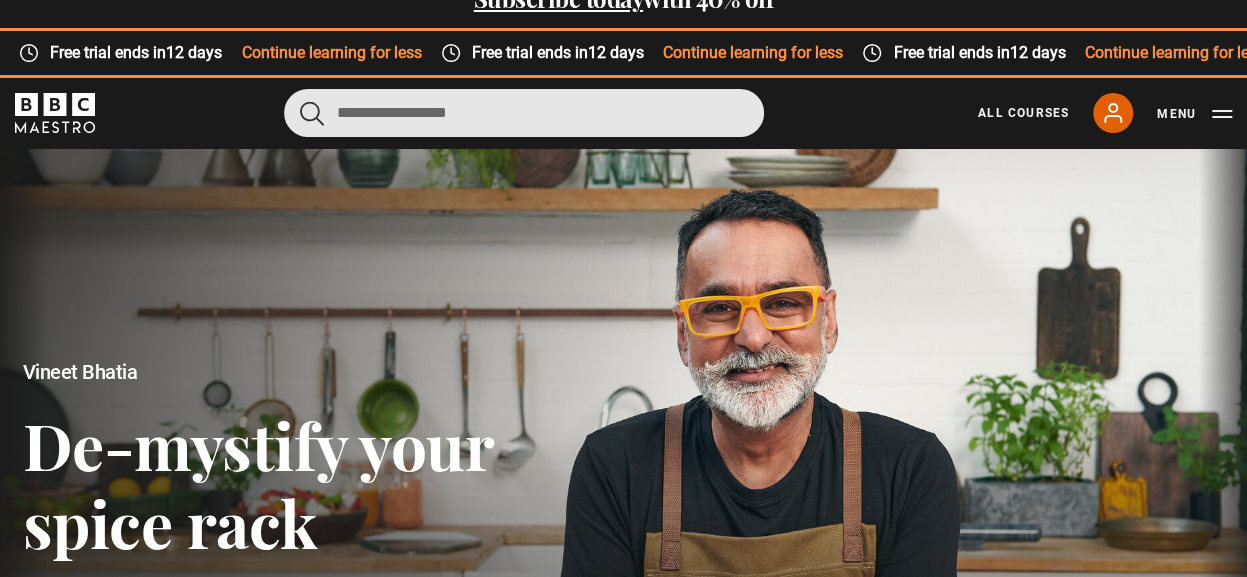 scroll, scrollTop: 0, scrollLeft: 0, axis: both 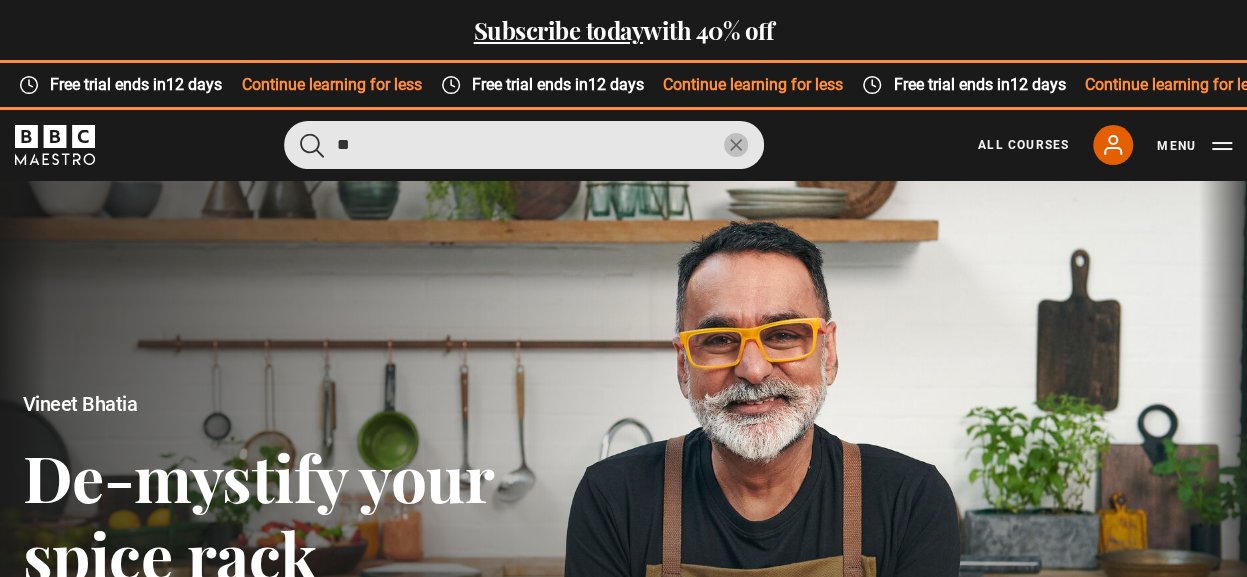 type on "*" 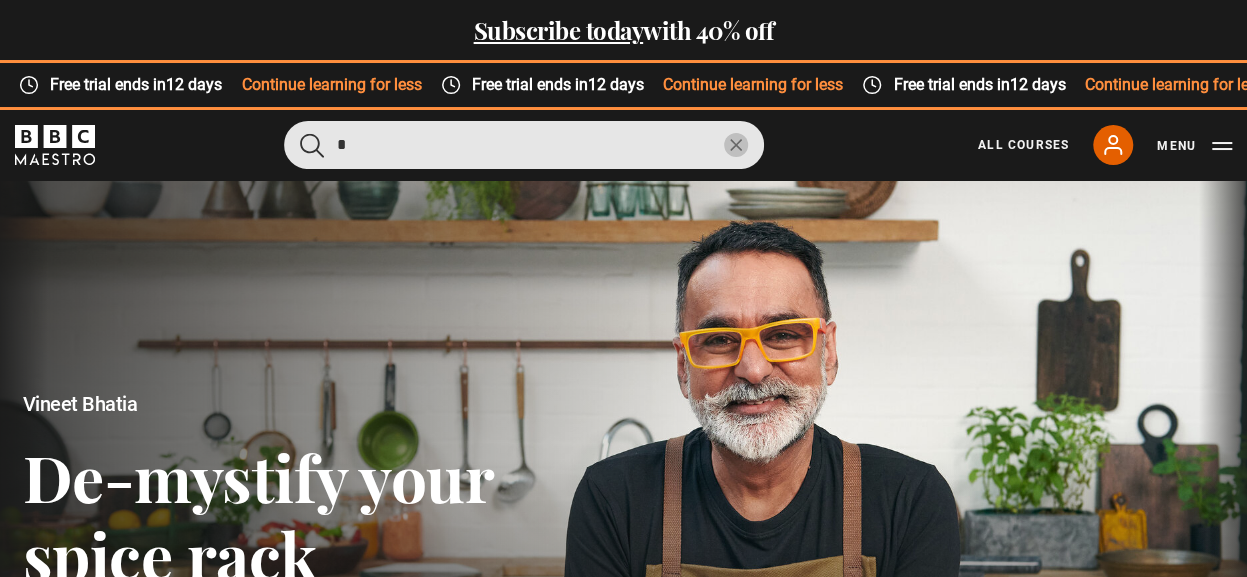 type 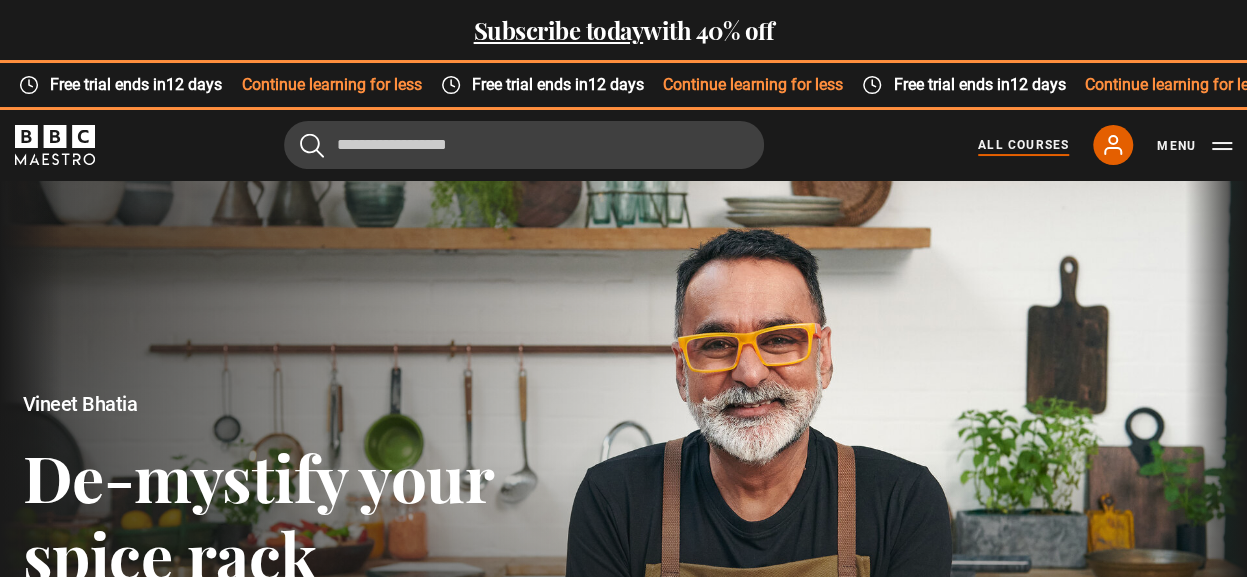 click on "All Courses" at bounding box center [1023, 145] 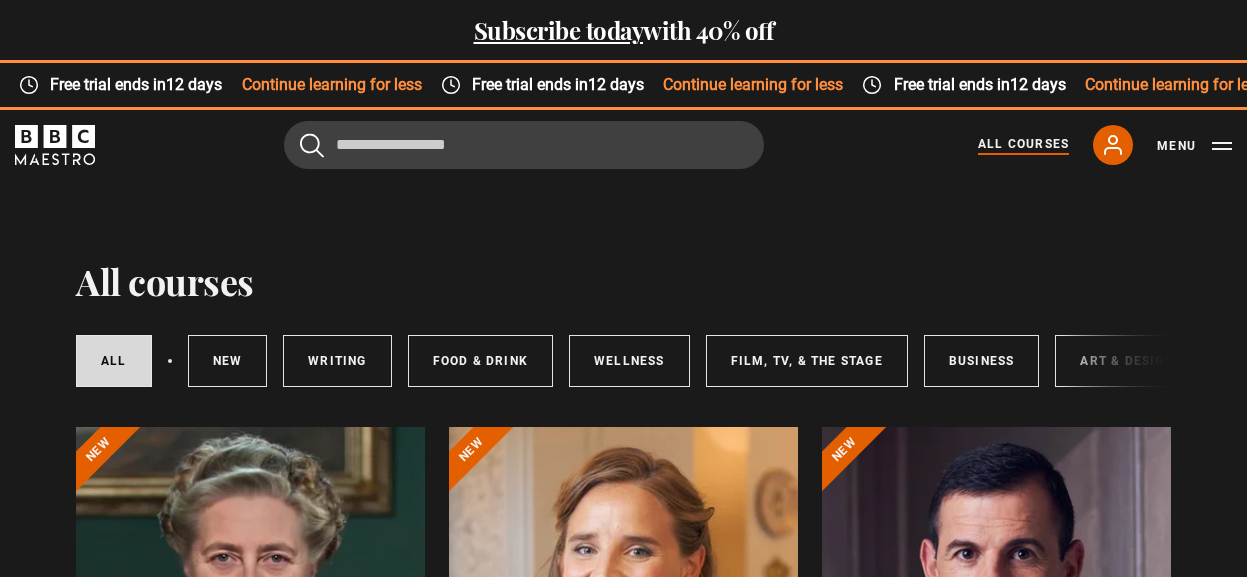 scroll, scrollTop: 0, scrollLeft: 0, axis: both 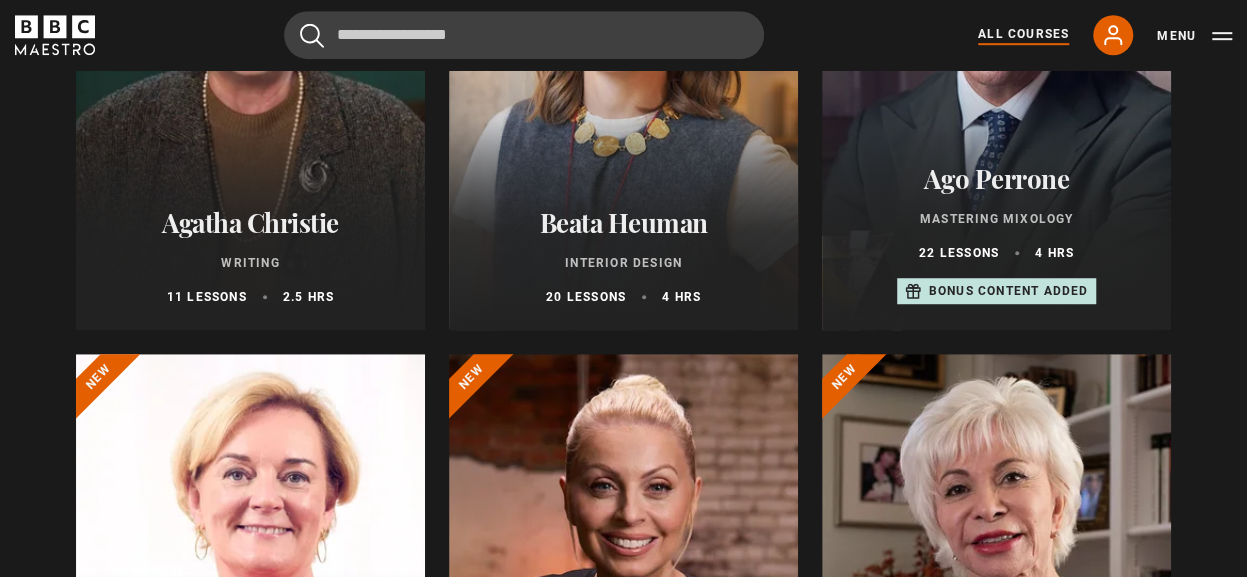 click on "[FIRST] [LAST]
Mastering Mixology
22 lessons
4 hrs
Bonus content added" at bounding box center [996, 234] 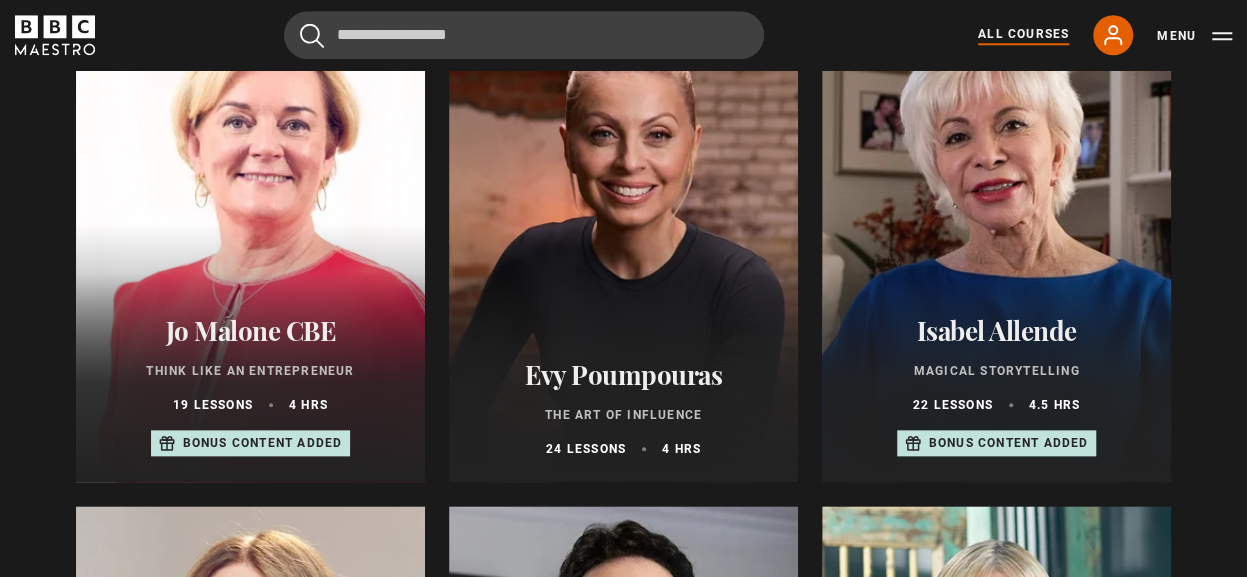 scroll, scrollTop: 974, scrollLeft: 0, axis: vertical 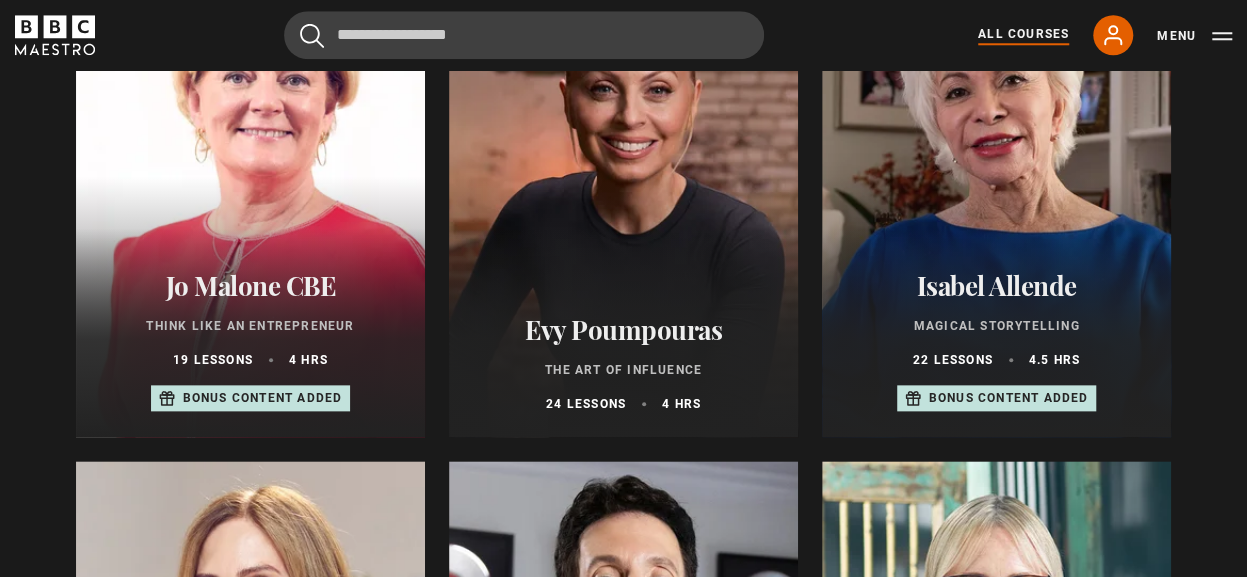 click at bounding box center (623, 197) 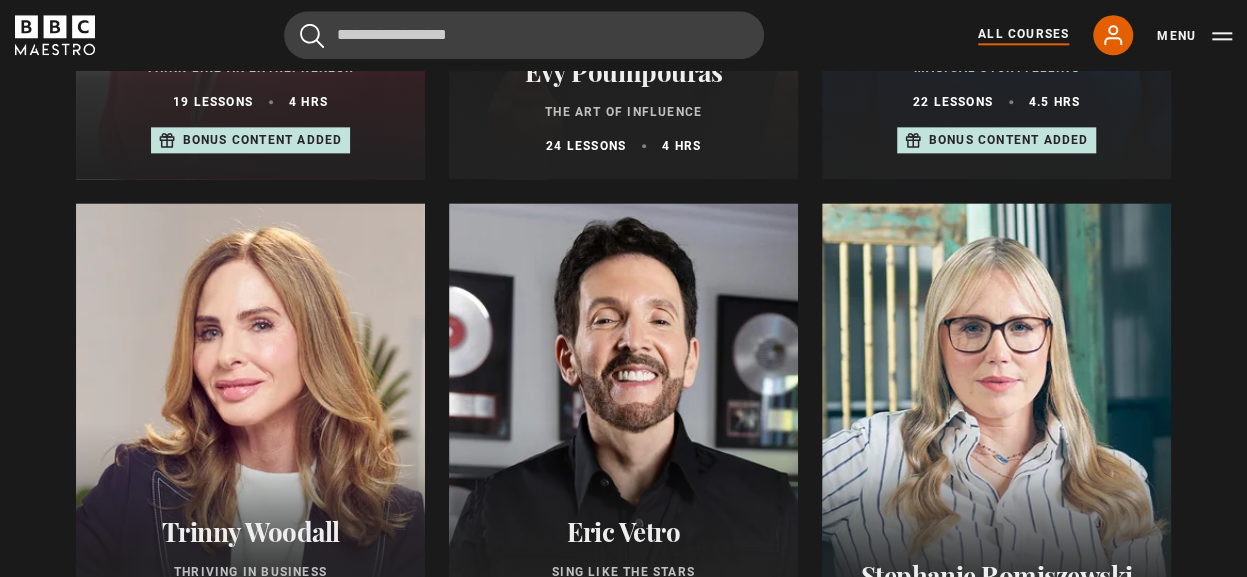 scroll, scrollTop: 1437, scrollLeft: 0, axis: vertical 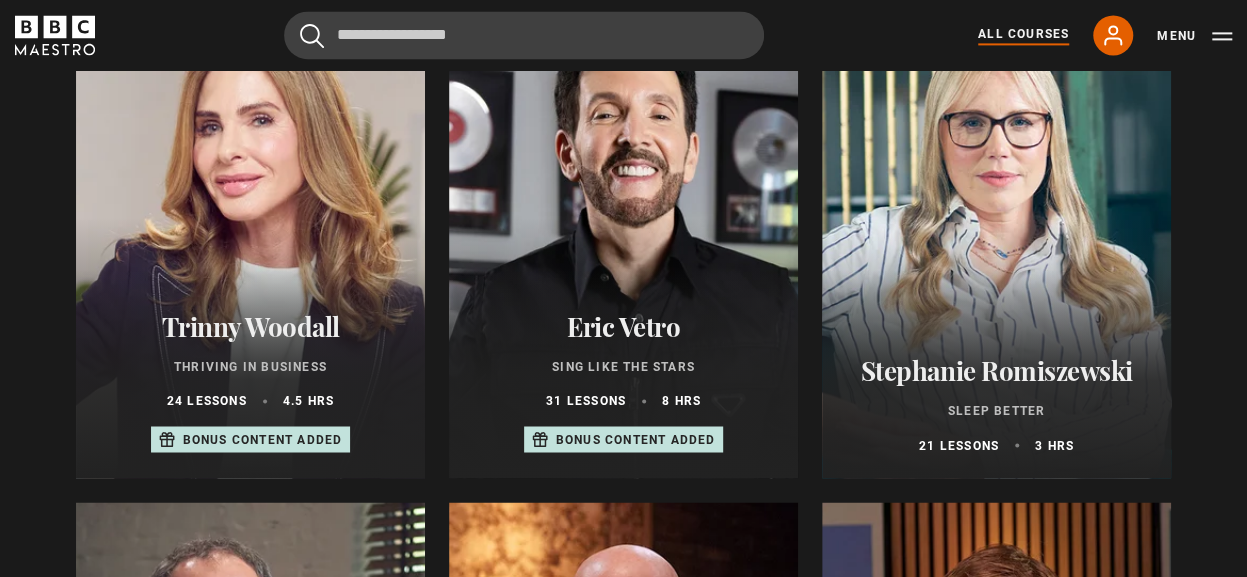 click at bounding box center [996, 238] 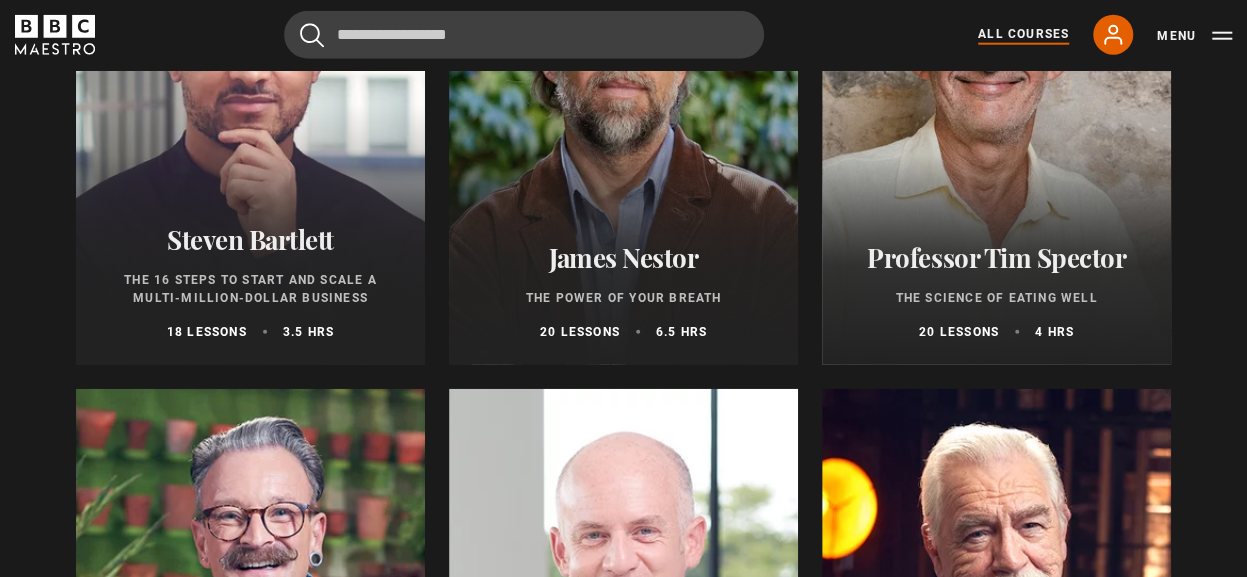 scroll, scrollTop: 2611, scrollLeft: 0, axis: vertical 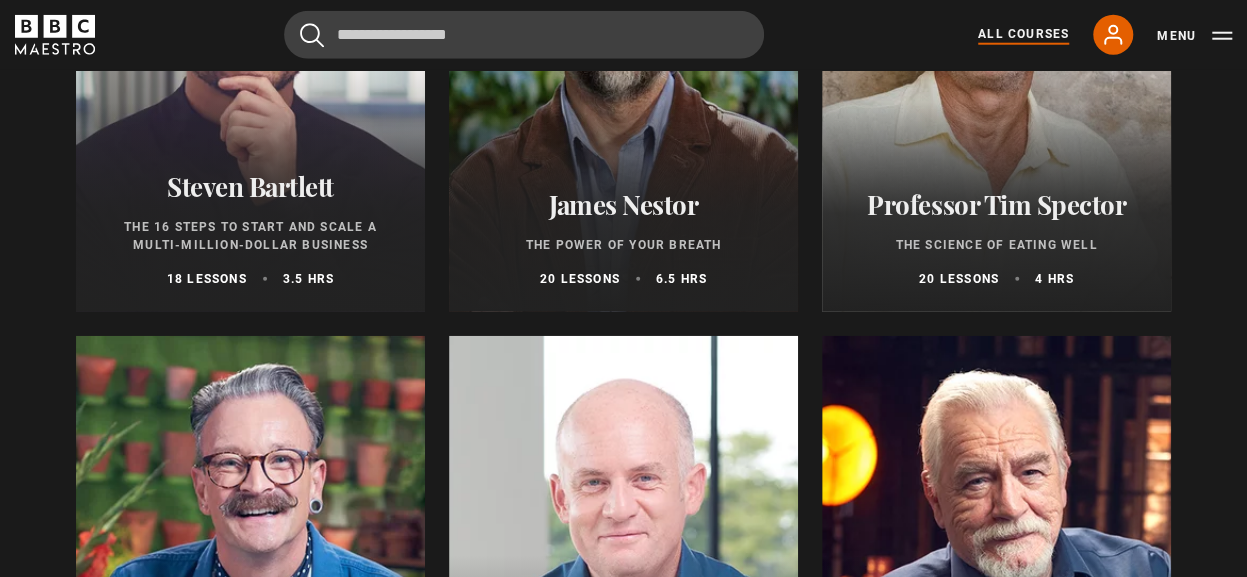click on "[TITLE] [LAST]
The Science of Eating Well
20 lessons
4 hrs" at bounding box center (996, 238) 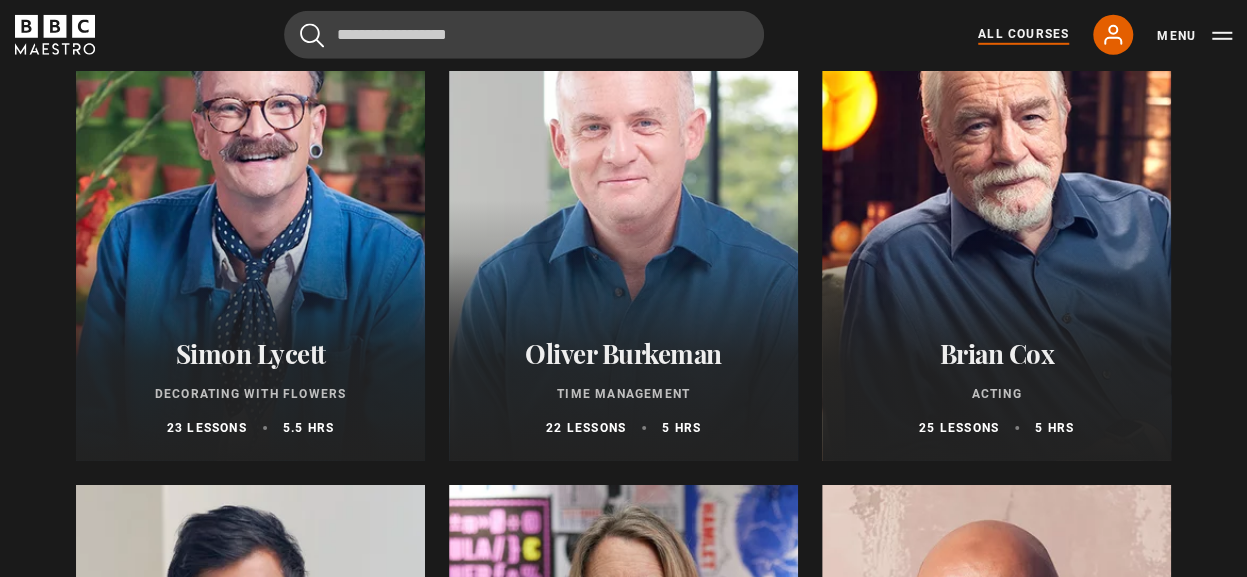 scroll, scrollTop: 2920, scrollLeft: 0, axis: vertical 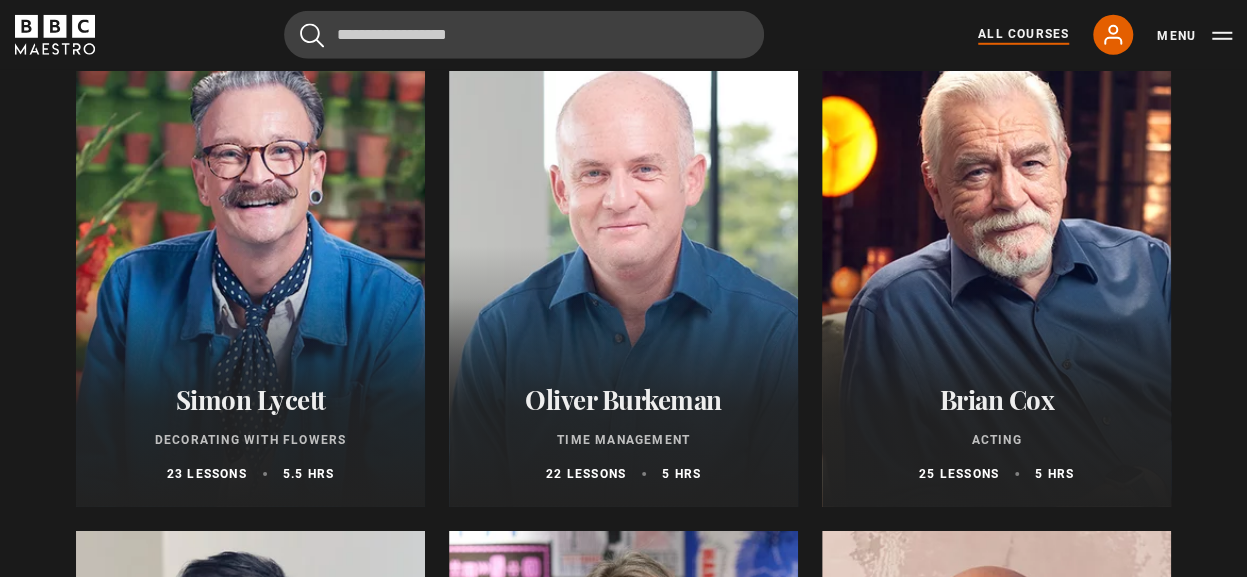 click at bounding box center [623, 267] 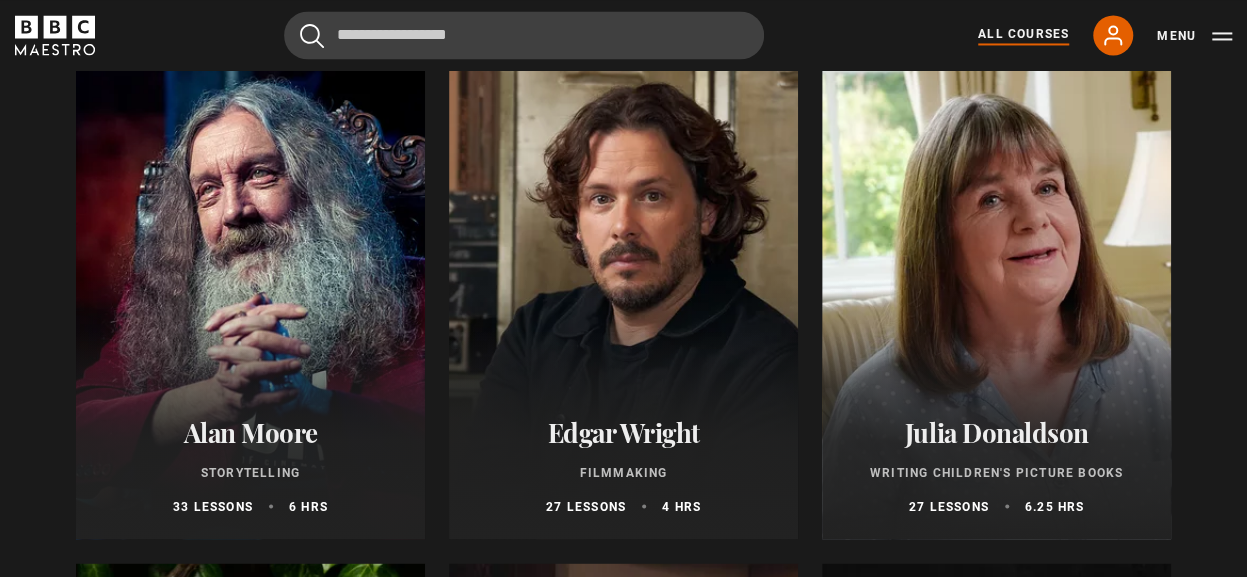 scroll, scrollTop: 5445, scrollLeft: 0, axis: vertical 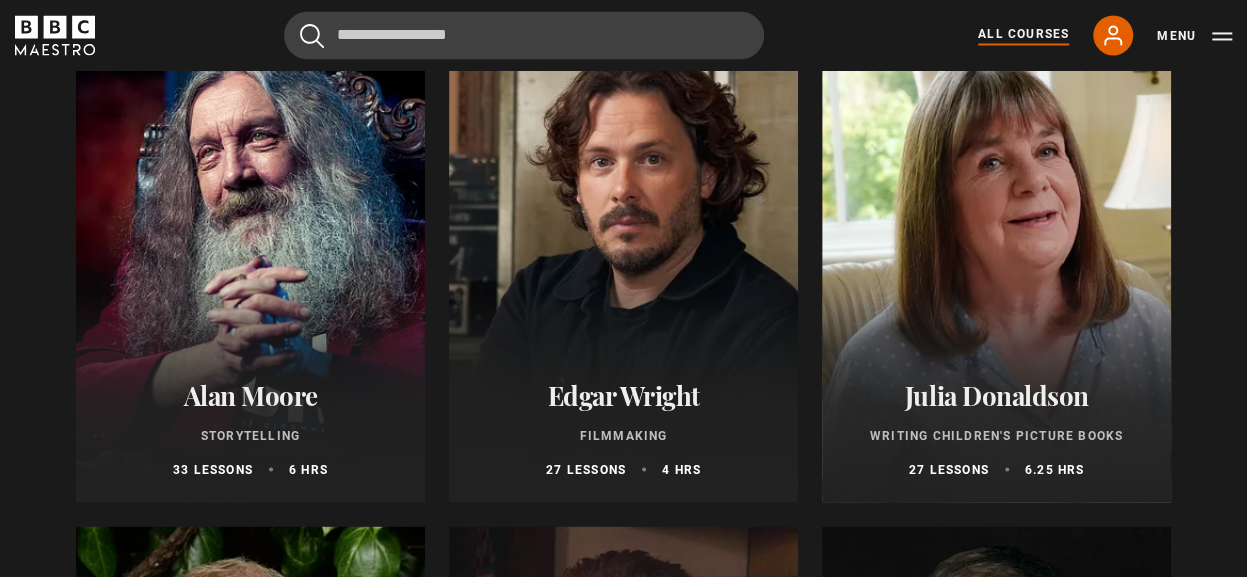 click on "Agatha Christie
Writing
11 lessons
2.5 hrs
New
Beata Heuman
Interior Design
20 lessons
4 hrs
New
Ago Perrone
Mastering Mixology
22 lessons
4 hrs
Bonus content added
New
Jo Malone CBE
Think Like an Entrepreneur
19 lessons
4 hrs" at bounding box center [623, -998] 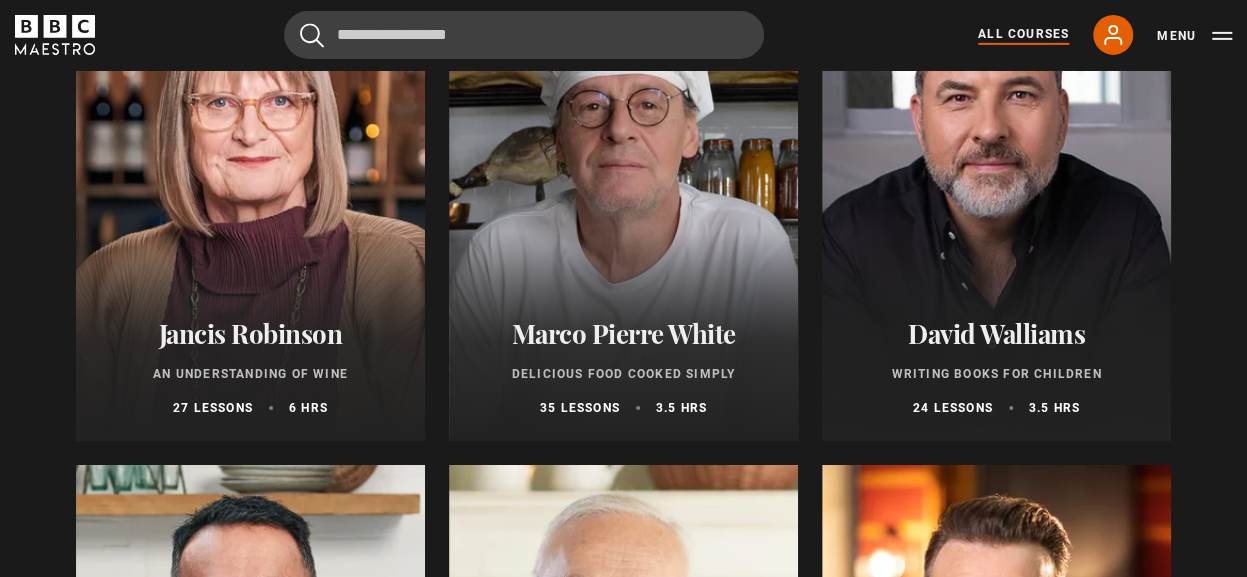 scroll, scrollTop: 6961, scrollLeft: 0, axis: vertical 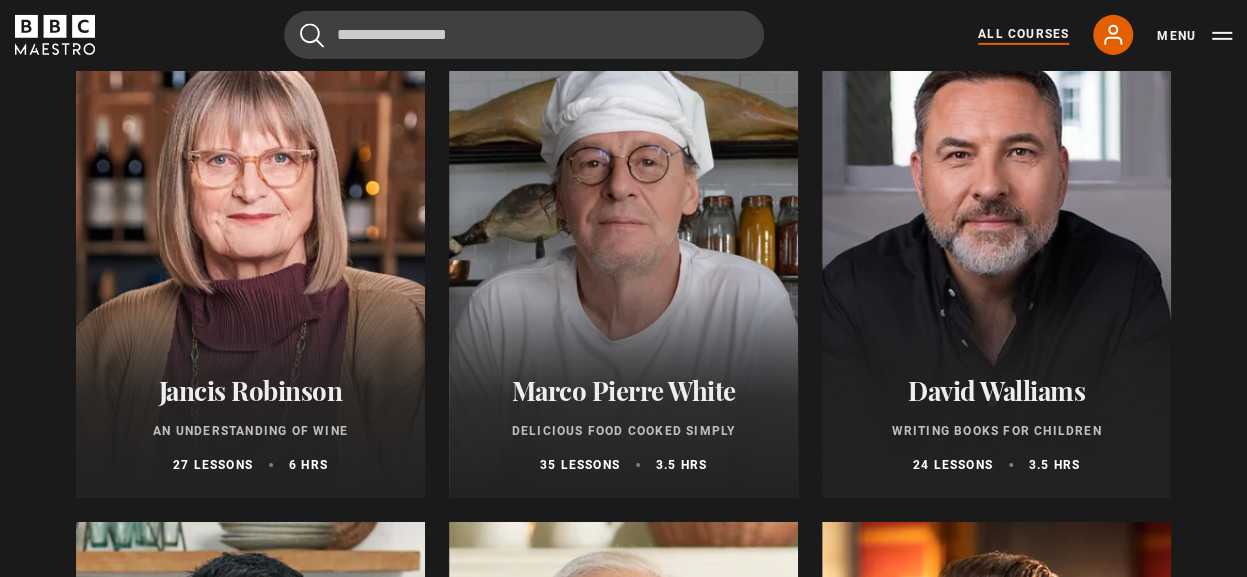 click on "Jancis Robinson" at bounding box center (250, 390) 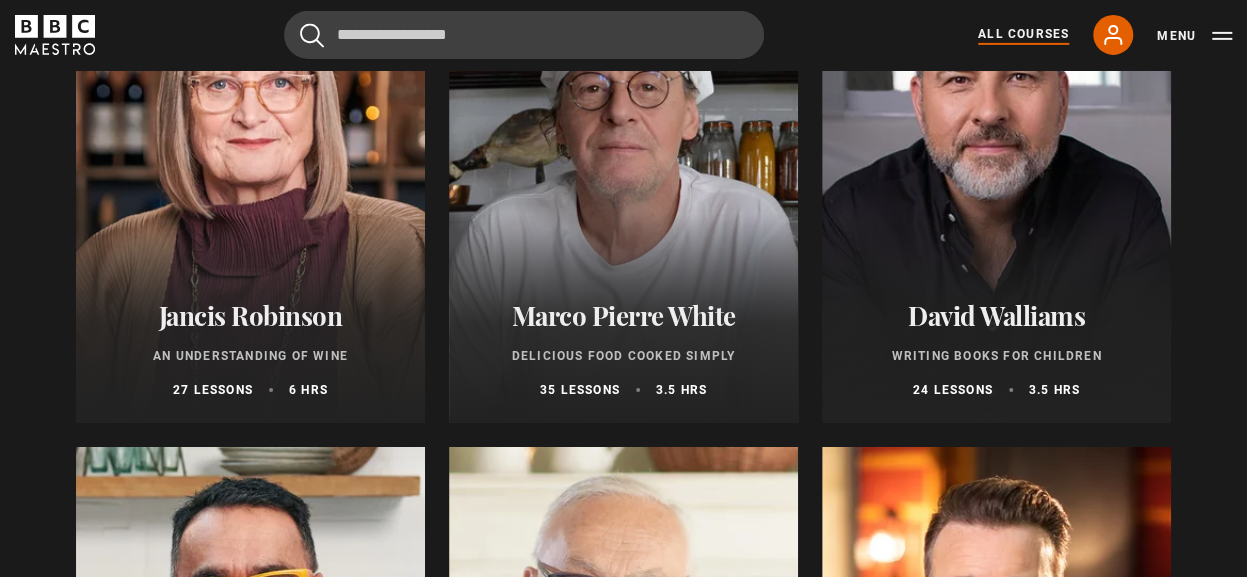 scroll, scrollTop: 7035, scrollLeft: 0, axis: vertical 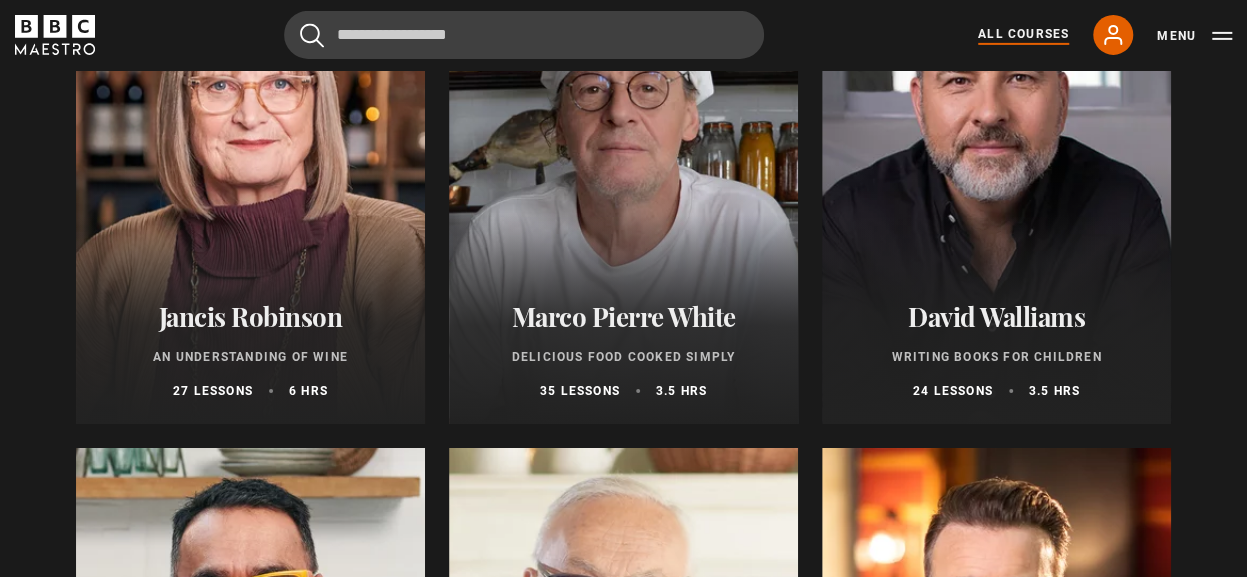 click at bounding box center (623, 184) 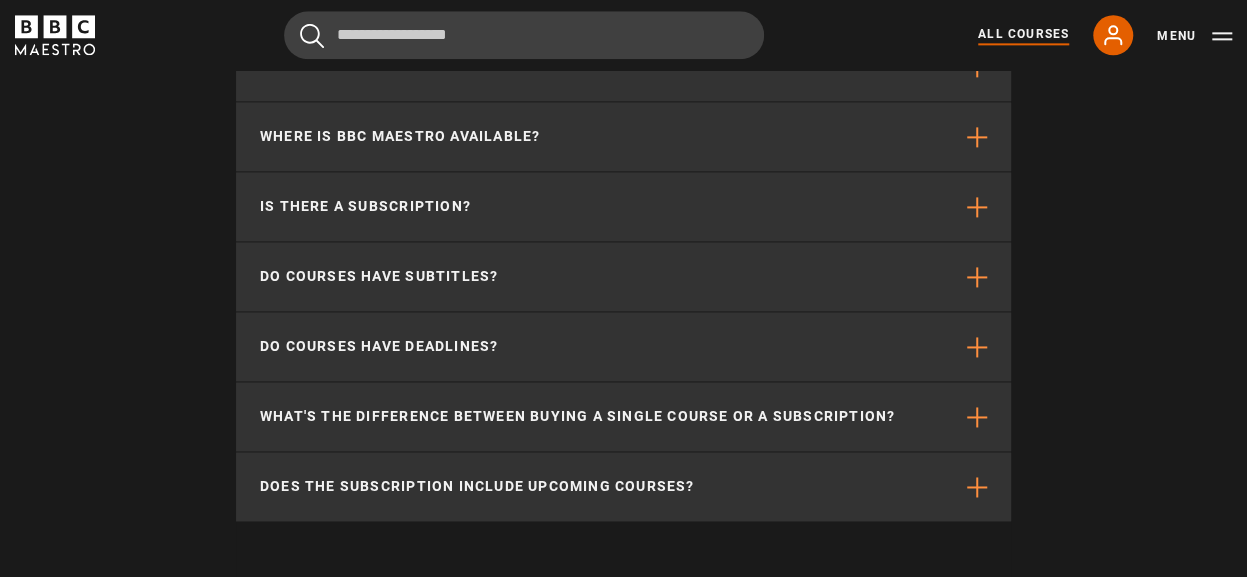 scroll, scrollTop: 8765, scrollLeft: 0, axis: vertical 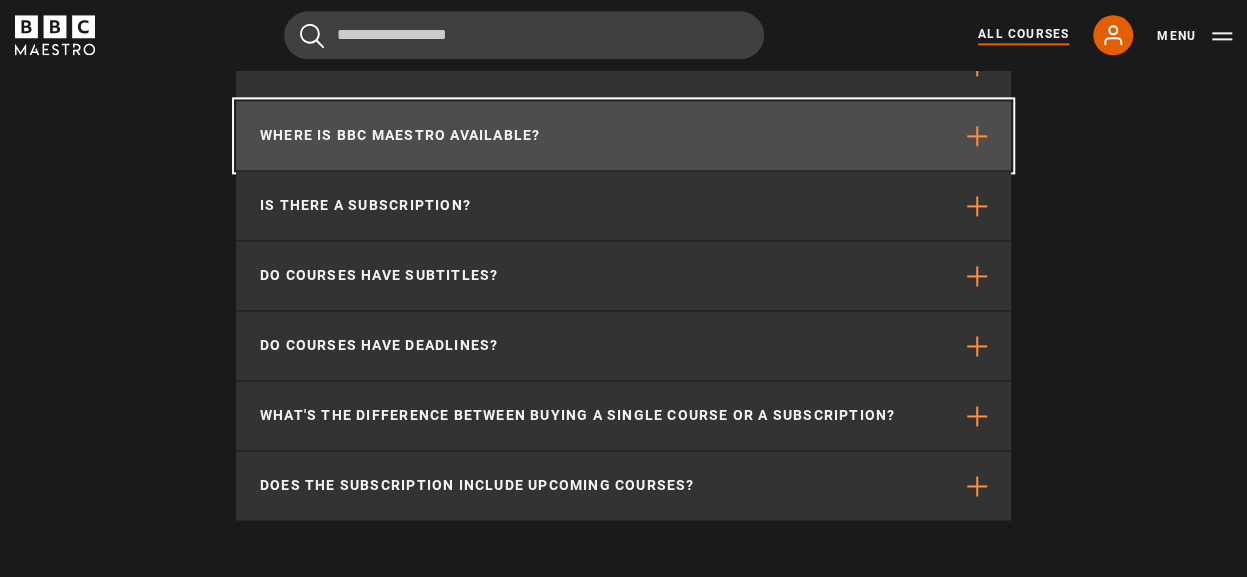 click on "Where is BBC Maestro available?" at bounding box center (400, 135) 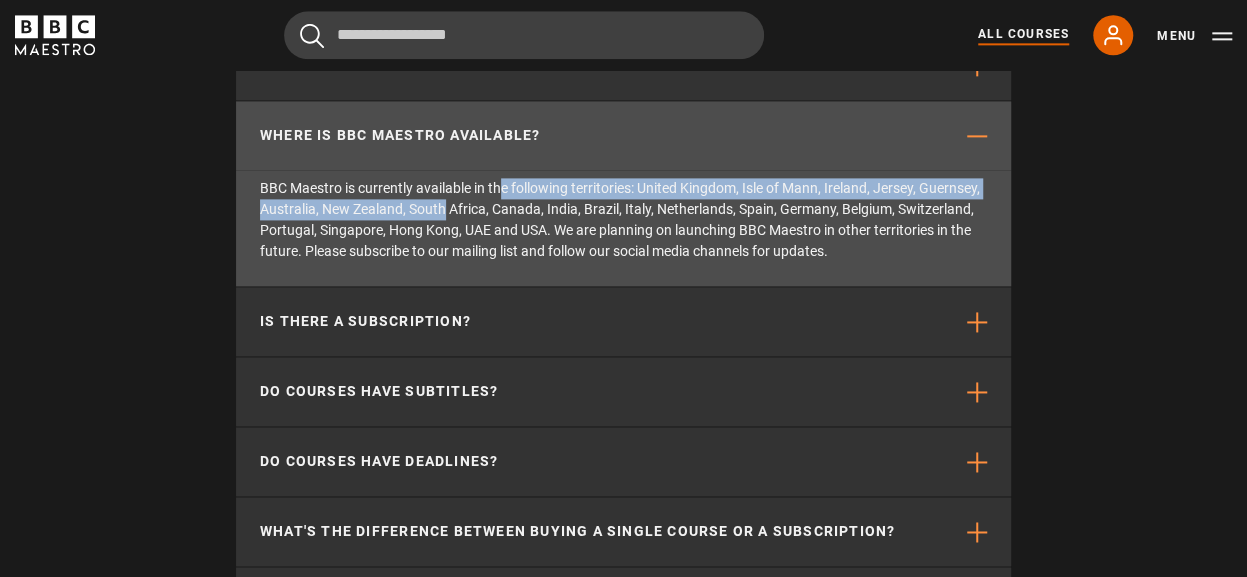 drag, startPoint x: 418, startPoint y: 197, endPoint x: 346, endPoint y: 209, distance: 72.99315 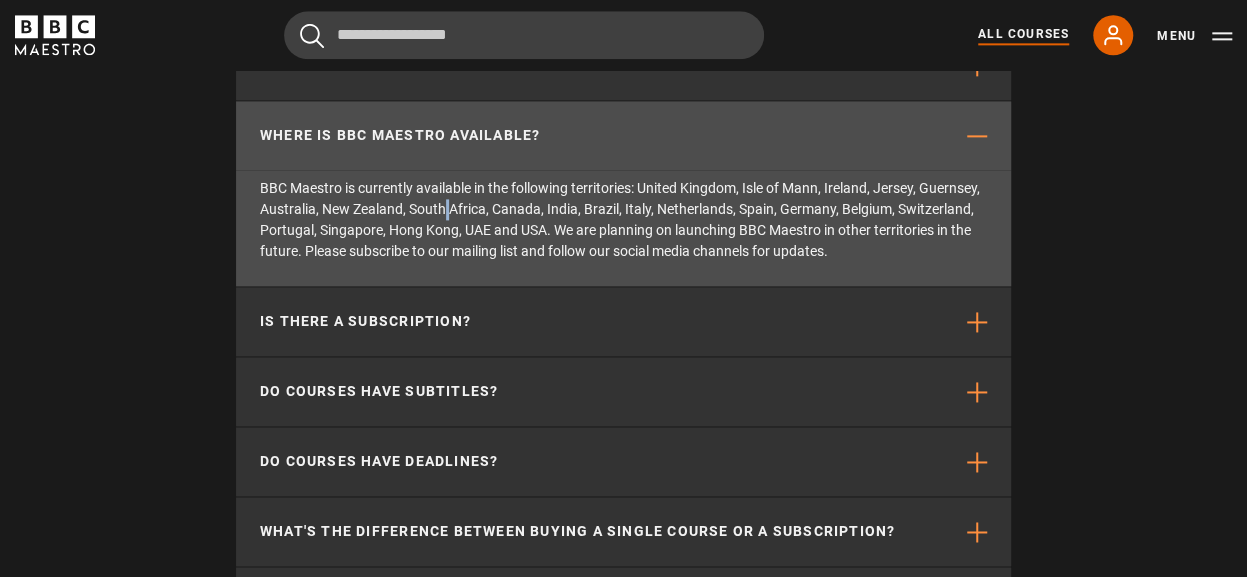 click on "BBC Maestro is currently available in the following territories: United Kingdom, Isle of Mann, Ireland, Jersey, Guernsey, Australia, New Zealand, South Africa, Canada, India, Brazil, Italy, Netherlands, Spain, Germany, Belgium, Switzerland, Portugal, Singapore, Hong Kong, UAE and USA. We are planning on launching BBC Maestro in other territories in the future. Please subscribe to our mailing list and follow our social media channels for updates." at bounding box center (623, 228) 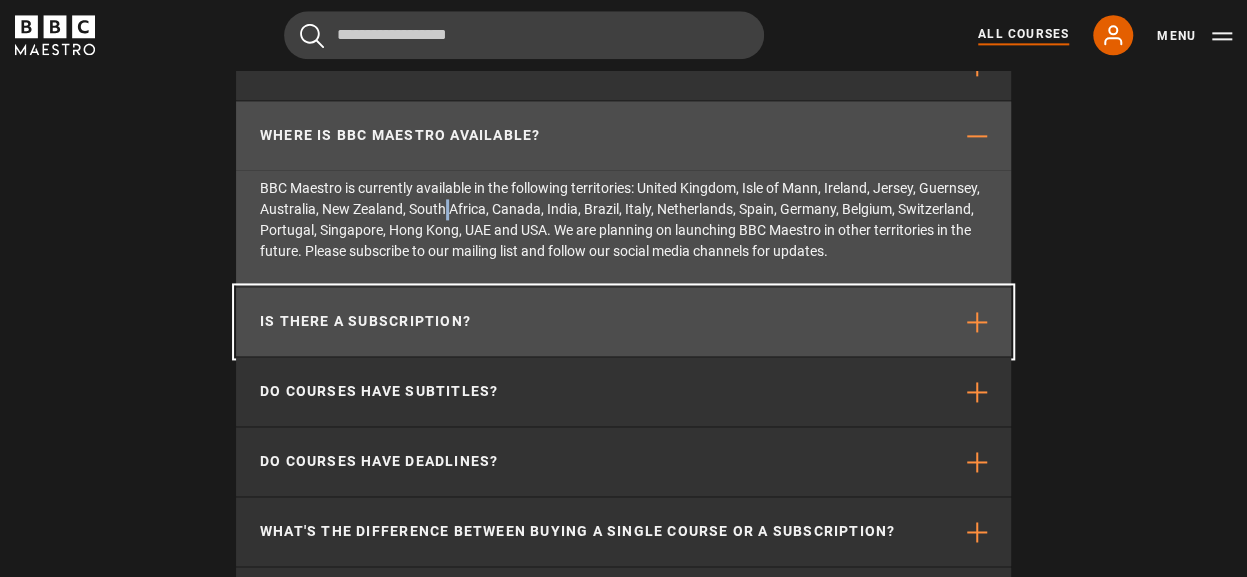 click on "Is there a subscription?" at bounding box center (365, 321) 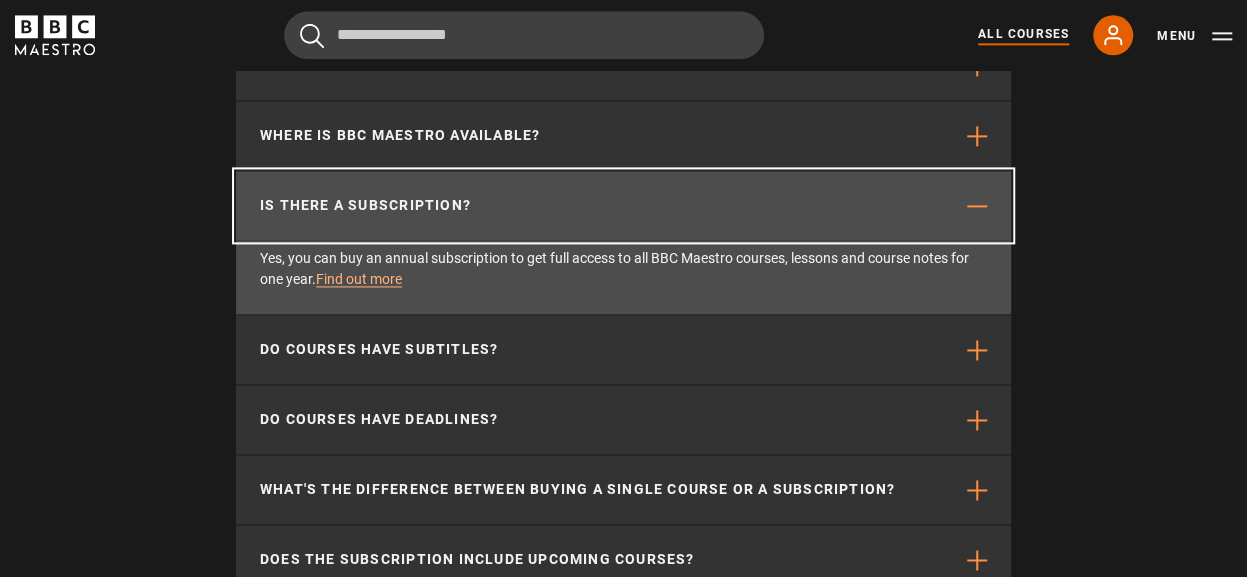 click on "Is there a subscription?" at bounding box center (623, 205) 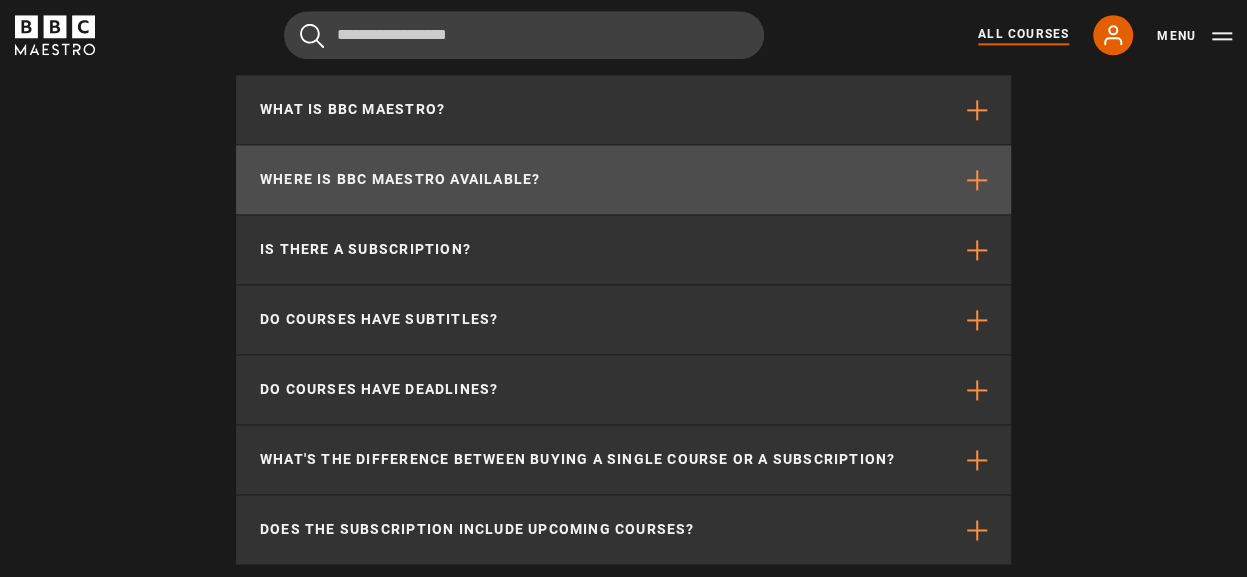 scroll, scrollTop: 8720, scrollLeft: 0, axis: vertical 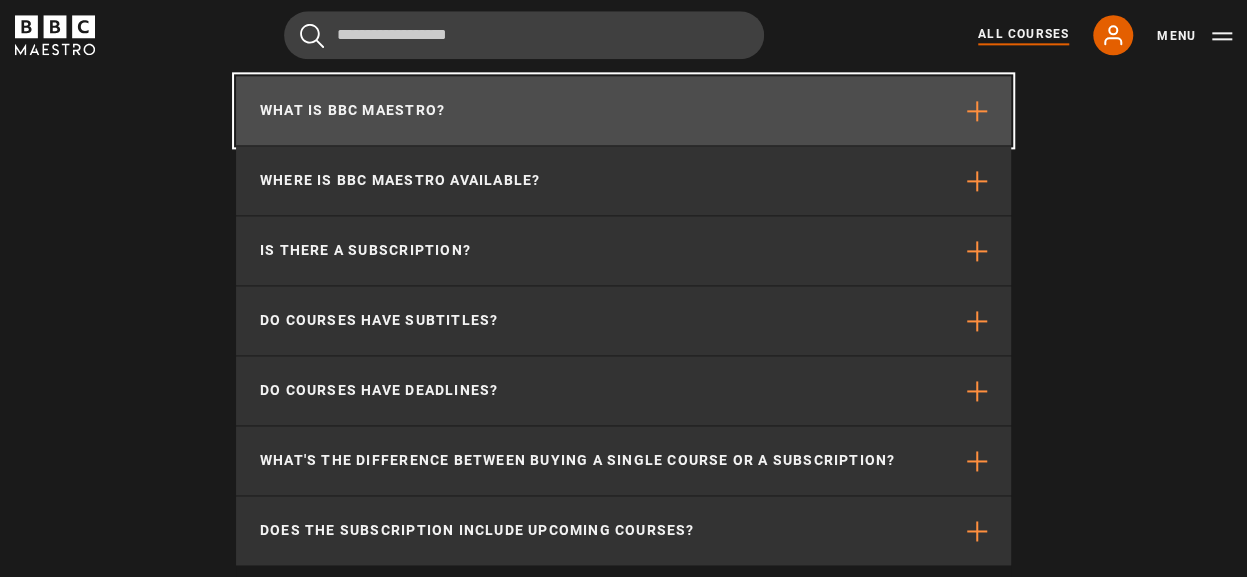 click on "What is BBC Maestro?" at bounding box center (623, 110) 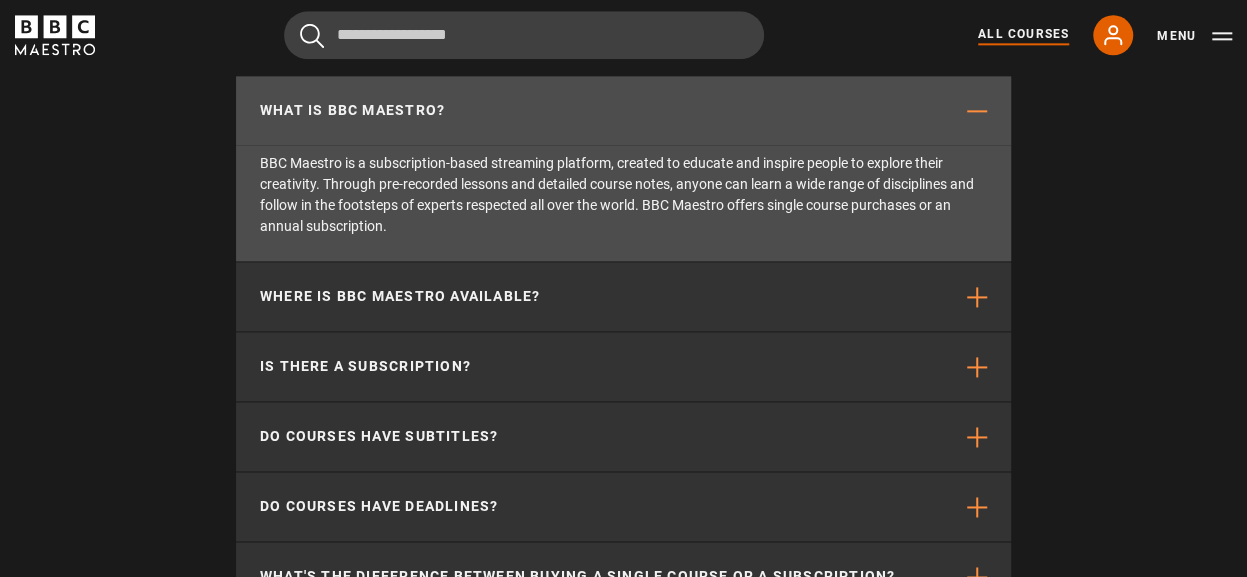 drag, startPoint x: 486, startPoint y: 157, endPoint x: 543, endPoint y: 243, distance: 103.17461 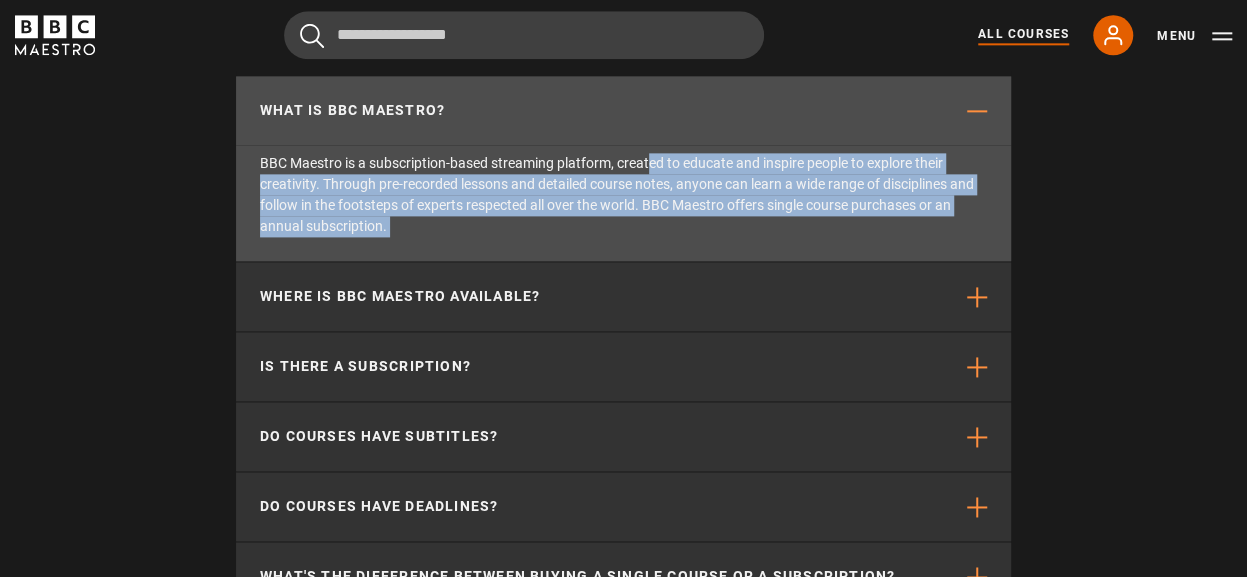 drag, startPoint x: 543, startPoint y: 243, endPoint x: 576, endPoint y: 177, distance: 73.790245 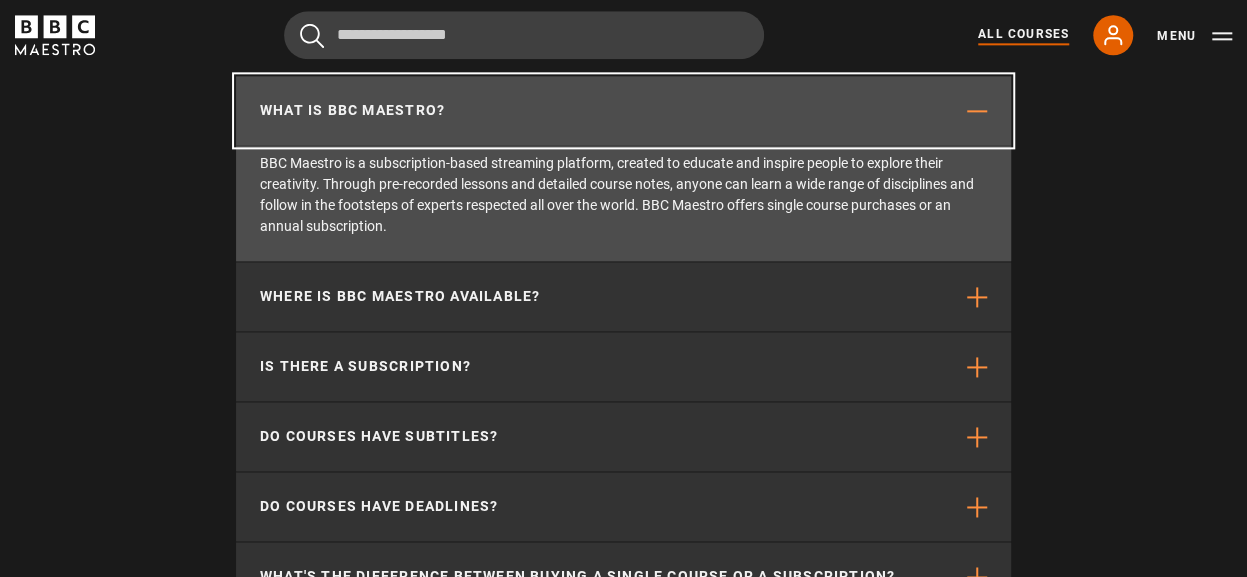 click on "What is BBC Maestro?" at bounding box center [623, 110] 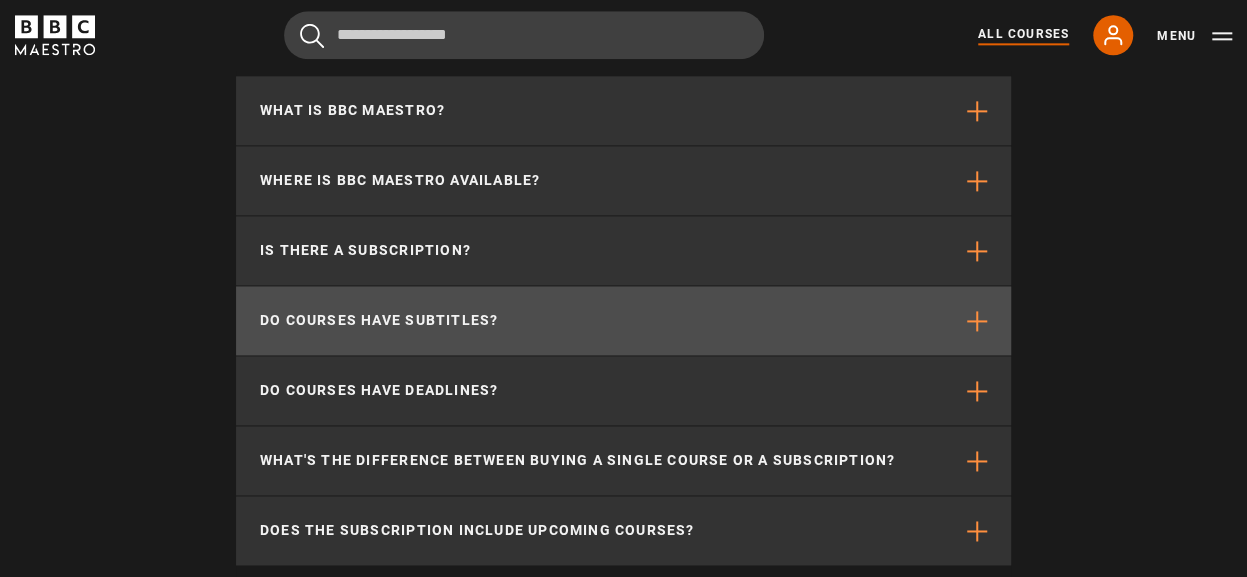 scroll, scrollTop: 8801, scrollLeft: 0, axis: vertical 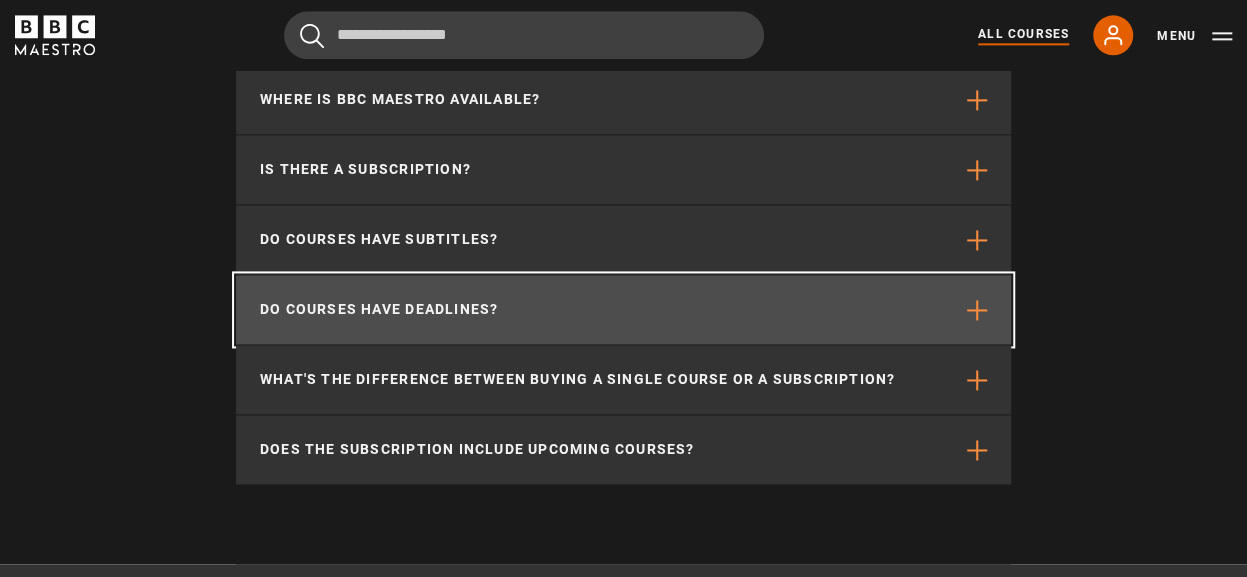 click on "Do courses have deadlines?" at bounding box center [379, 309] 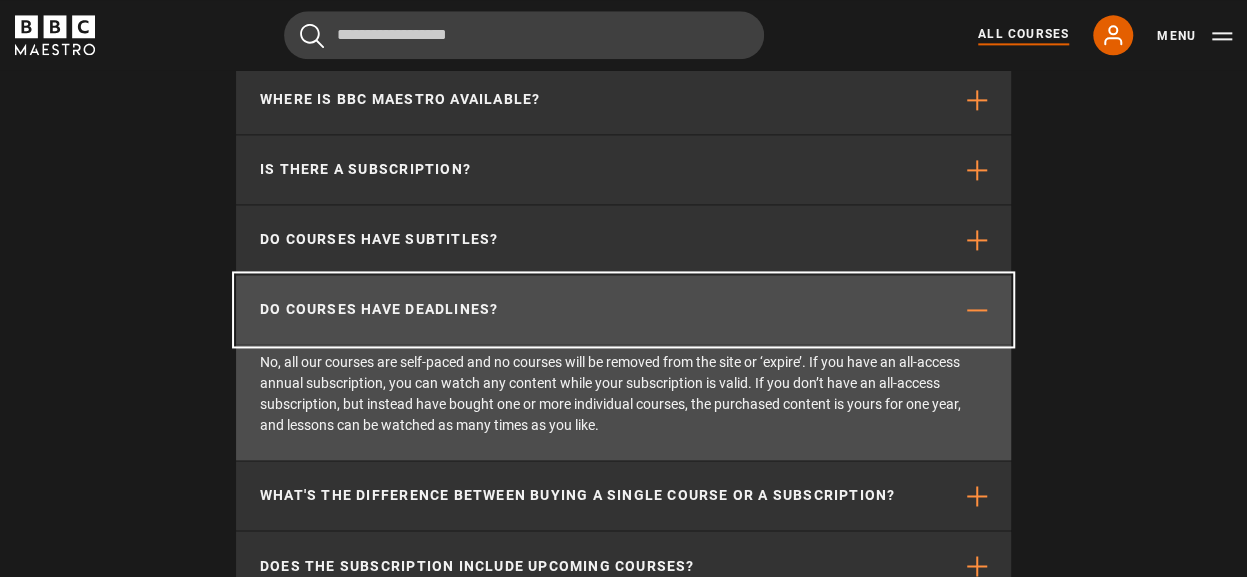 click on "Do courses have deadlines?" at bounding box center [379, 309] 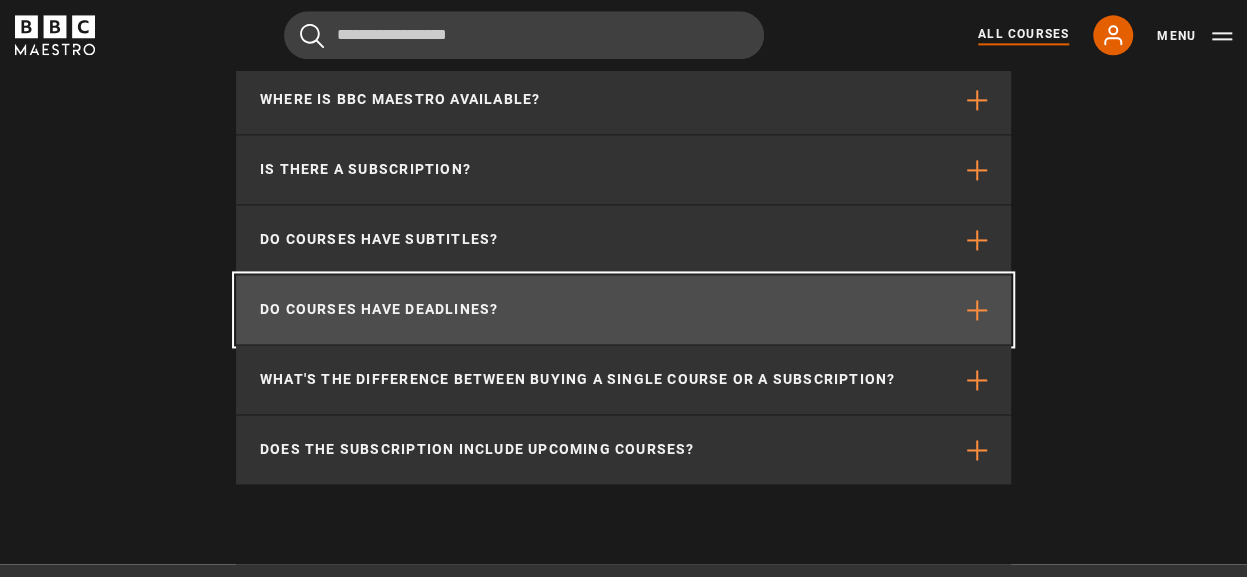 click on "Do courses have deadlines?" at bounding box center [379, 309] 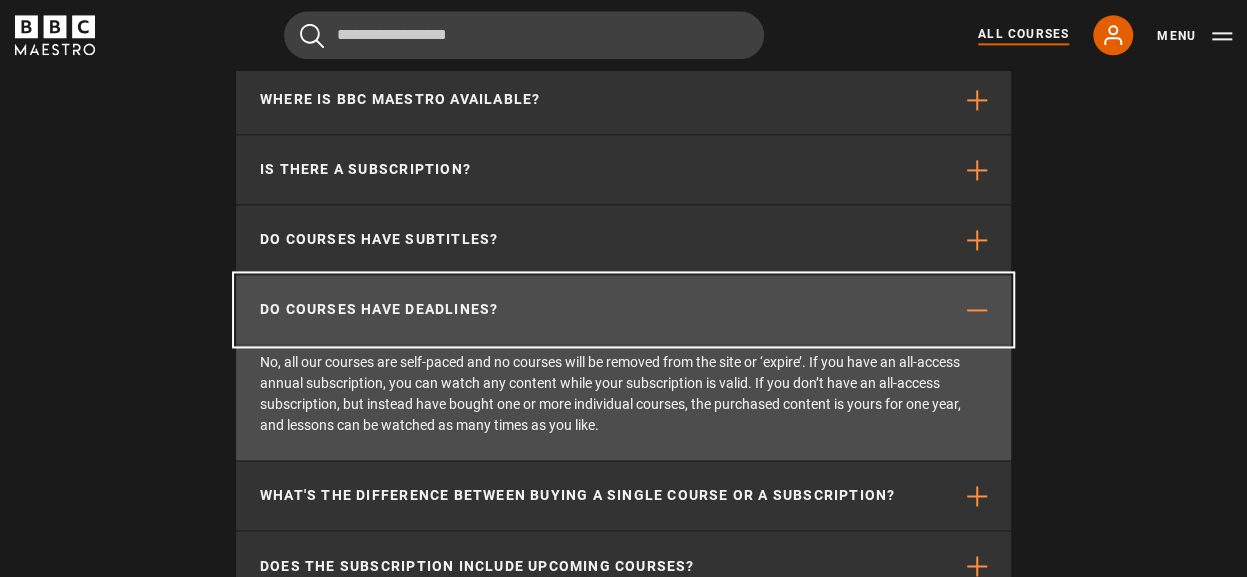 click on "Do courses have deadlines?" at bounding box center [379, 309] 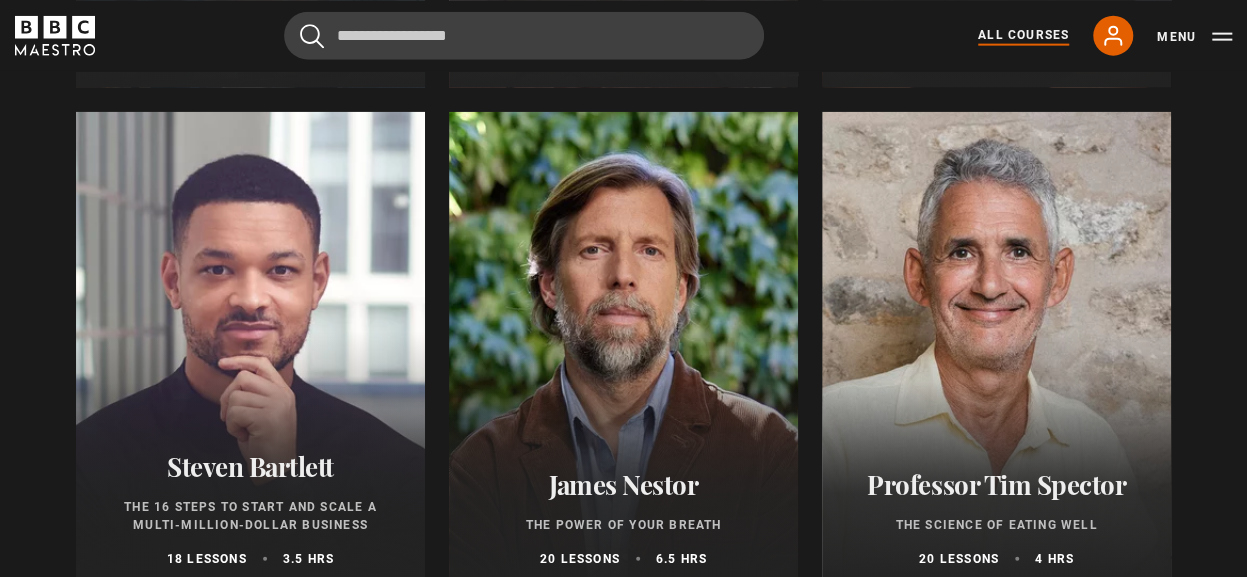 scroll, scrollTop: 2041, scrollLeft: 0, axis: vertical 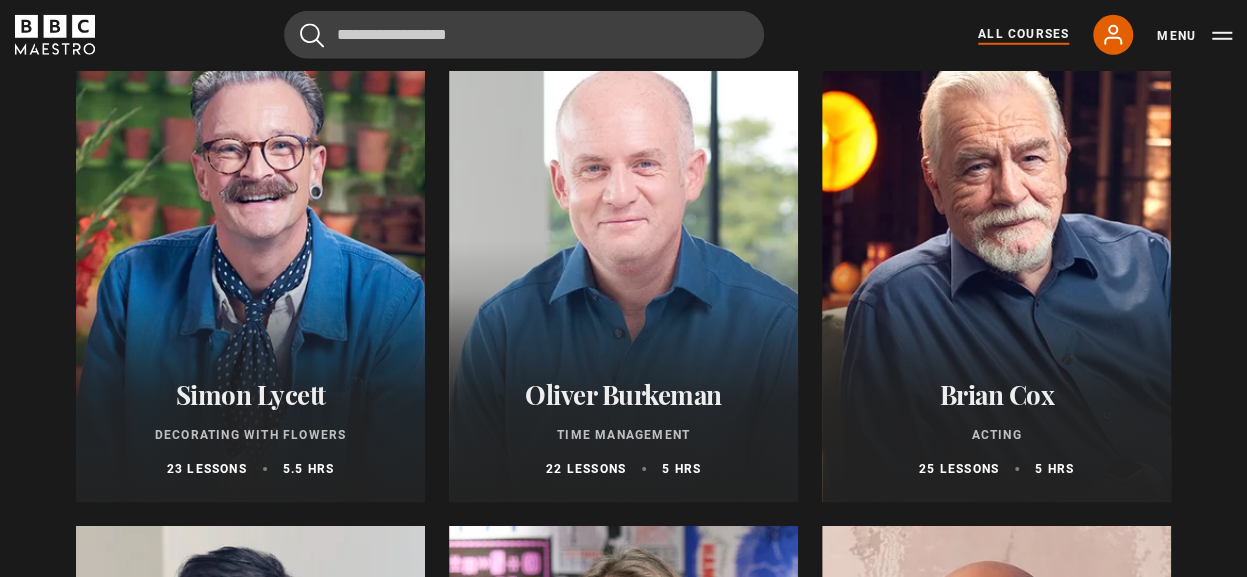 click on "Agatha Christie
Writing
11 lessons
2.5 hrs
New
Beata Heuman
Interior Design
20 lessons
4 hrs
New
Ago Perrone
Mastering Mixology
22 lessons
4 hrs
Bonus content added
New
Jo Malone CBE
Think Like an Entrepreneur
19 lessons
4 hrs" at bounding box center (623, 1522) 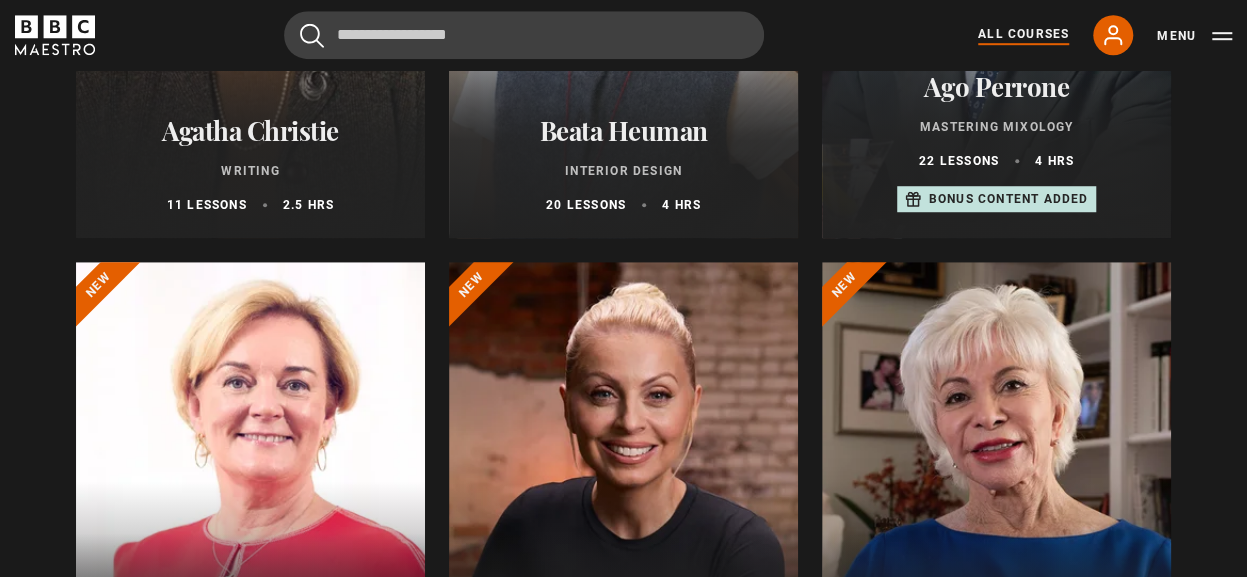 scroll, scrollTop: 566, scrollLeft: 0, axis: vertical 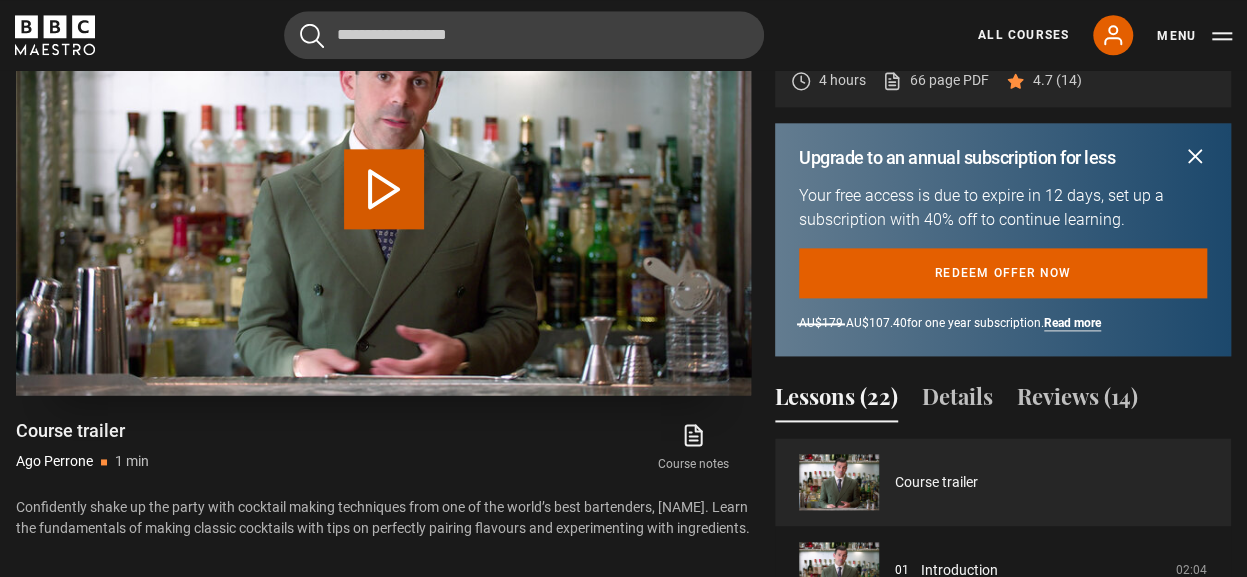 click on "Play Video" at bounding box center [384, 189] 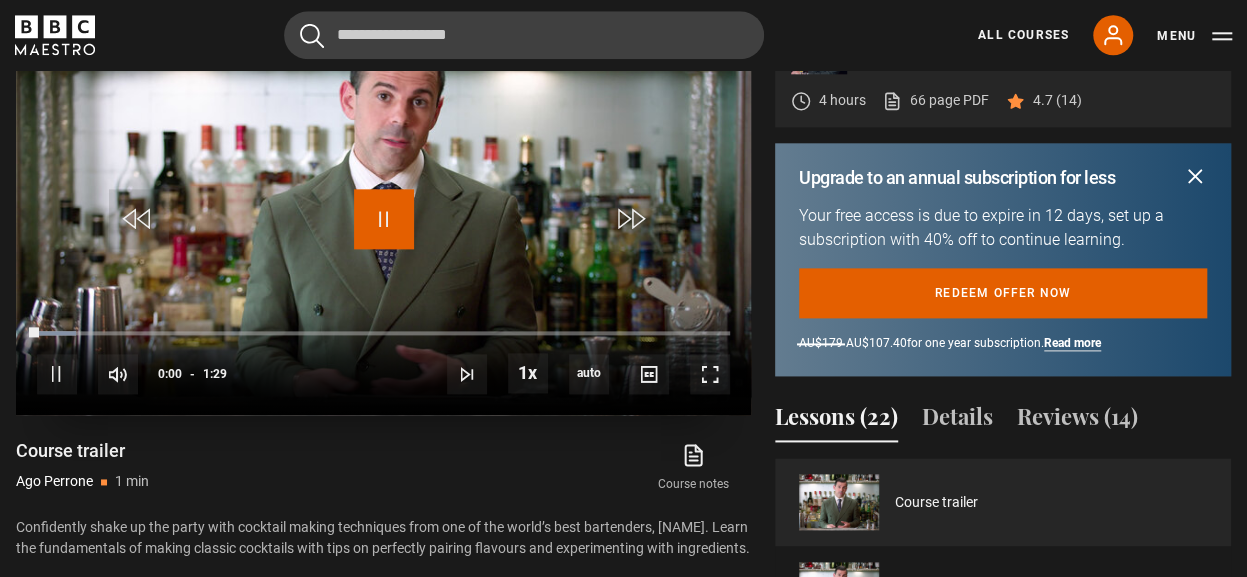 click at bounding box center [384, 219] 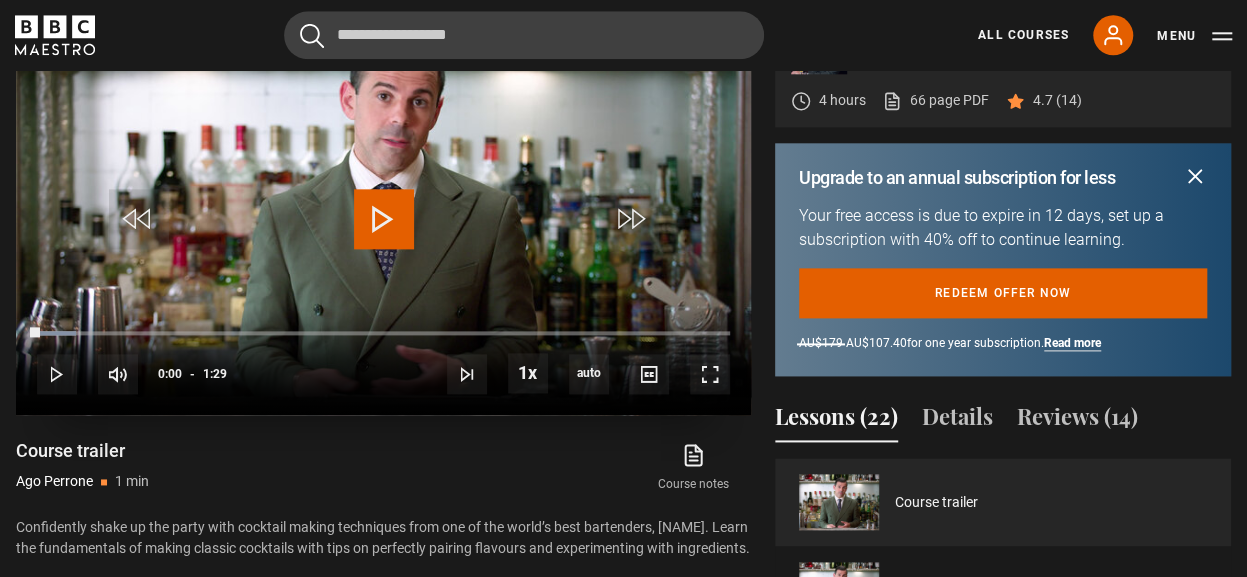 scroll, scrollTop: 1334, scrollLeft: 0, axis: vertical 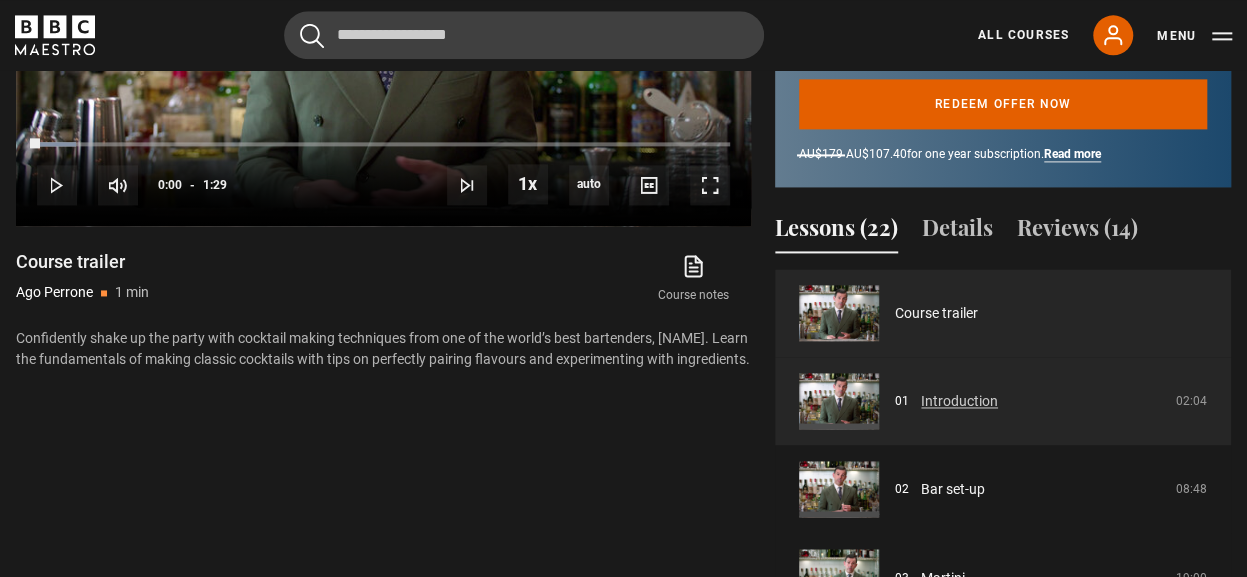 click on "Introduction" at bounding box center [959, 401] 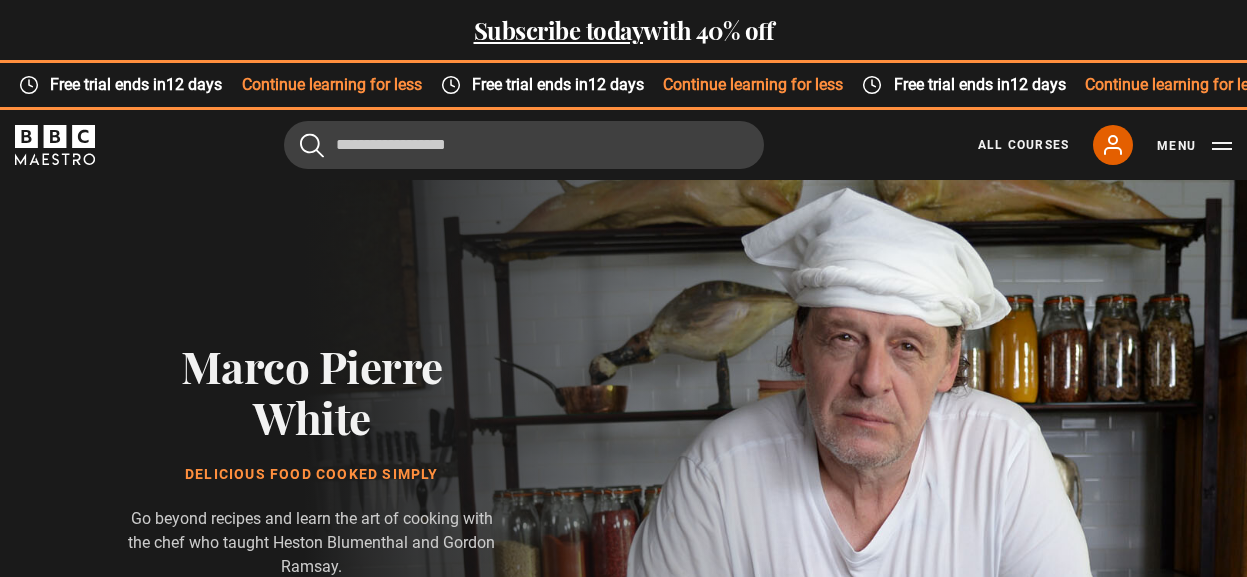 scroll, scrollTop: 0, scrollLeft: 0, axis: both 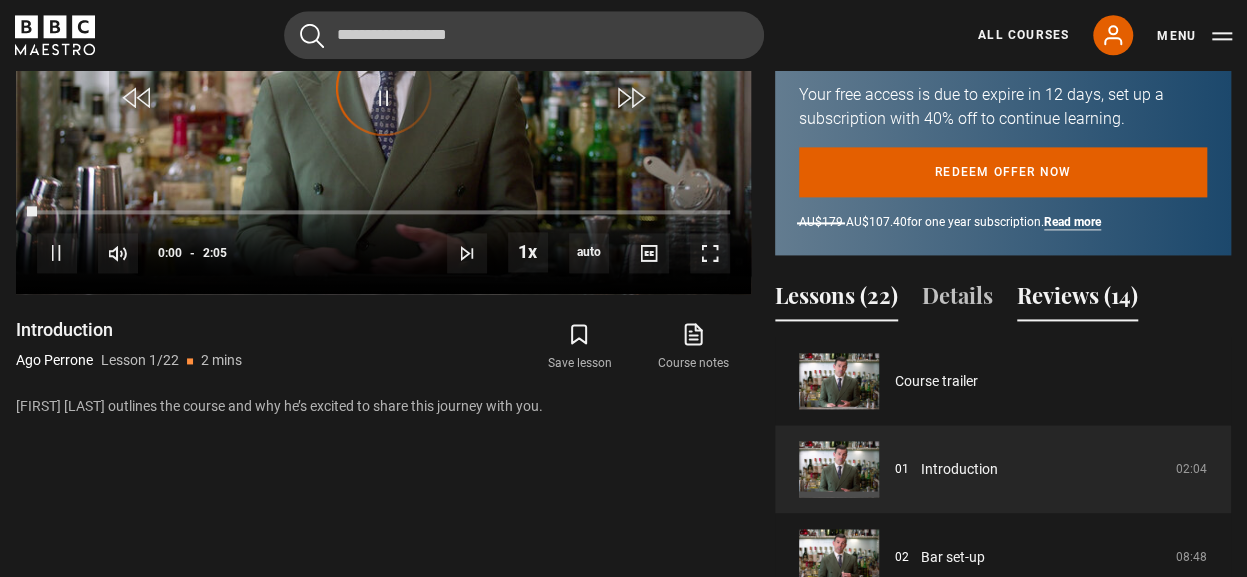 click on "Reviews (14)" at bounding box center (1077, 300) 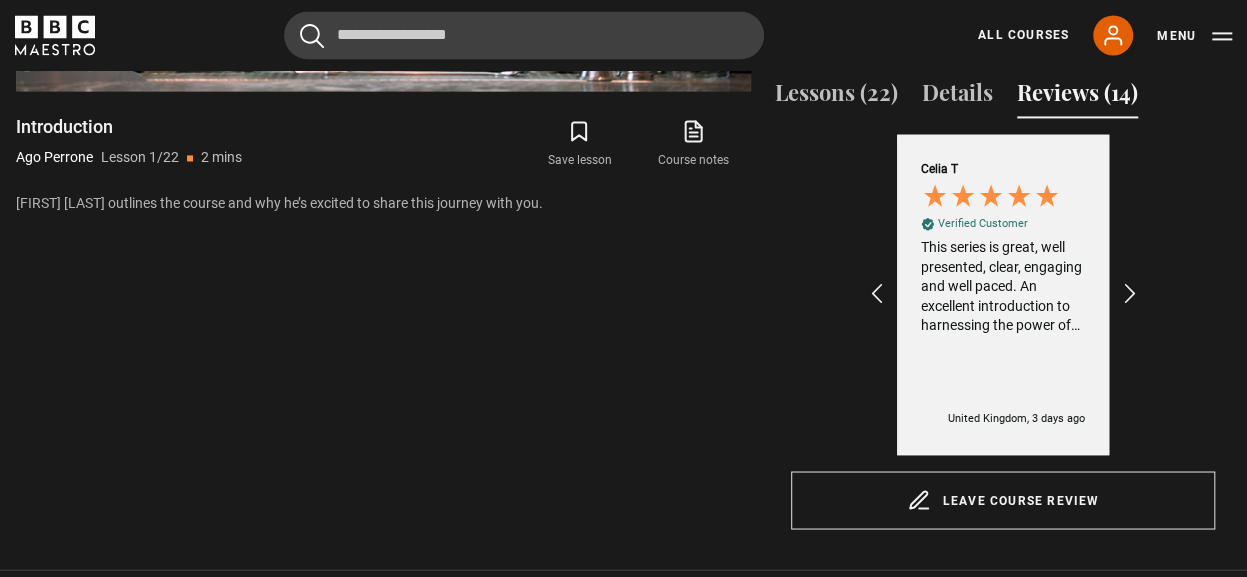 scroll, scrollTop: 1471, scrollLeft: 0, axis: vertical 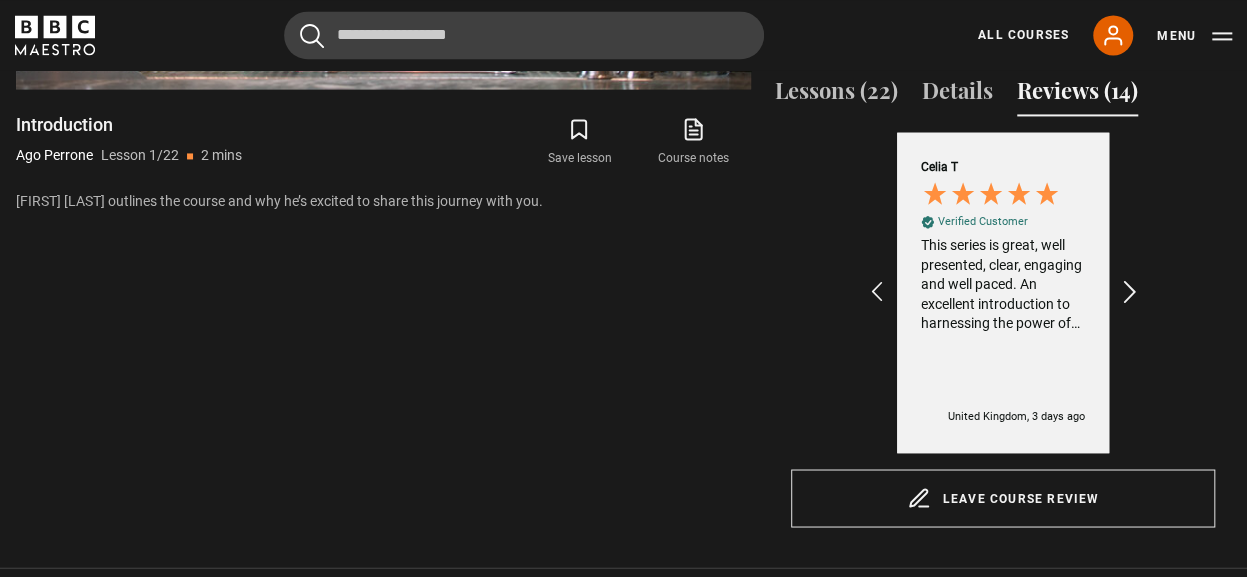 click at bounding box center (1130, 292) 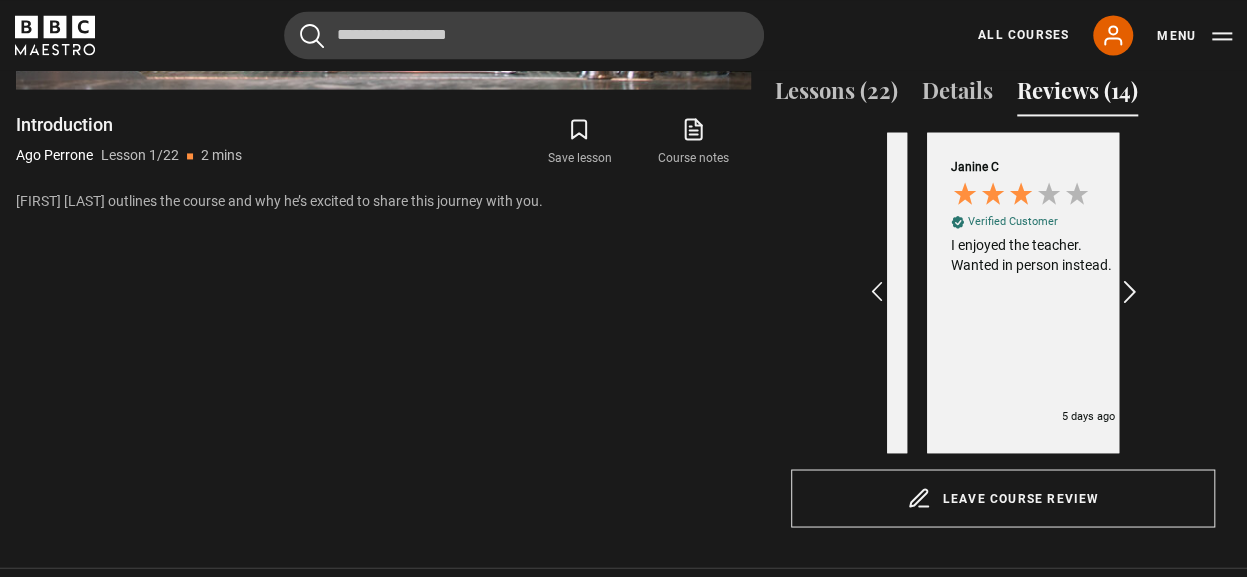 scroll, scrollTop: 0, scrollLeft: 232, axis: horizontal 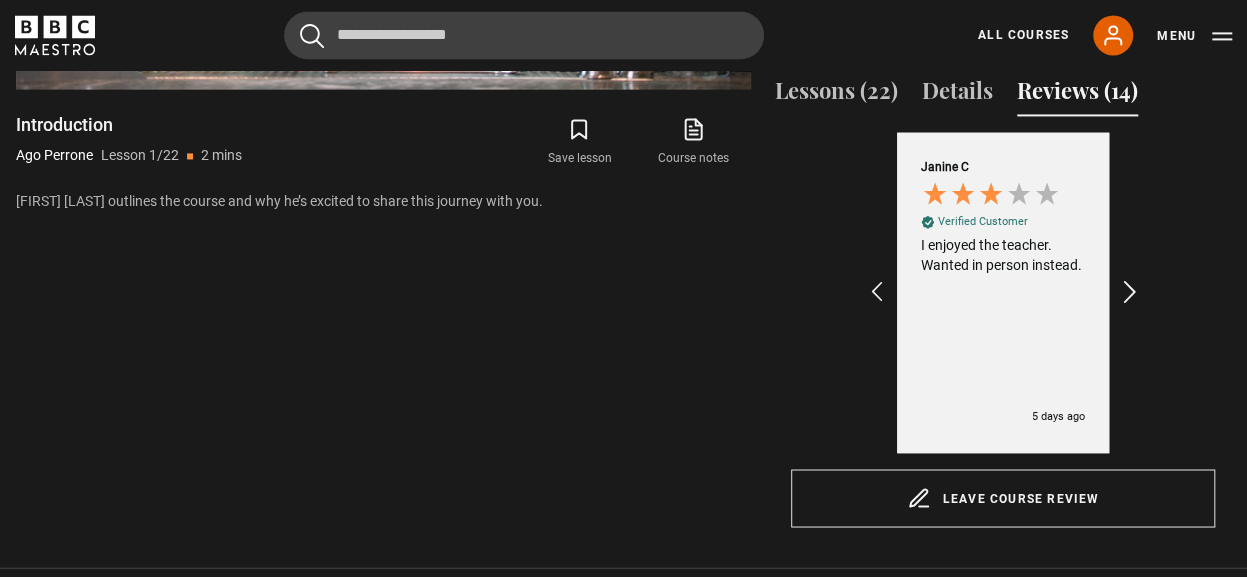 click at bounding box center [1130, 292] 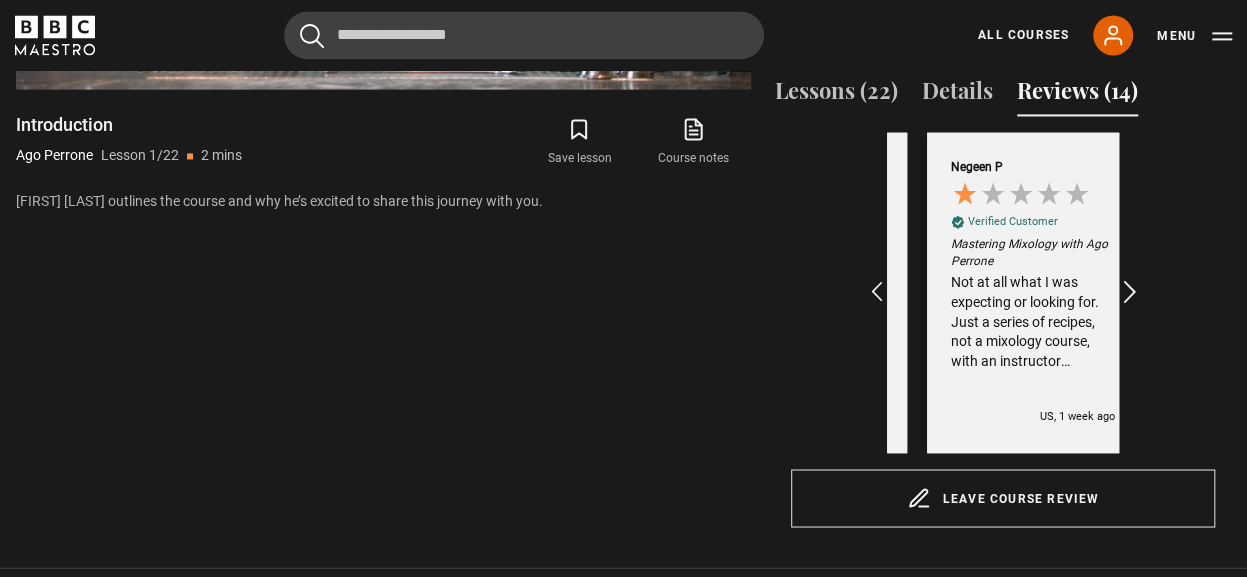 scroll, scrollTop: 0, scrollLeft: 464, axis: horizontal 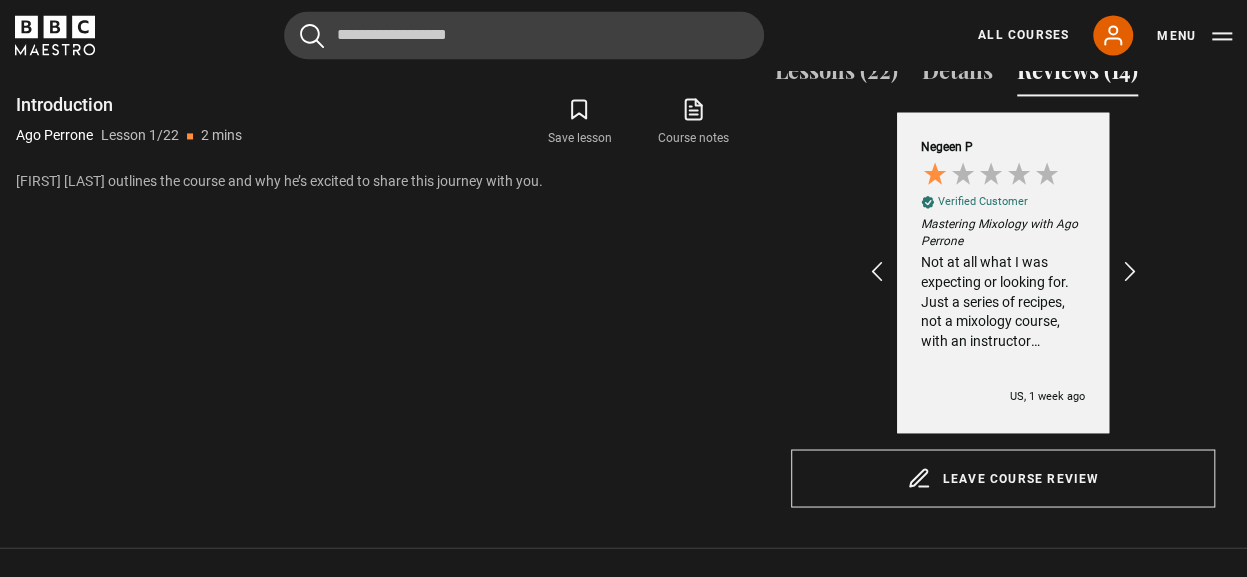 click on "Not at all what I was expecting or looking for.  Just a series of recipes, not a mixology course, with an instructor incredibly heavy on affectation and equally light on fundamentals.  (People are going to get hurt, for instance, with that wildly-irresponsible recommended method of opening a champagne bottle.) I've requested a refund." at bounding box center (1003, 302) 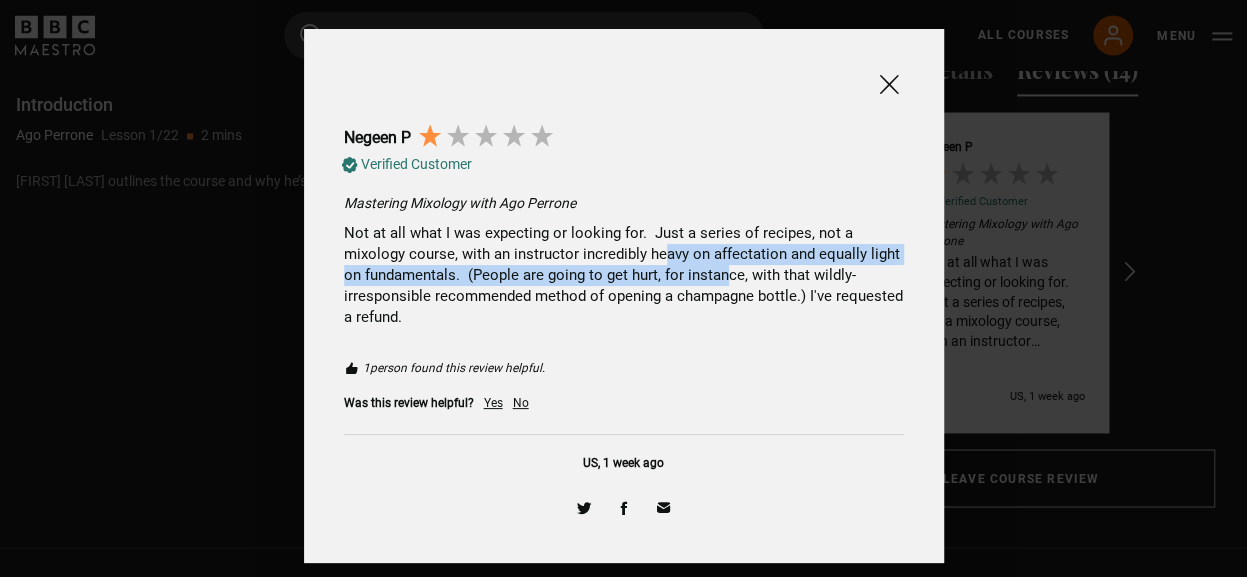 drag, startPoint x: 660, startPoint y: 247, endPoint x: 724, endPoint y: 275, distance: 69.856995 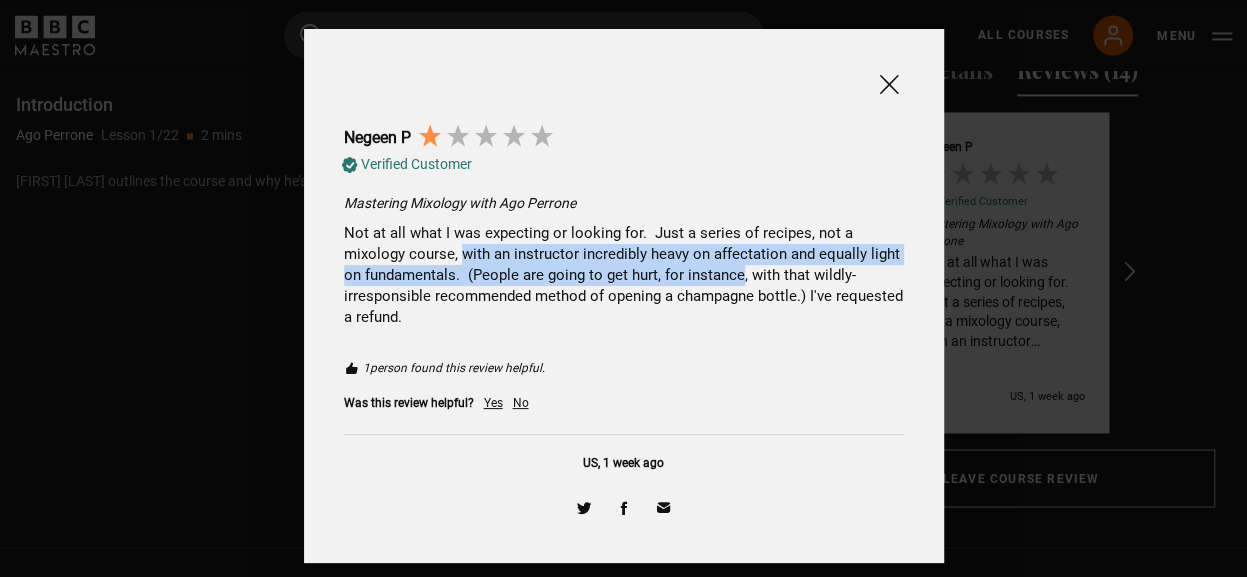 drag, startPoint x: 724, startPoint y: 275, endPoint x: 478, endPoint y: 247, distance: 247.58836 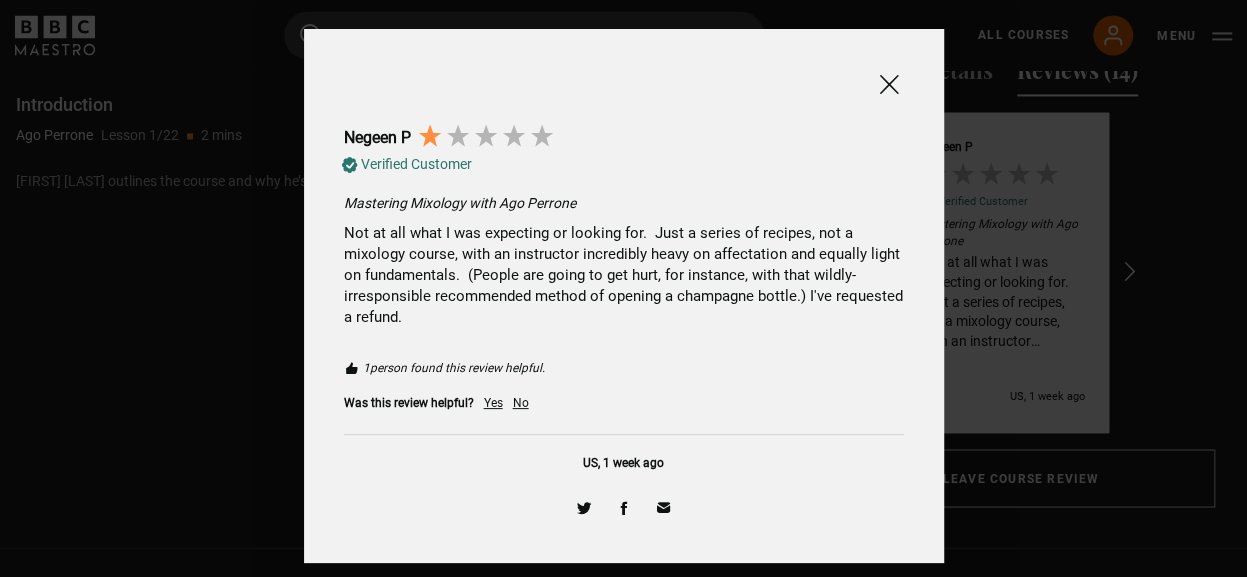 click on "Not at all what I was expecting or looking for.  Just a series of recipes, not a mixology course, with an instructor incredibly heavy on affectation and equally light on fundamentals.  (People are going to get hurt, for instance, with that wildly-irresponsible recommended method of opening a champagne bottle.) I've requested a refund." at bounding box center (624, 275) 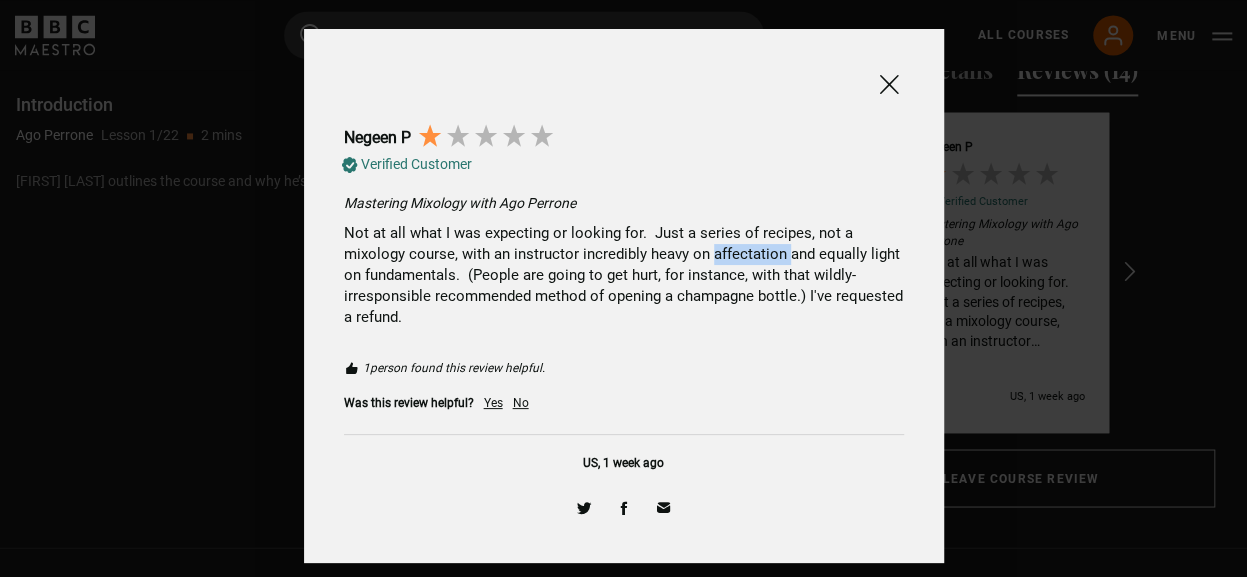 copy on "affectation" 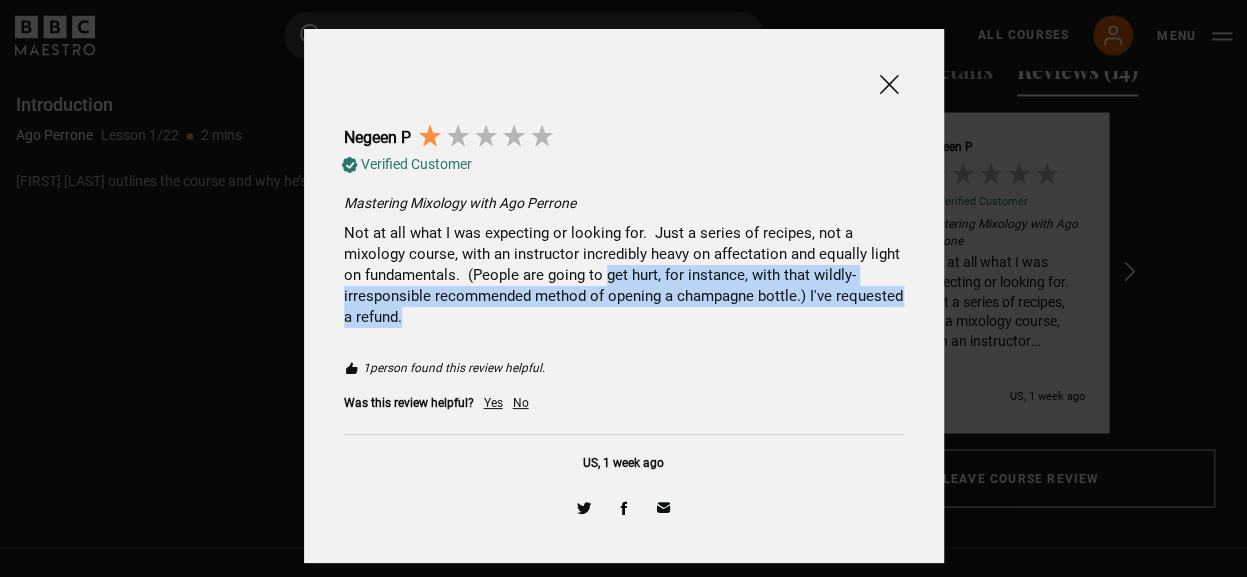 drag, startPoint x: 551, startPoint y: 319, endPoint x: 614, endPoint y: 278, distance: 75.16648 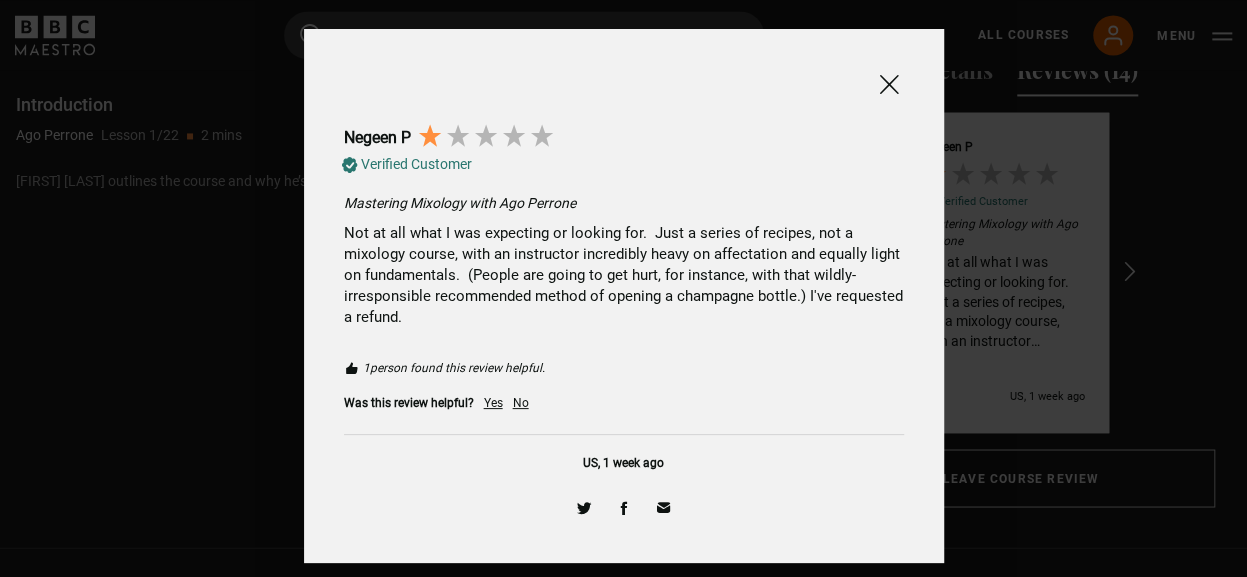 click at bounding box center [889, 84] 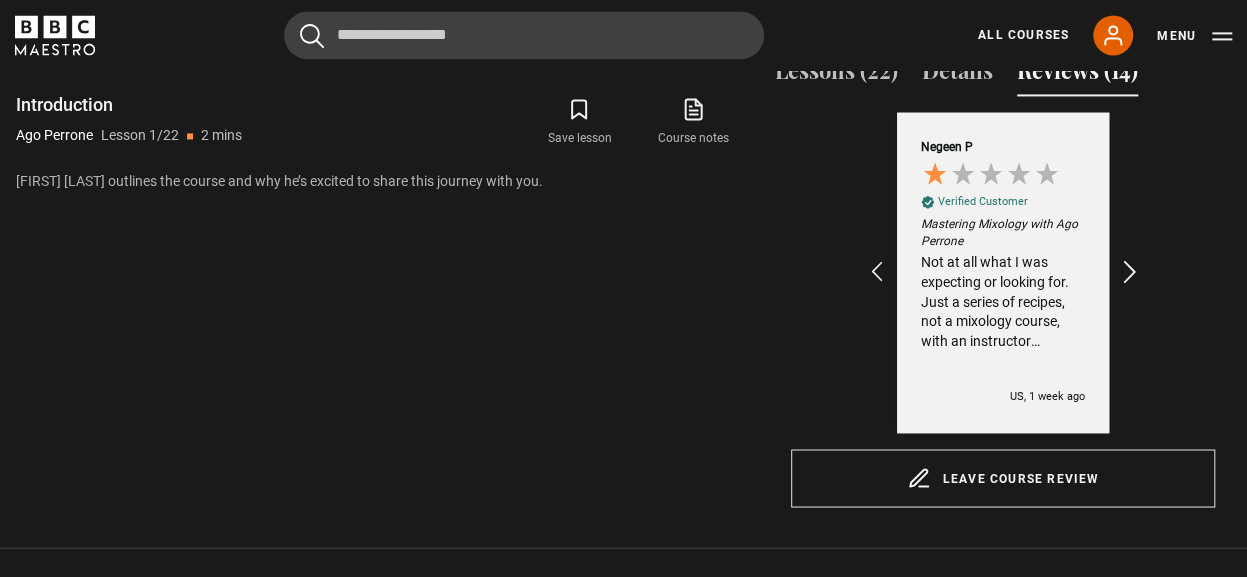 click at bounding box center [1130, 272] 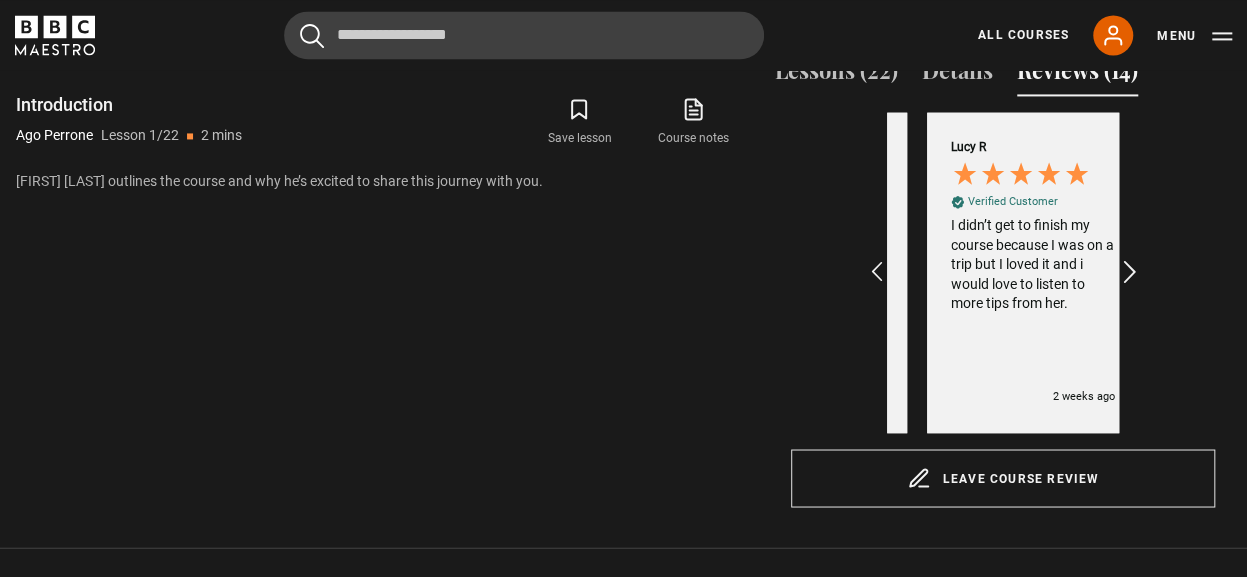 scroll, scrollTop: 0, scrollLeft: 696, axis: horizontal 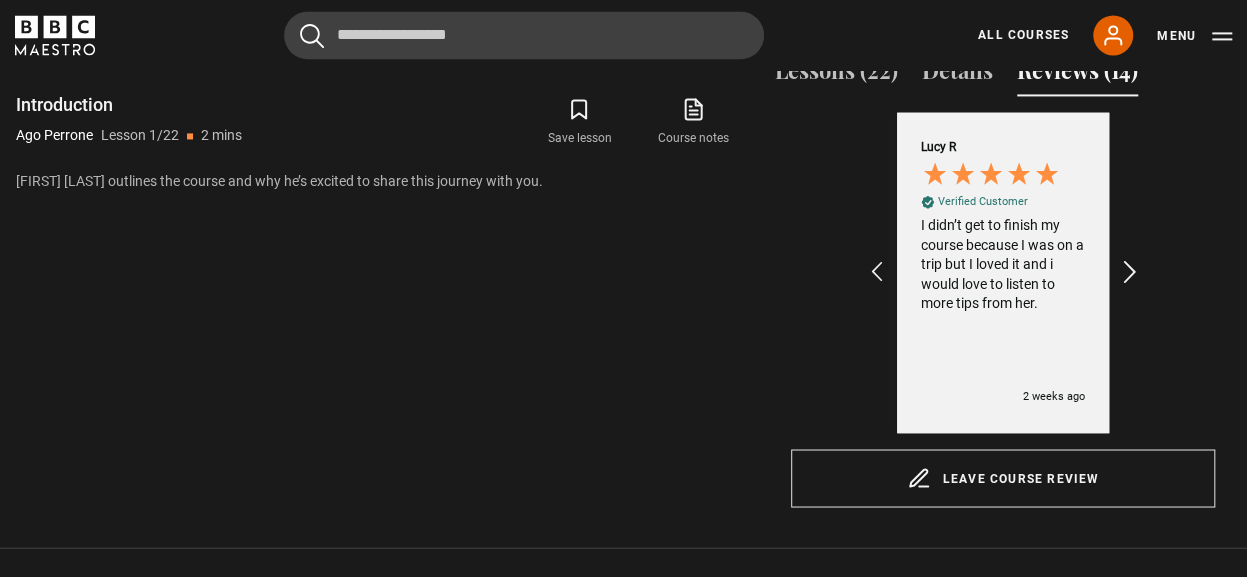 click at bounding box center (1130, 272) 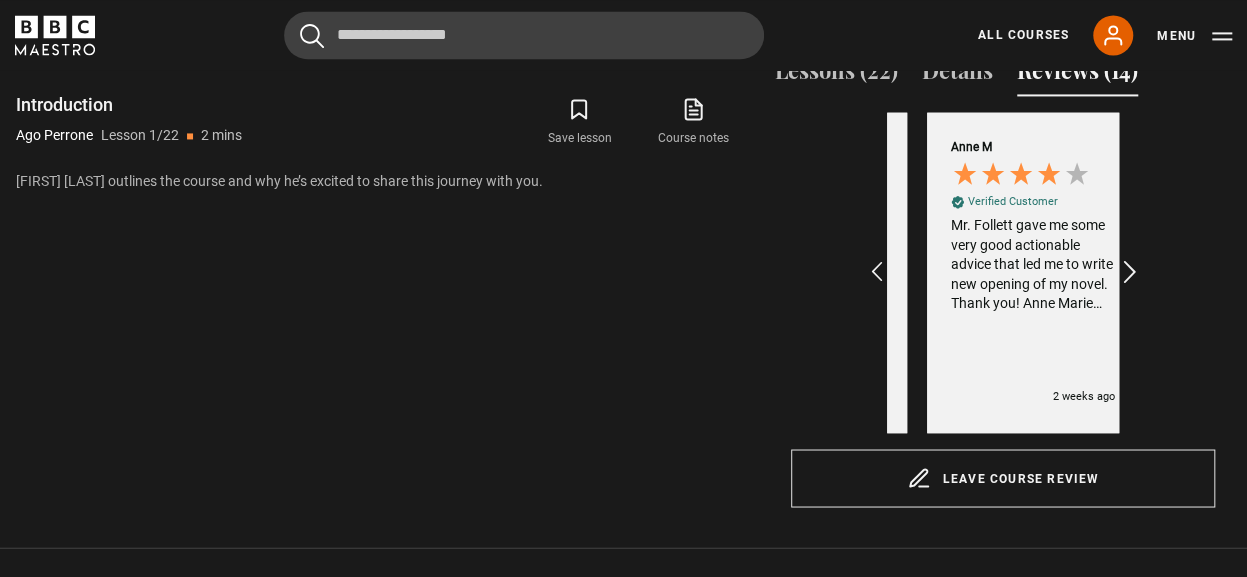 scroll, scrollTop: 0, scrollLeft: 928, axis: horizontal 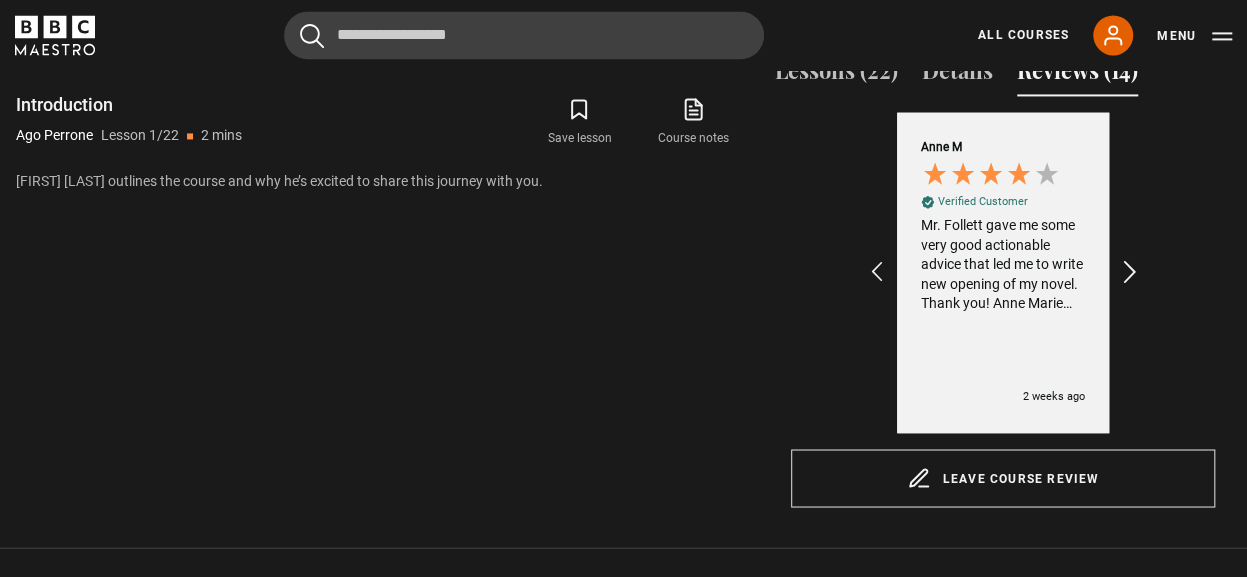 click at bounding box center [1130, 272] 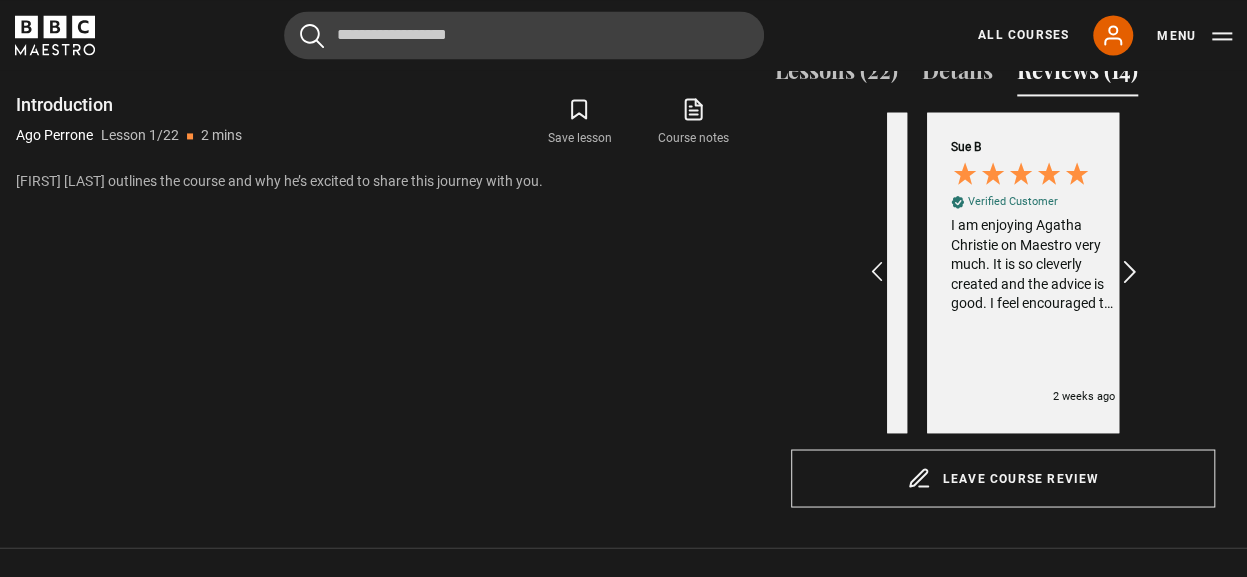 scroll, scrollTop: 0, scrollLeft: 1160, axis: horizontal 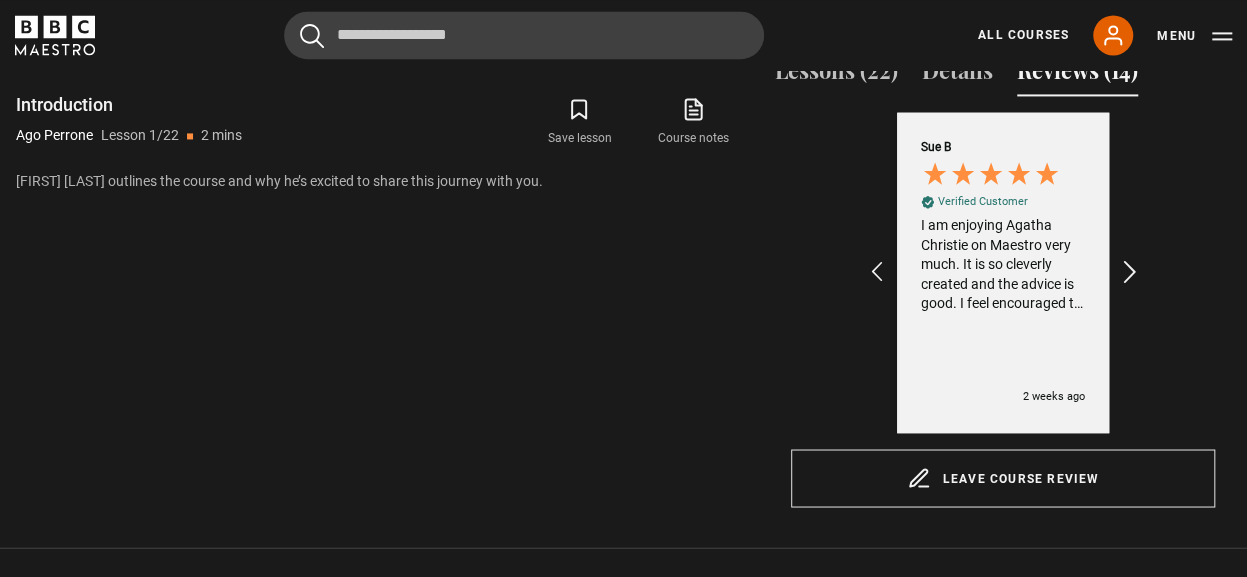 click at bounding box center [1130, 272] 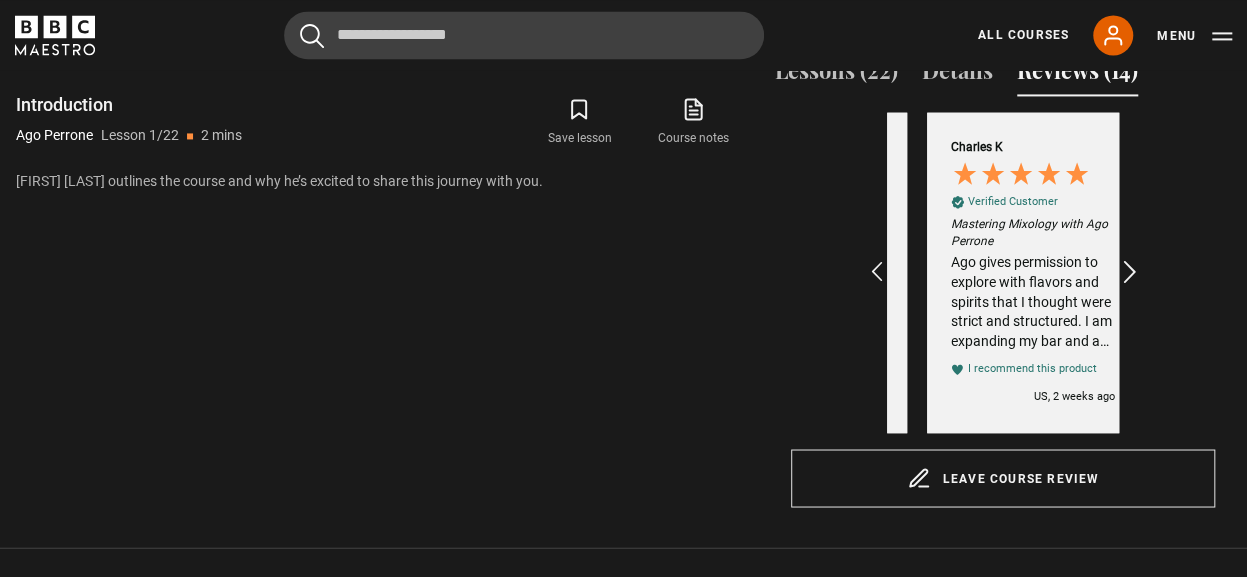 scroll, scrollTop: 0, scrollLeft: 1392, axis: horizontal 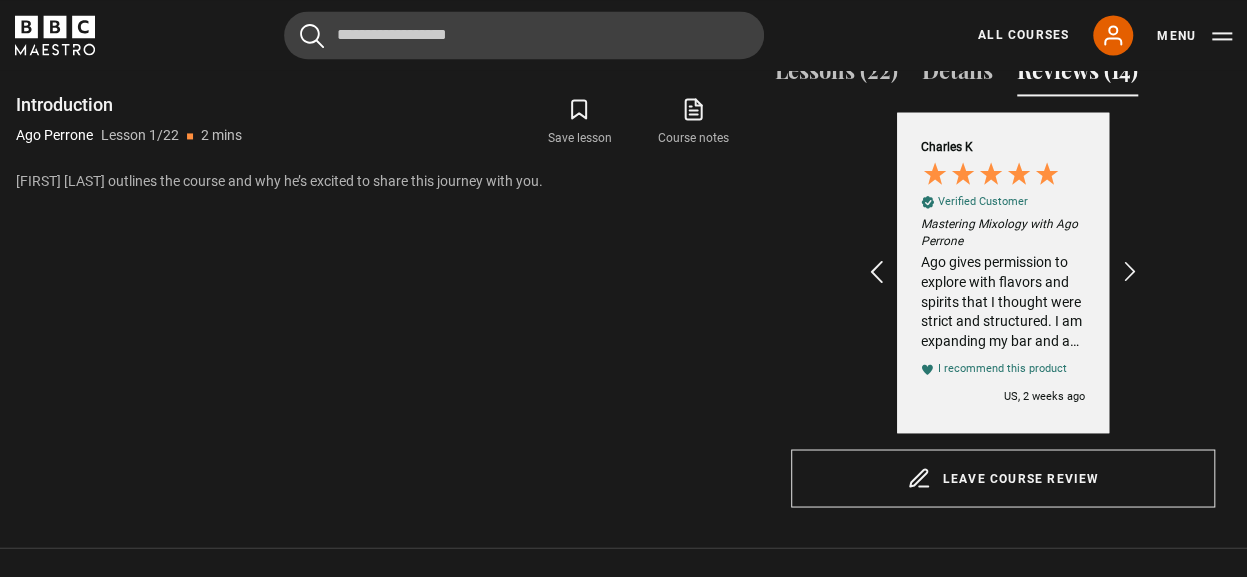 click at bounding box center (877, 272) 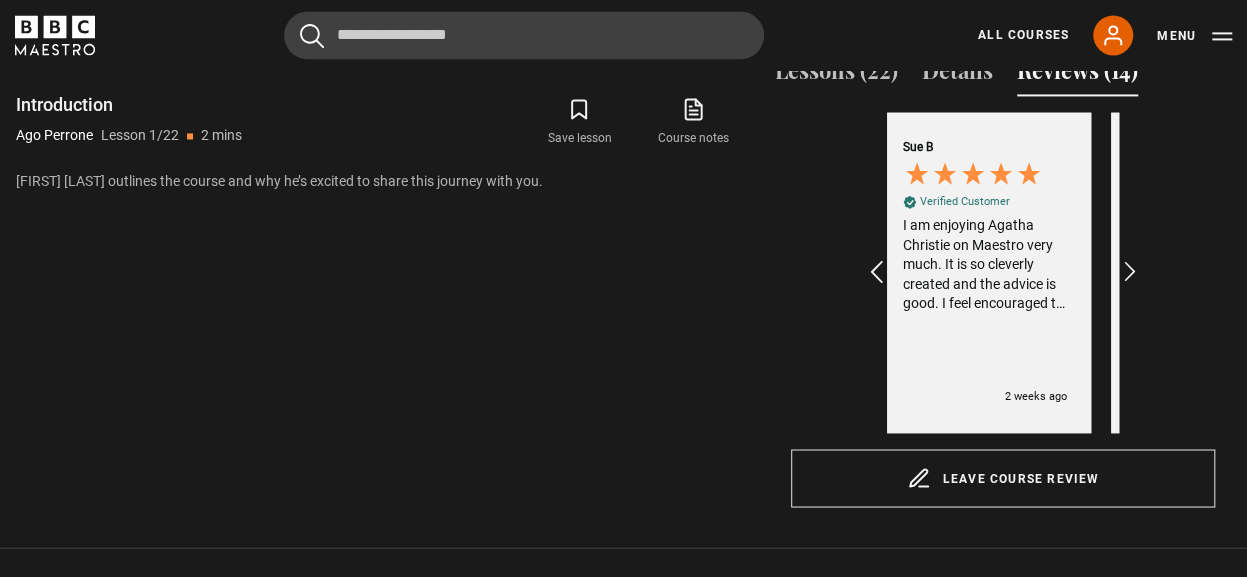 click at bounding box center (877, 272) 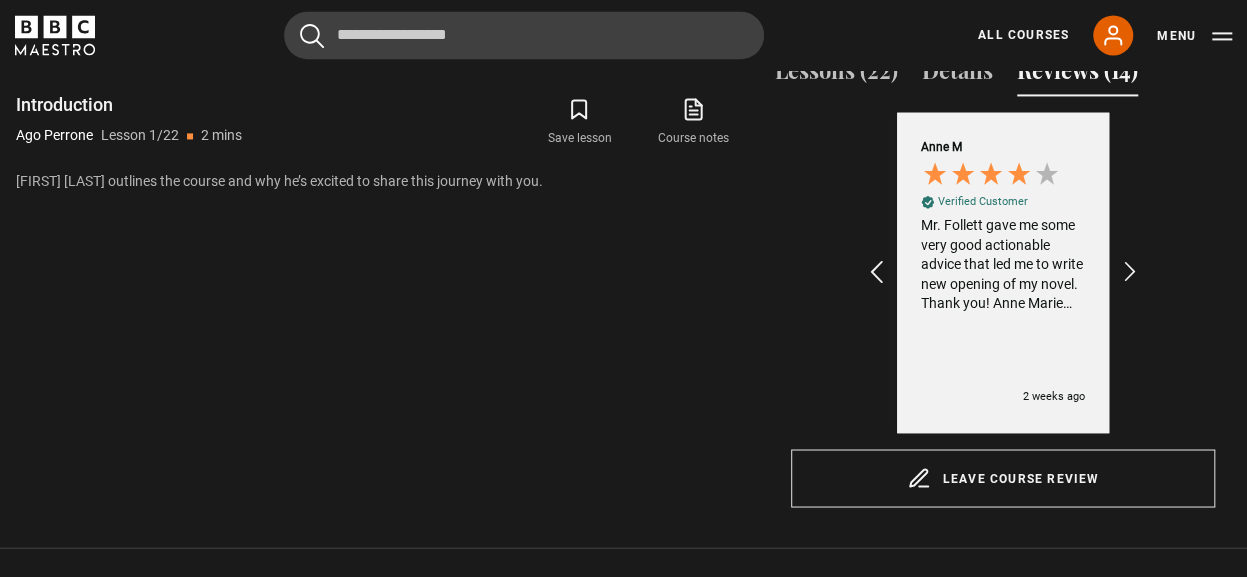 click at bounding box center [877, 272] 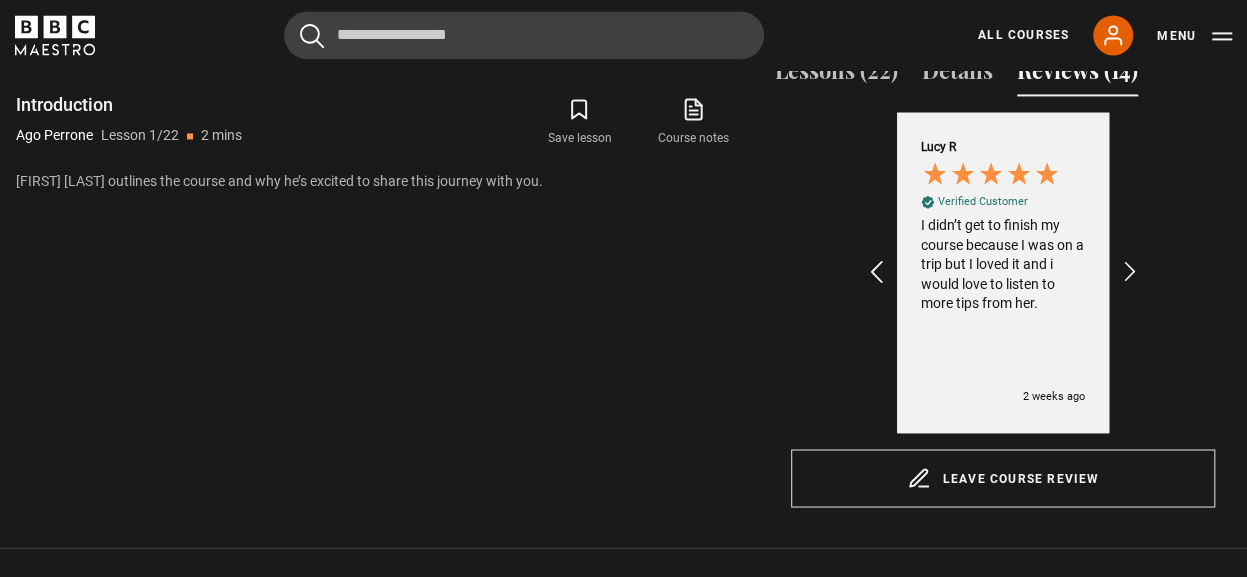 click at bounding box center (877, 272) 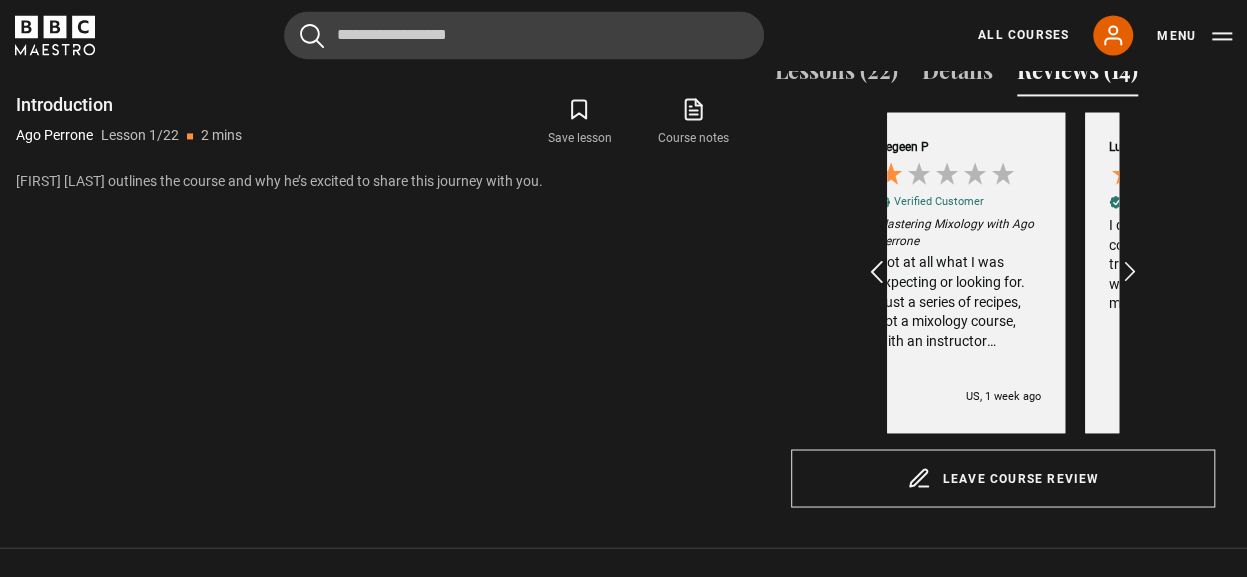 scroll, scrollTop: 0, scrollLeft: 464, axis: horizontal 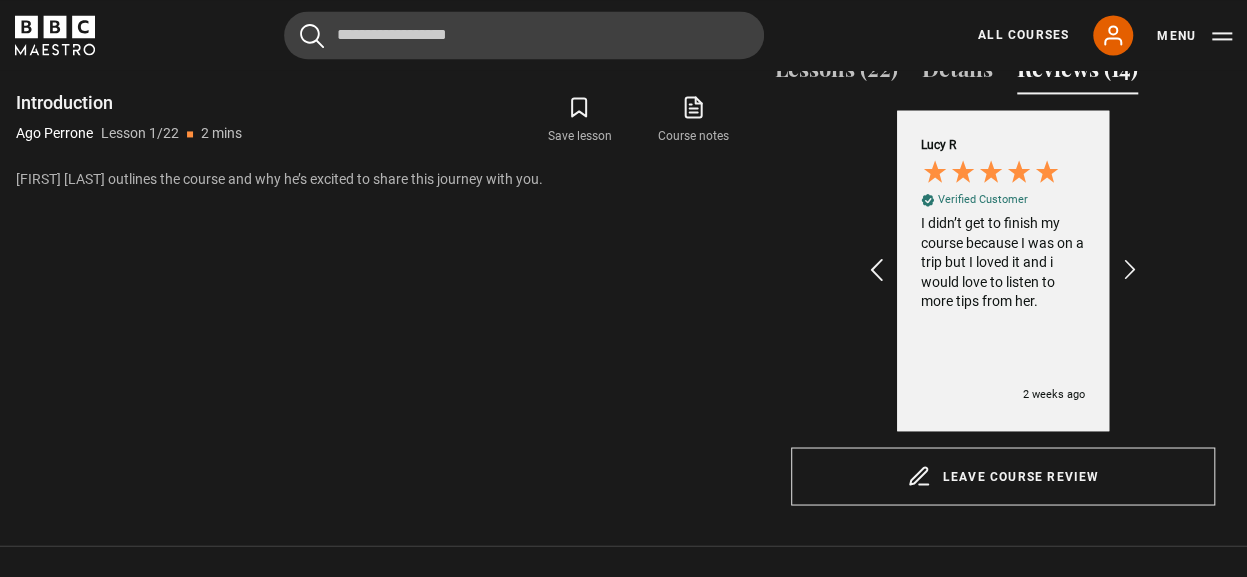 click at bounding box center [877, 270] 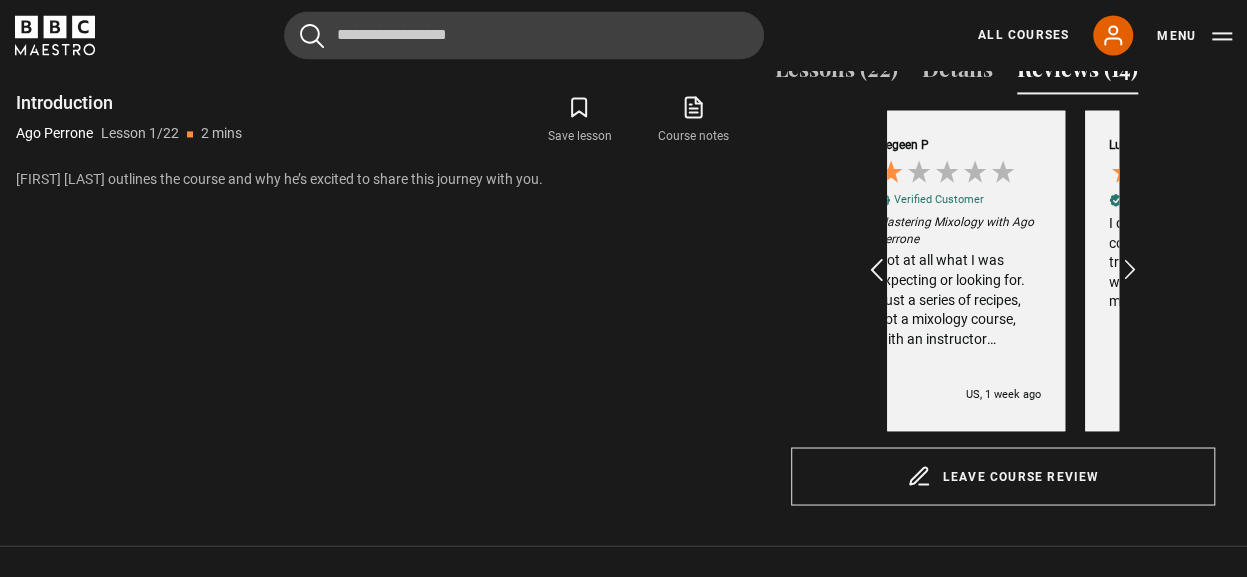 scroll, scrollTop: 0, scrollLeft: 464, axis: horizontal 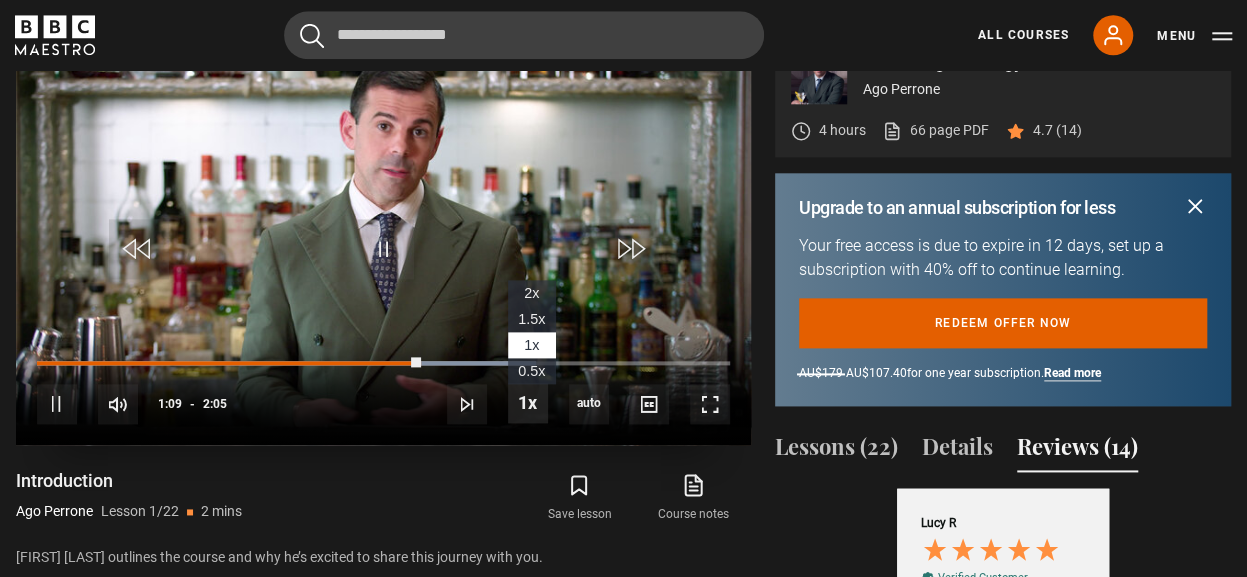 click at bounding box center (528, 403) 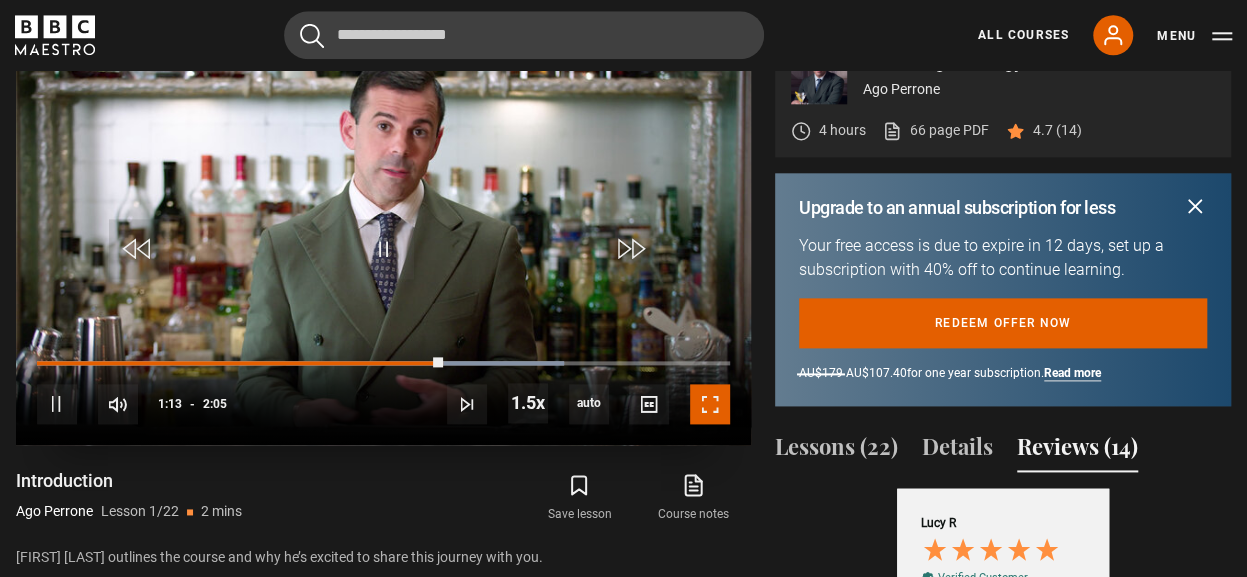 click at bounding box center [710, 404] 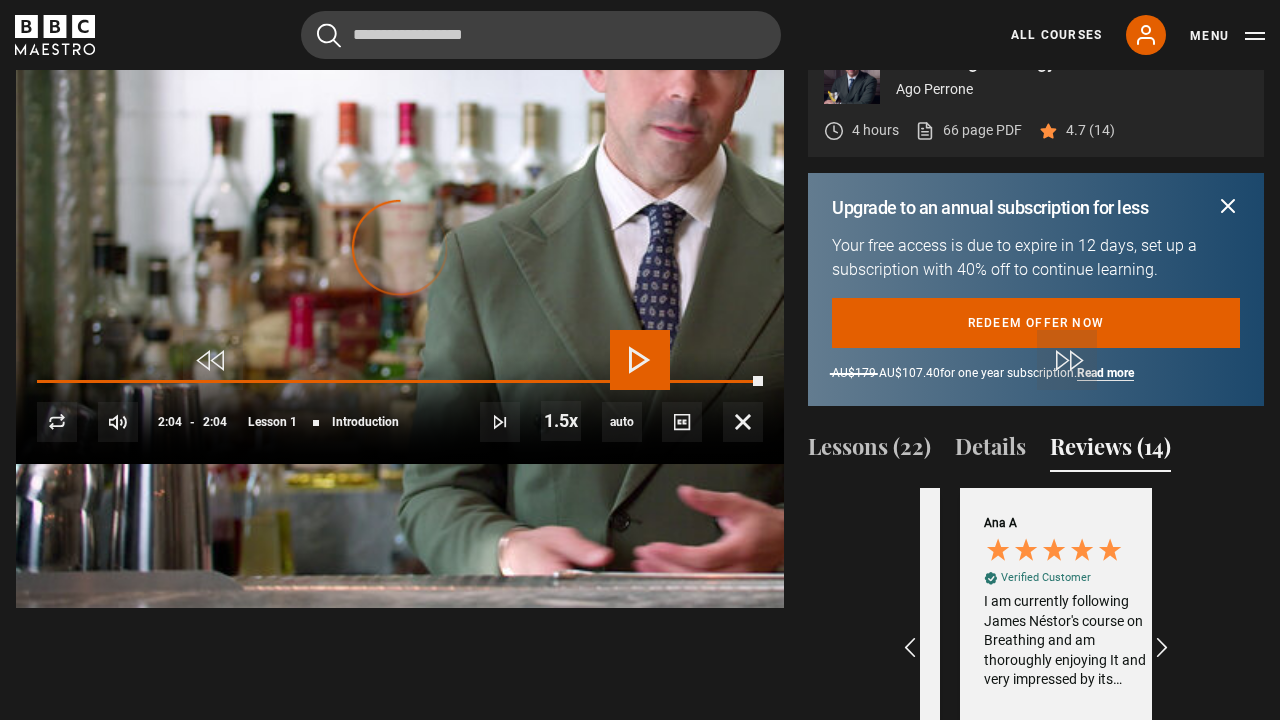 scroll, scrollTop: 0, scrollLeft: 1856, axis: horizontal 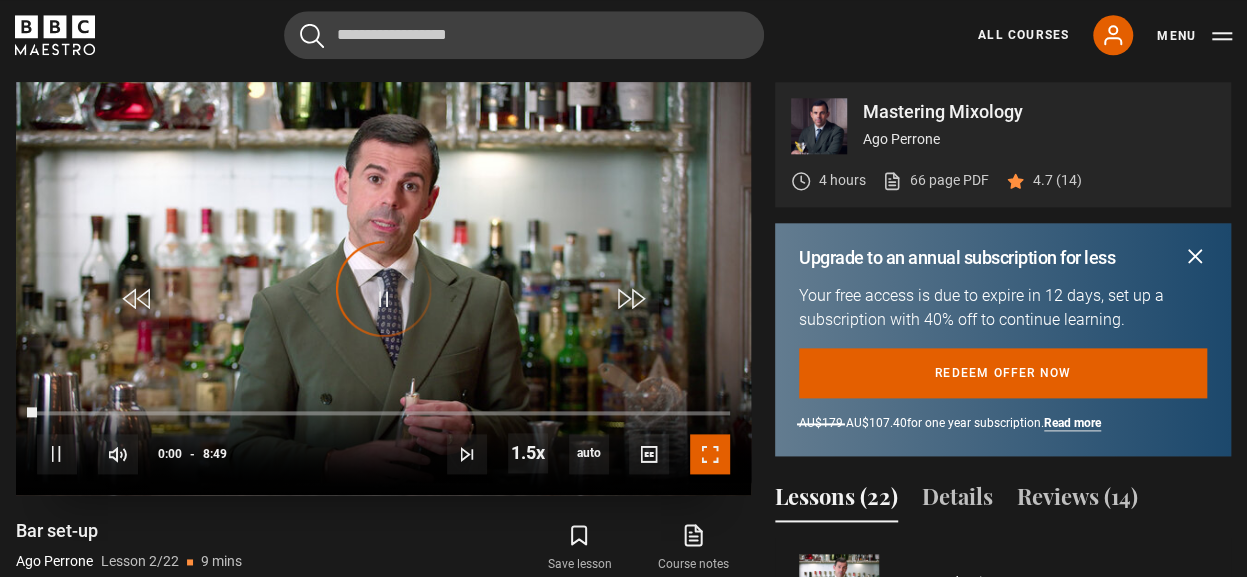 click at bounding box center [710, 454] 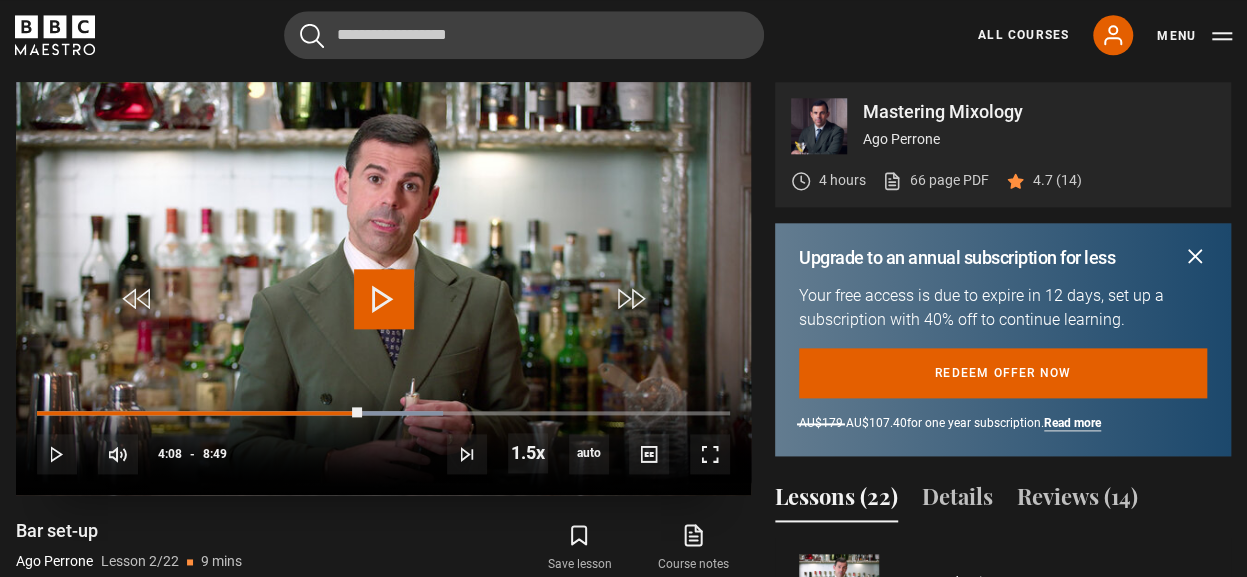 click on "10s Skip Back 10 seconds Play 10s Skip Forward 10 seconds Loaded :  58.60% 1:15 4:08 Play Mute 5% Current Time  4:08 - Duration  8:49
Ago Perrone
Lesson 2
Bar set-up
1.5x Playback Rate 2x 1.5x , selected 1x 0.5x auto Quality 360p 720p 1080p 2160p Auto , selected Captions captions off , selected English  Captions" at bounding box center [383, 440] 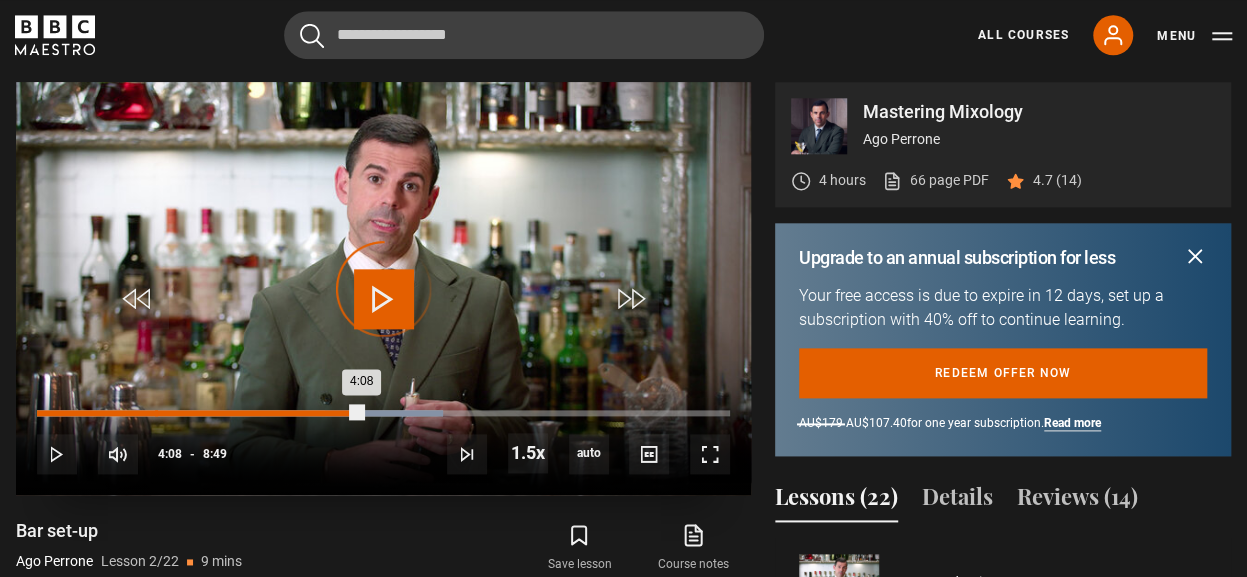 click on "1:30" at bounding box center [156, 413] 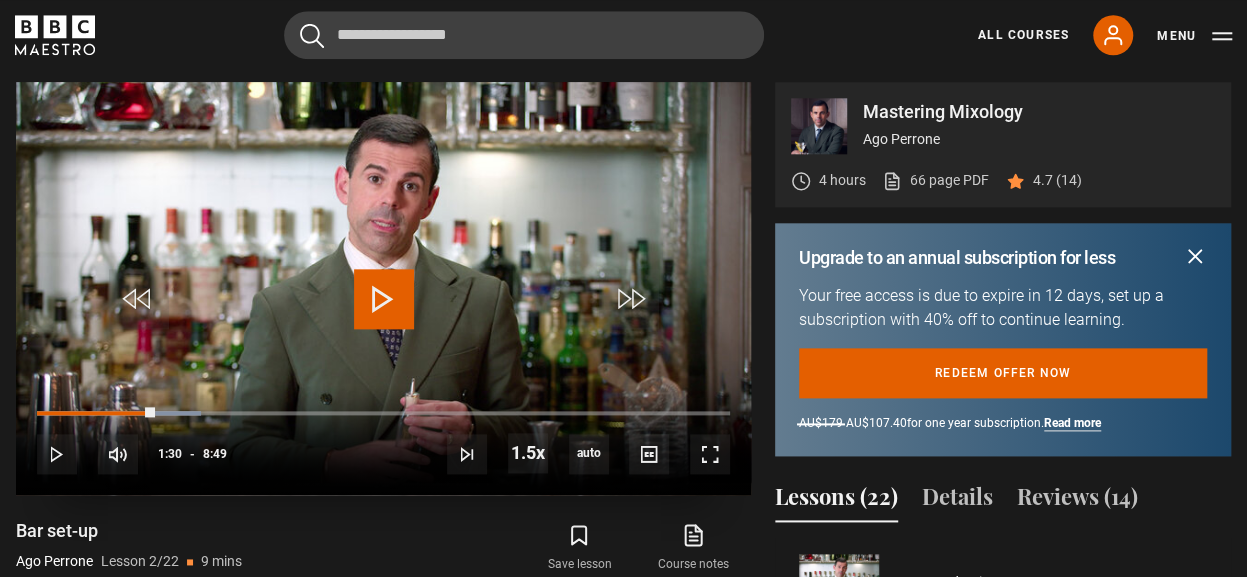 click at bounding box center (383, 288) 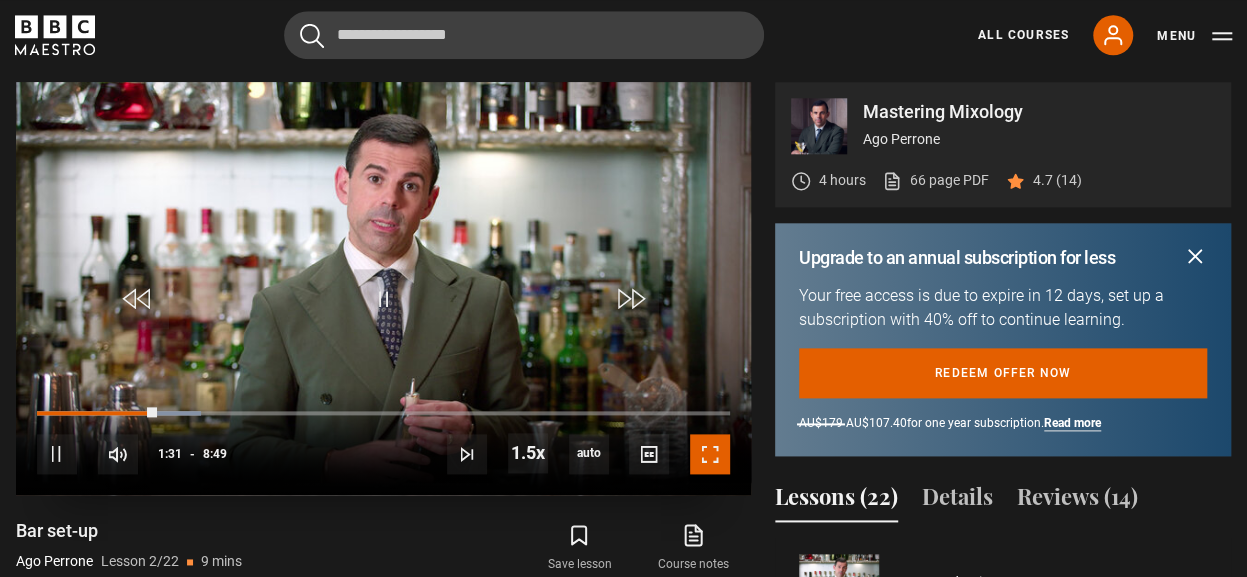 click at bounding box center [710, 454] 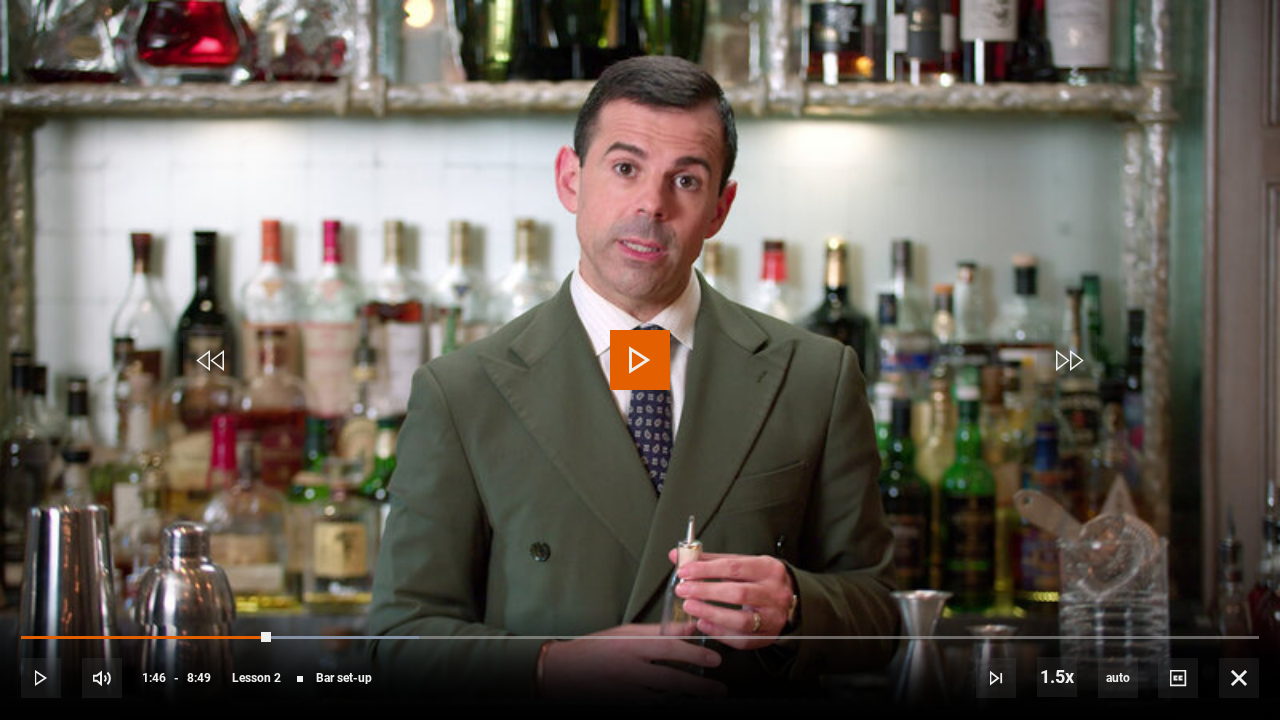 click at bounding box center (640, 360) 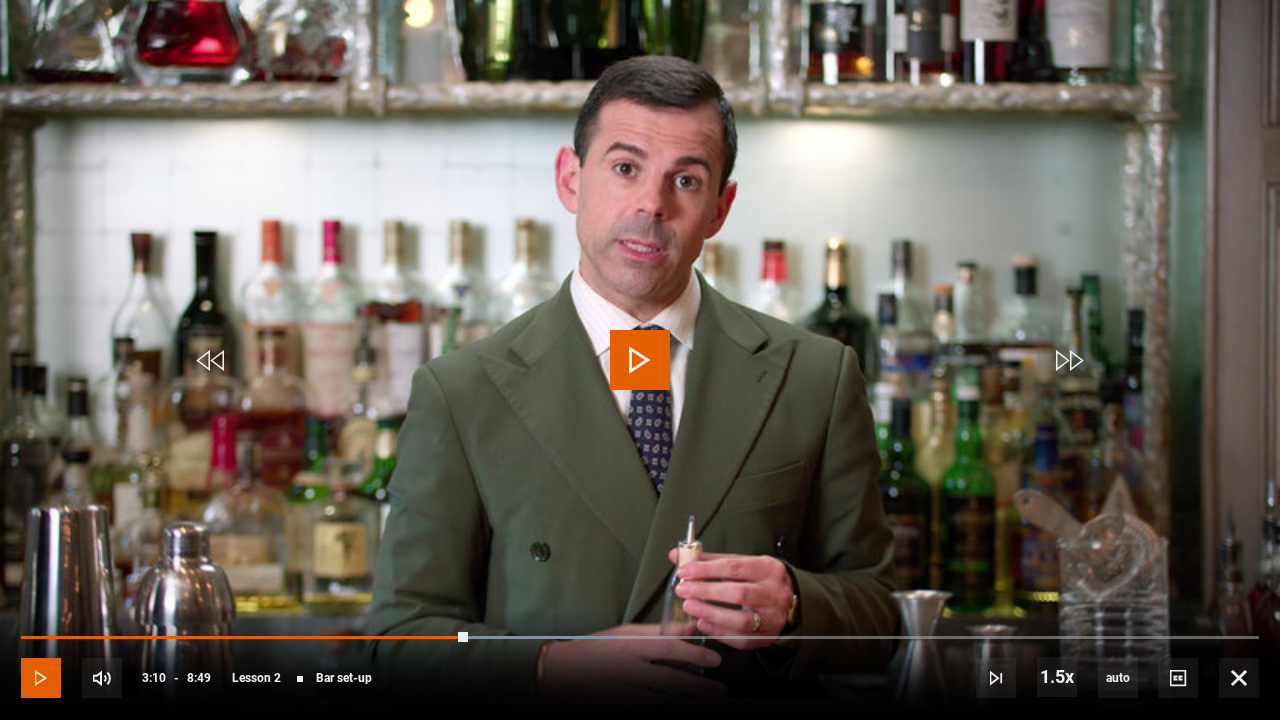 click at bounding box center [41, 678] 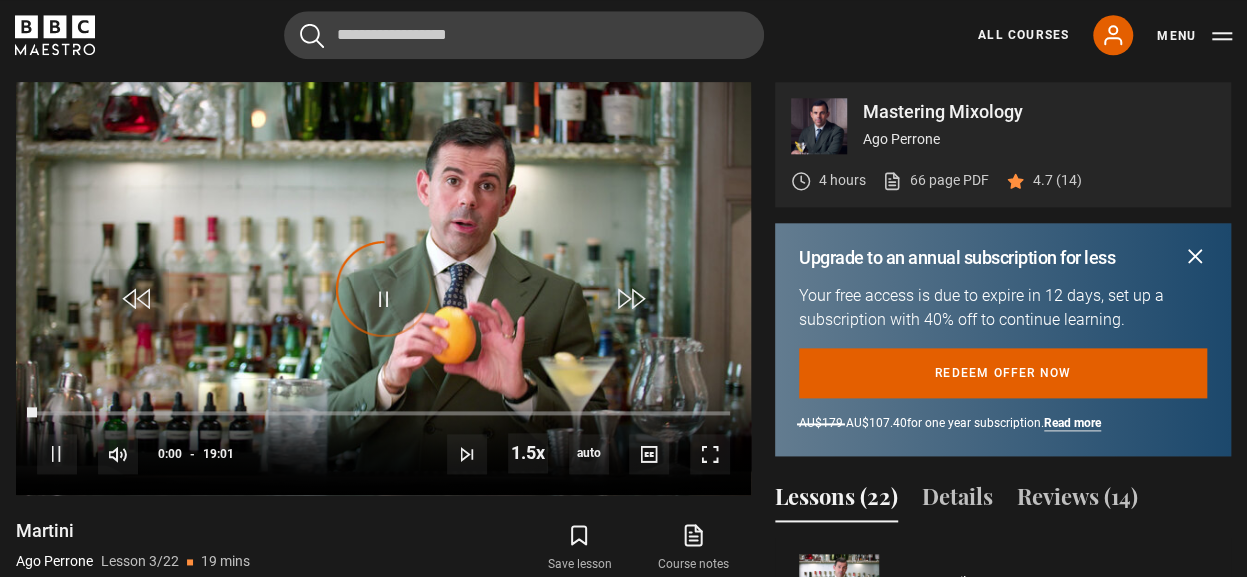 scroll, scrollTop: 176, scrollLeft: 0, axis: vertical 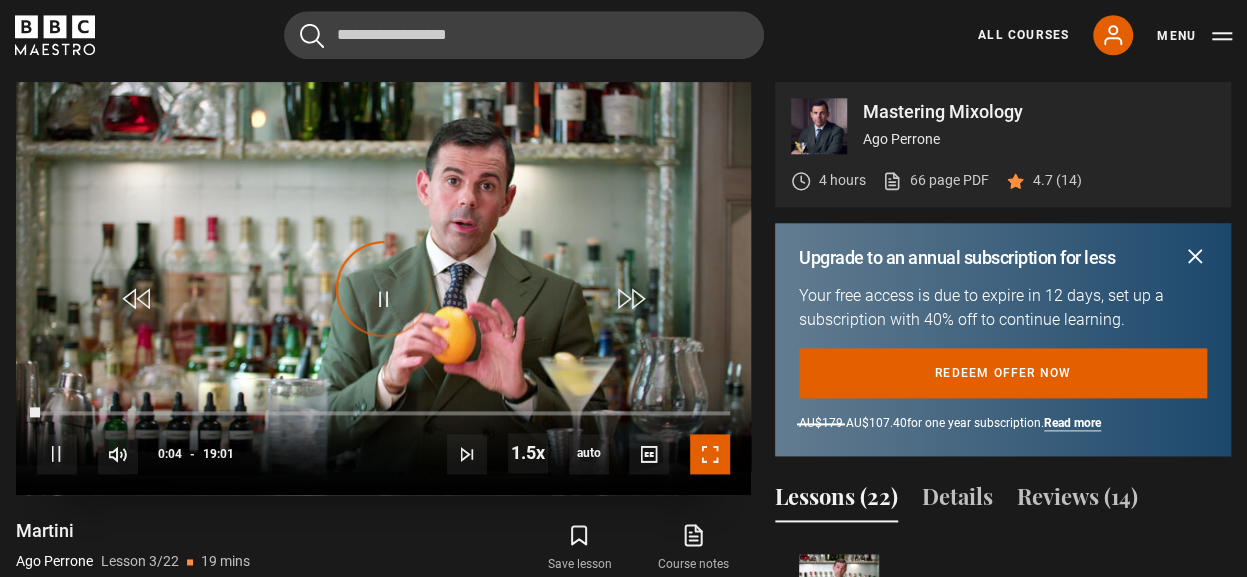 click at bounding box center [710, 454] 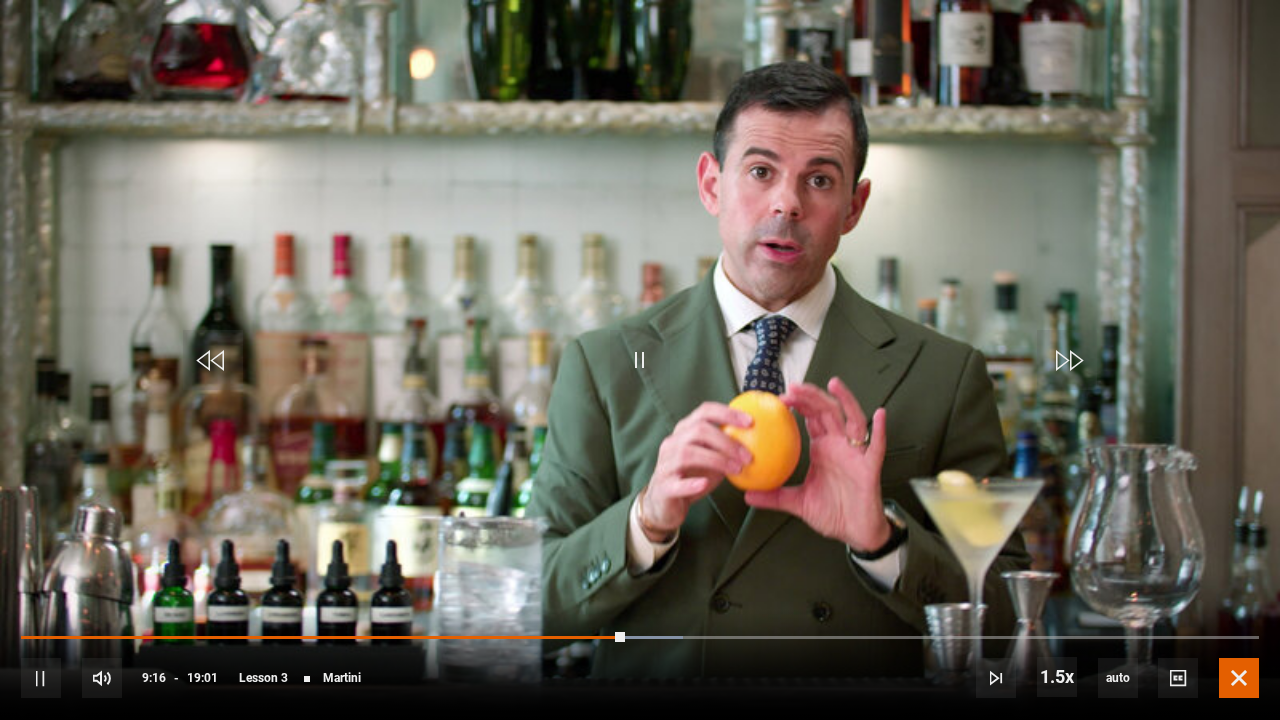 click at bounding box center (1239, 678) 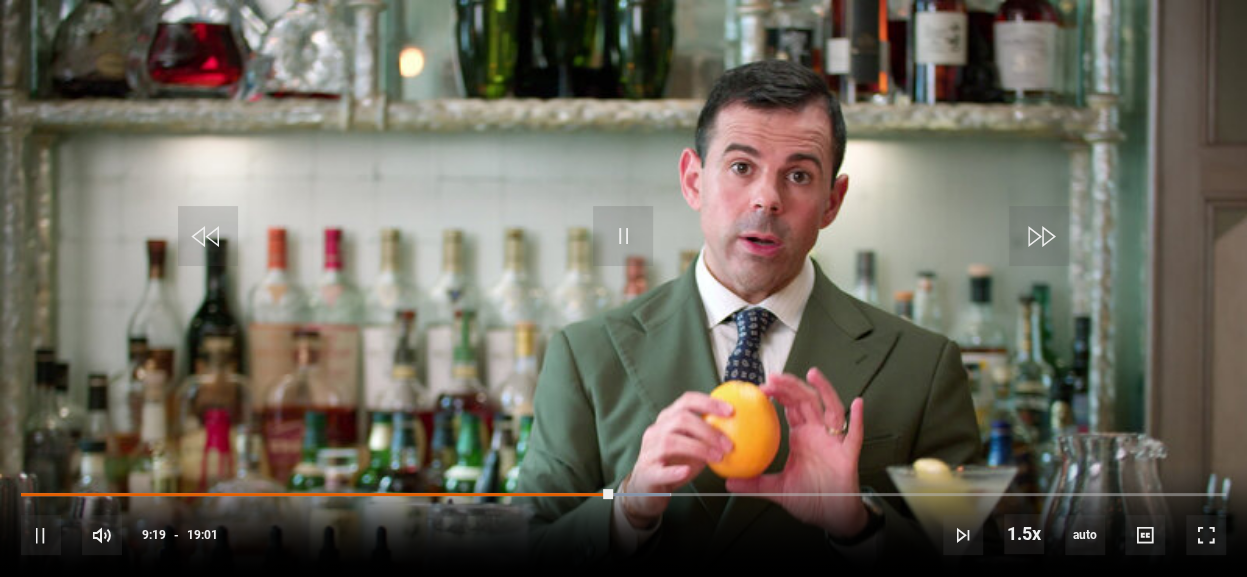 scroll, scrollTop: 1258, scrollLeft: 0, axis: vertical 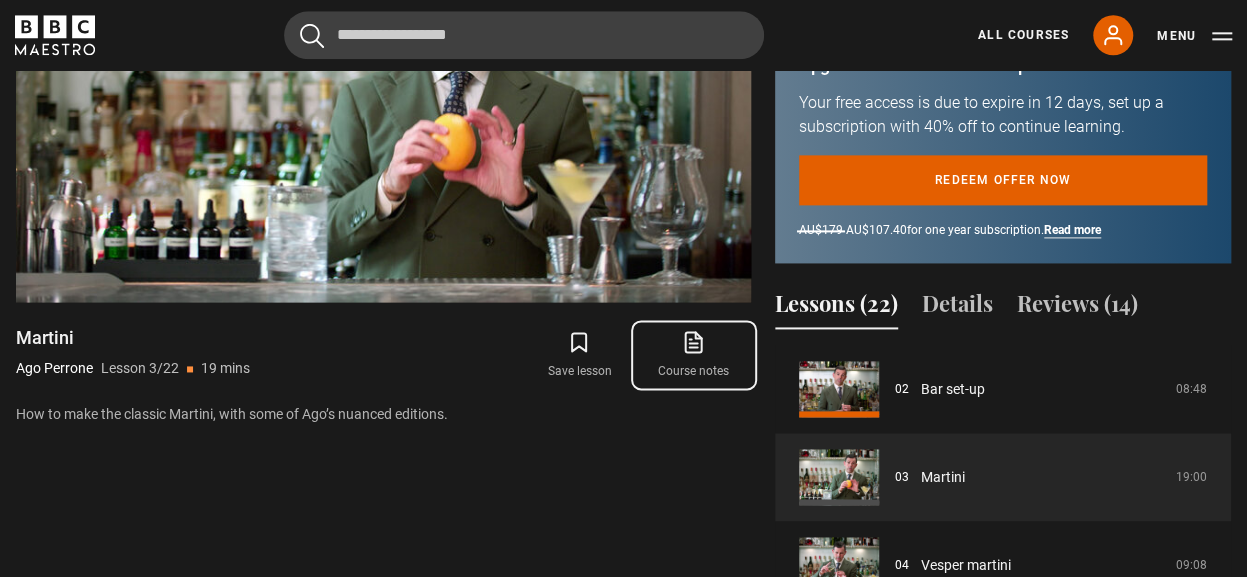 click 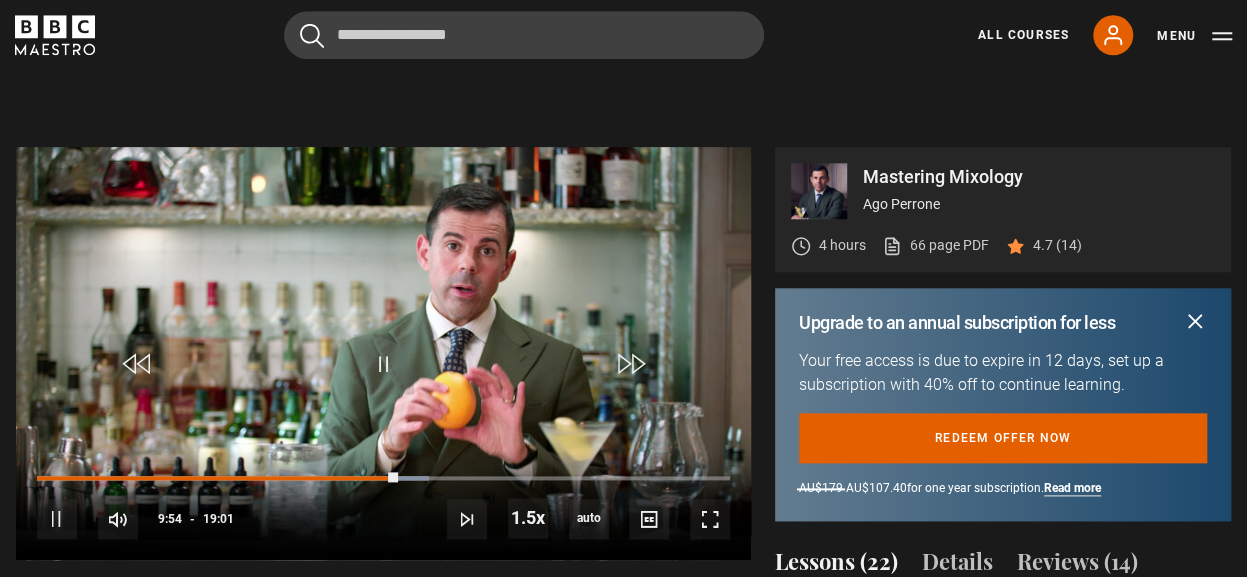scroll, scrollTop: 1001, scrollLeft: 0, axis: vertical 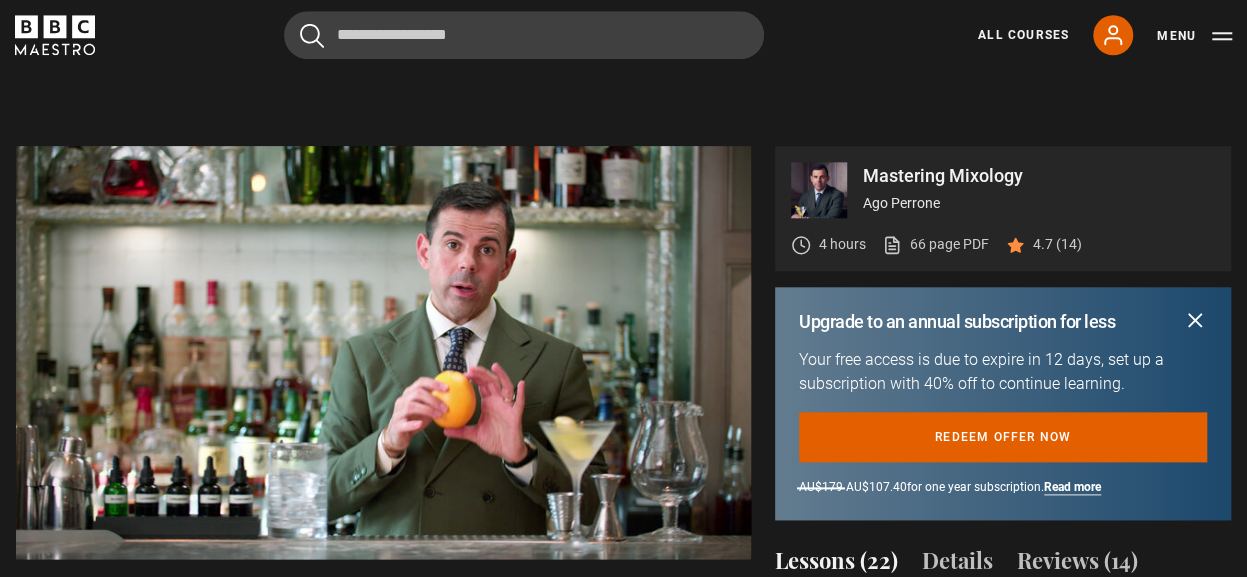 click on "Mastering Mixology
Ago Perrone
4 hours
66 page PDF
(opens in new tab)
4.7 (14)
Upgrade to an annual subscription for less
Dismiss offer
Your free access is due to expire in 12 days, set up a subscription with 40% off to continue learning.
Redeem offer now
AU$179   AU$107.40  for one year subscription.  Read more  about our referral terms
Video Player is loading. Play Lesson Martini 10s Pause 10s Loaded" at bounding box center (623, 570) 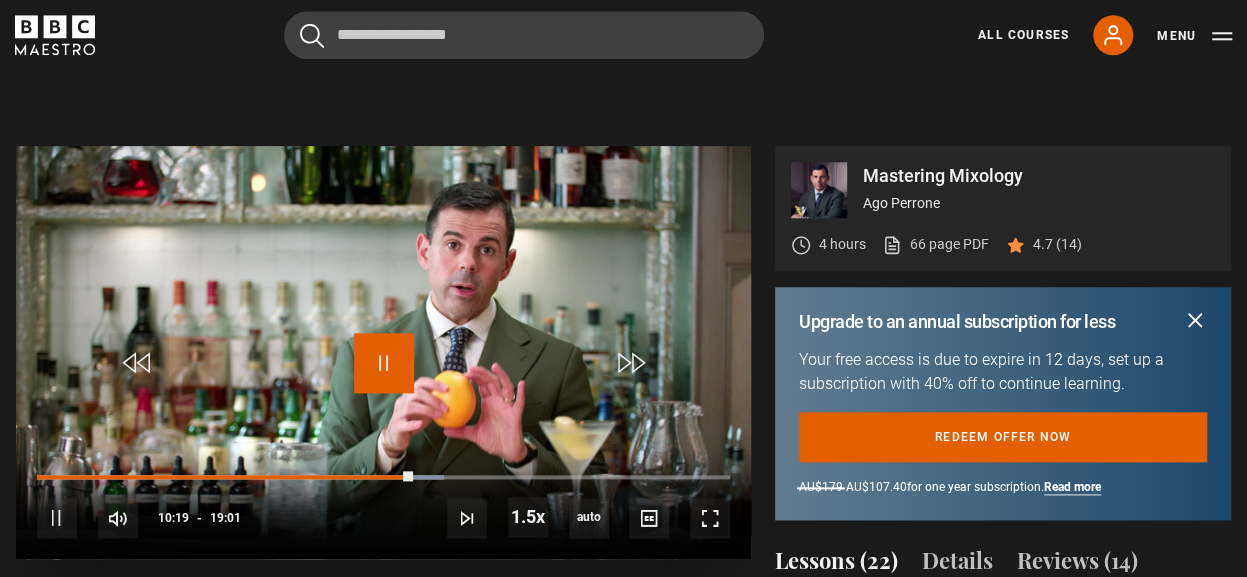 click at bounding box center [384, 363] 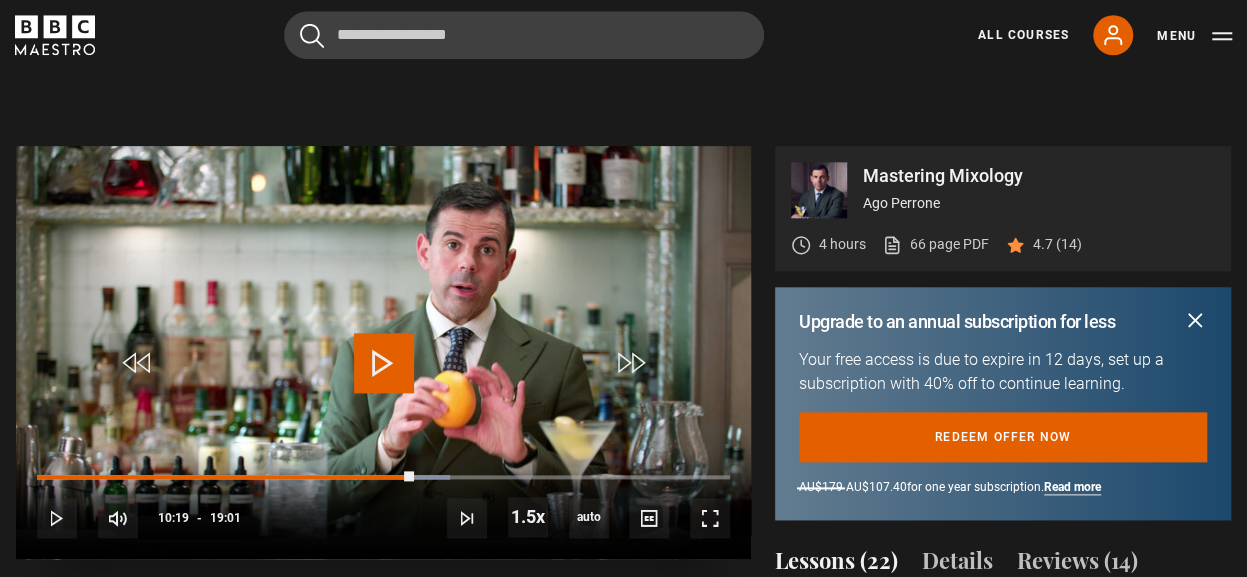 click at bounding box center (384, 363) 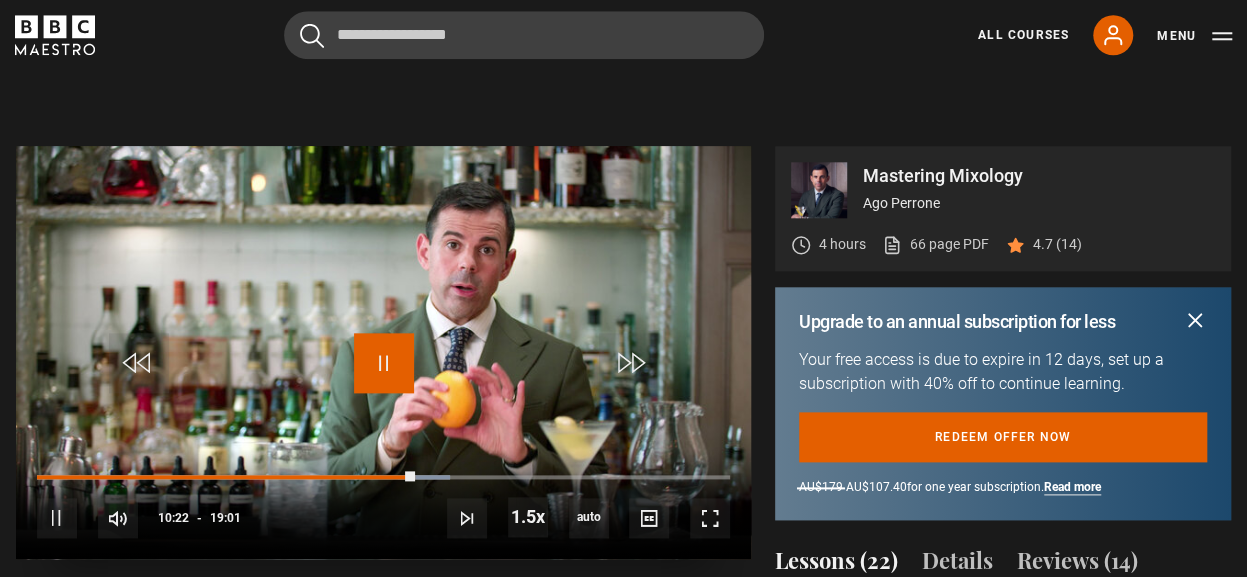 click at bounding box center (384, 363) 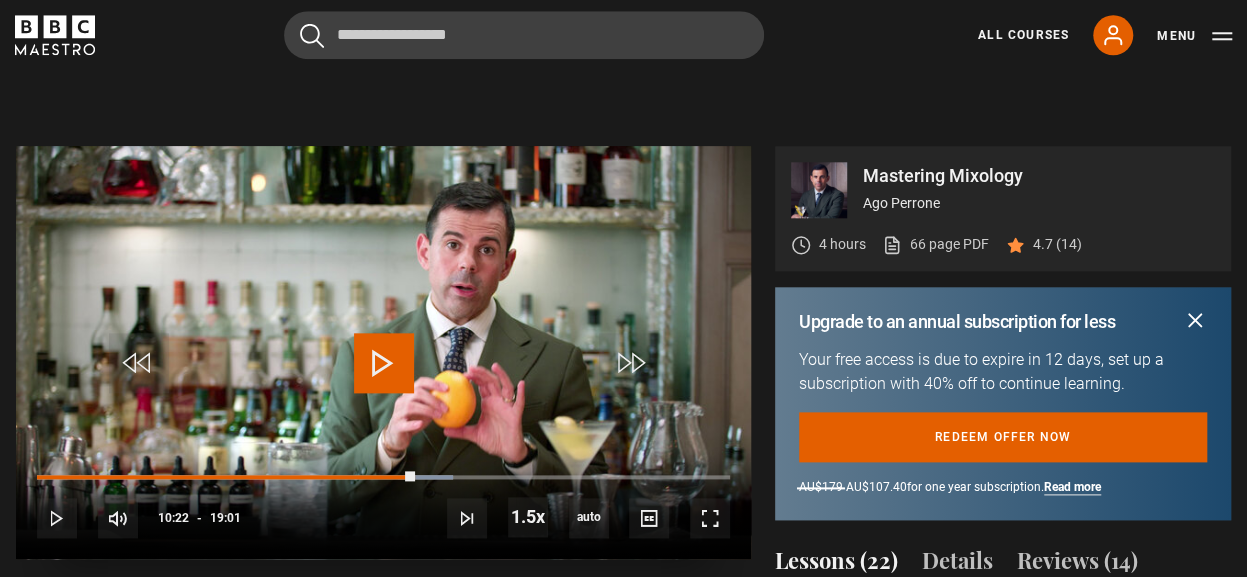 click at bounding box center (384, 363) 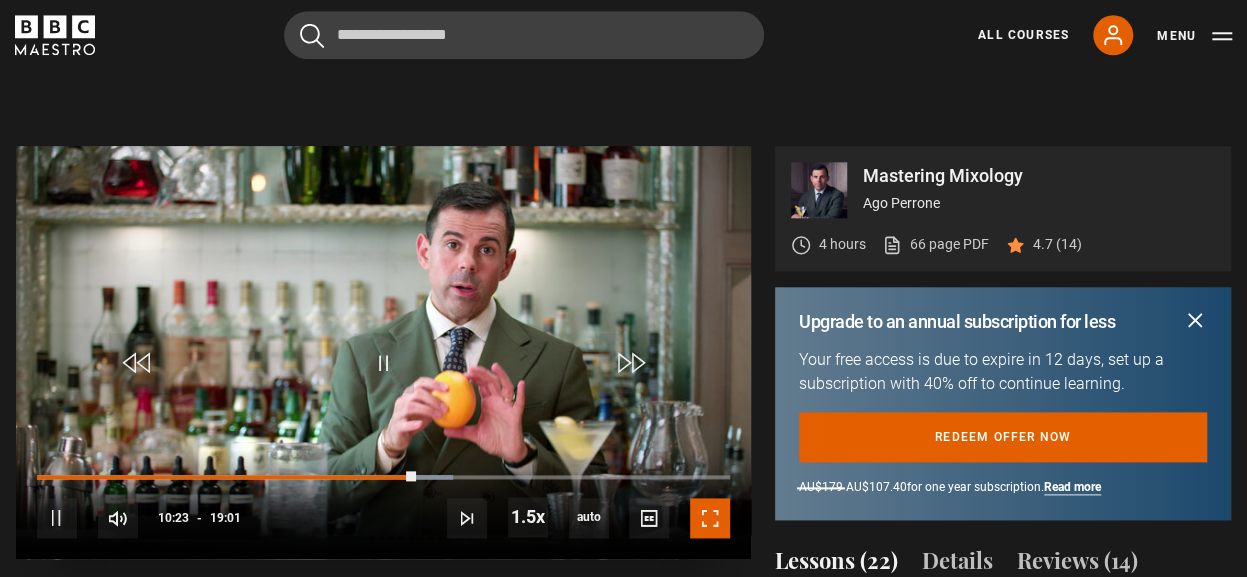 click at bounding box center (710, 518) 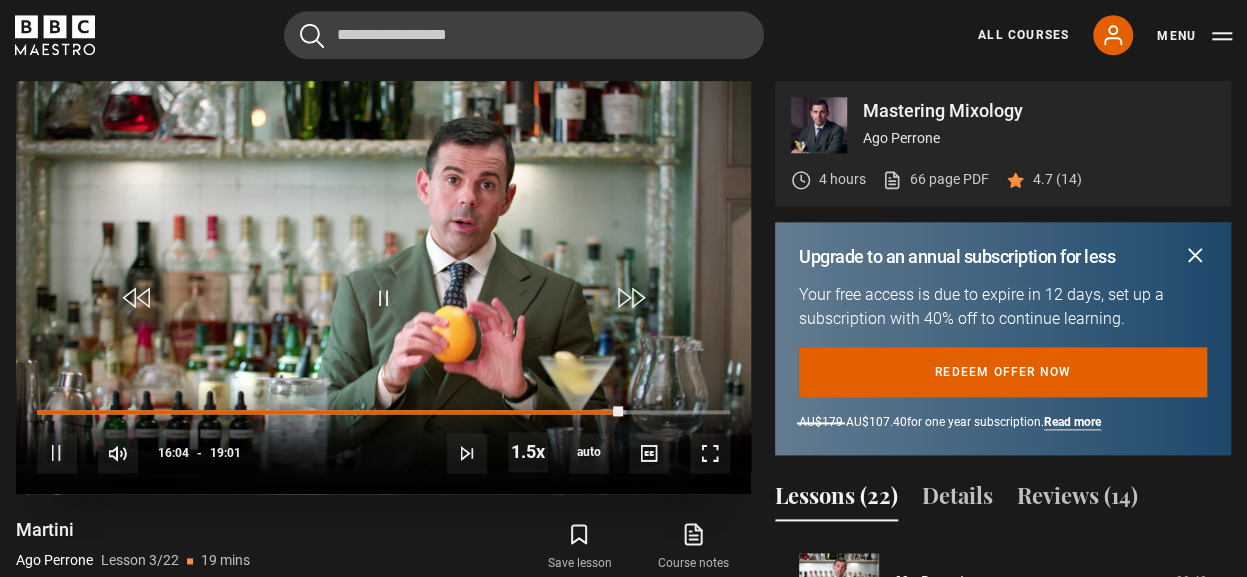 scroll, scrollTop: 1067, scrollLeft: 0, axis: vertical 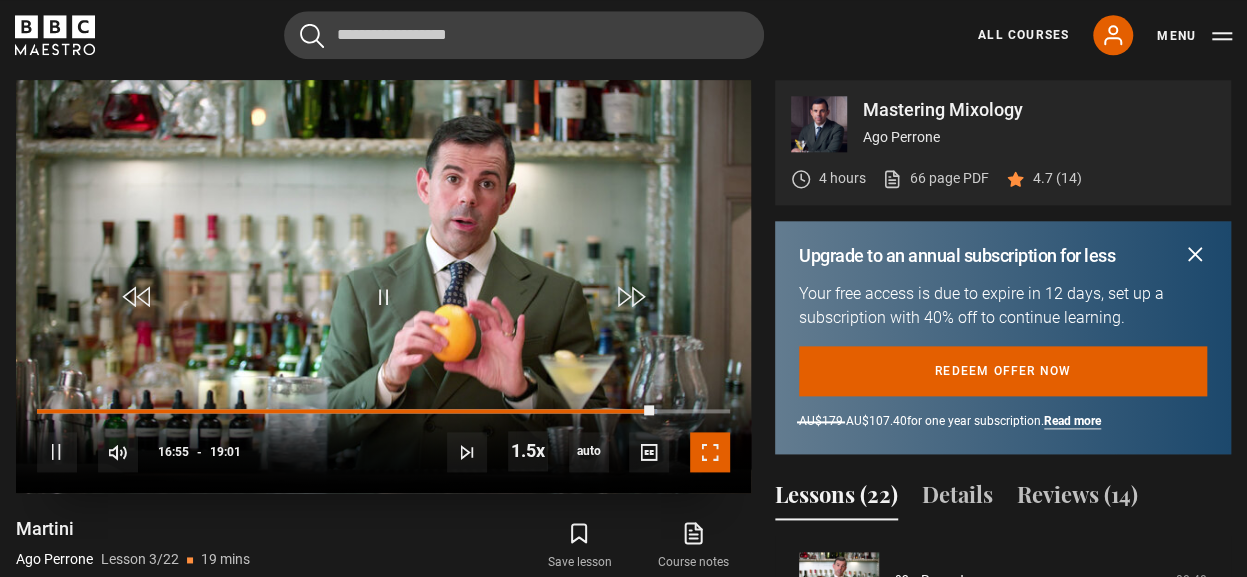 click at bounding box center (710, 452) 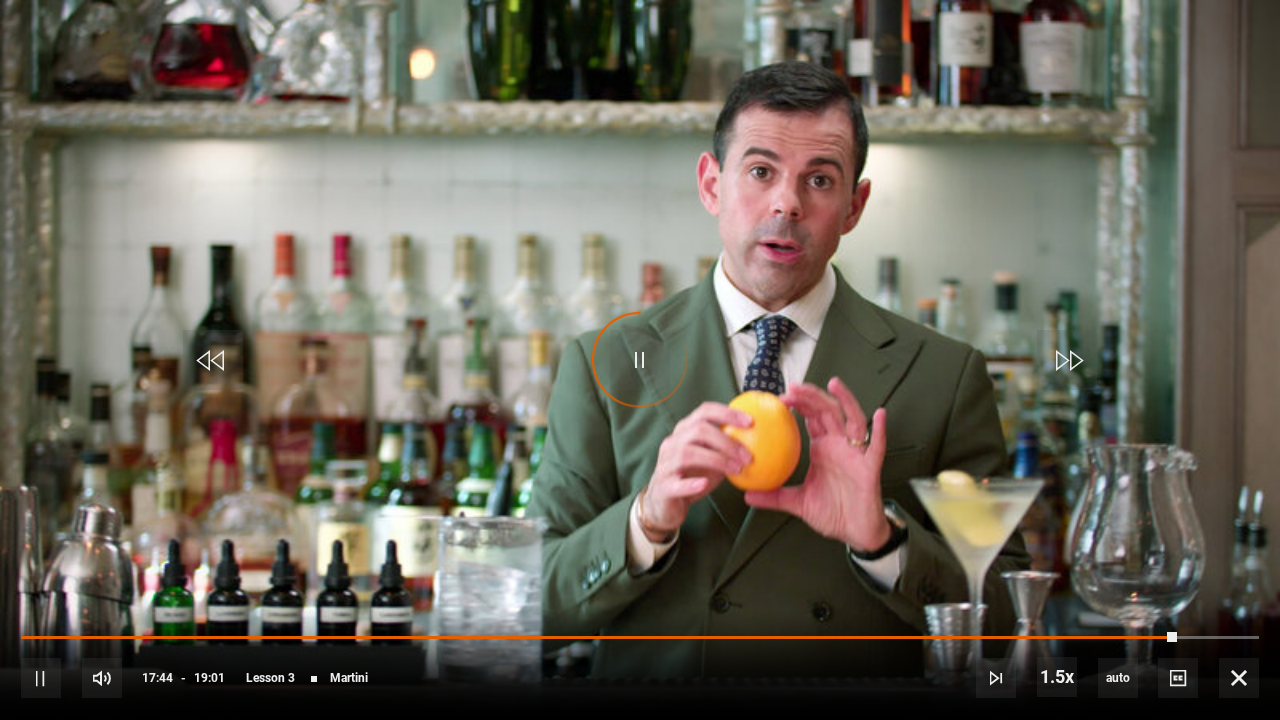 click on "Video Player is loading." at bounding box center (640, 360) 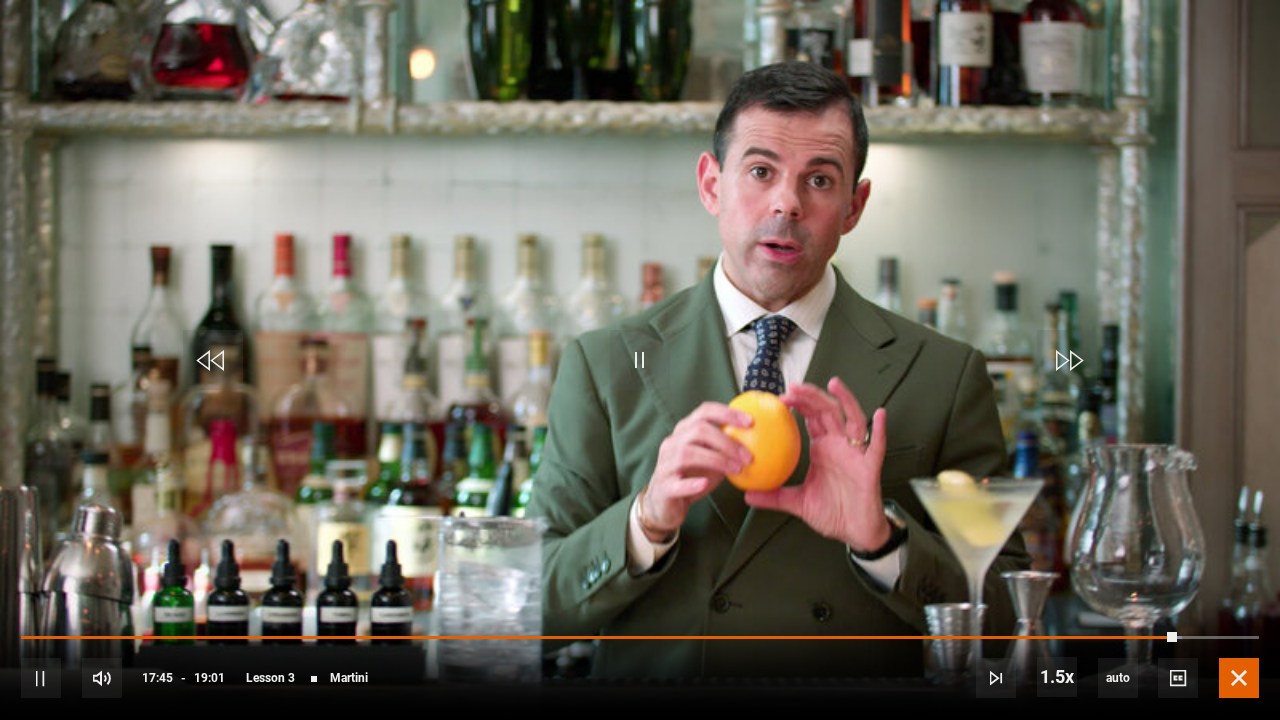 click at bounding box center [1239, 678] 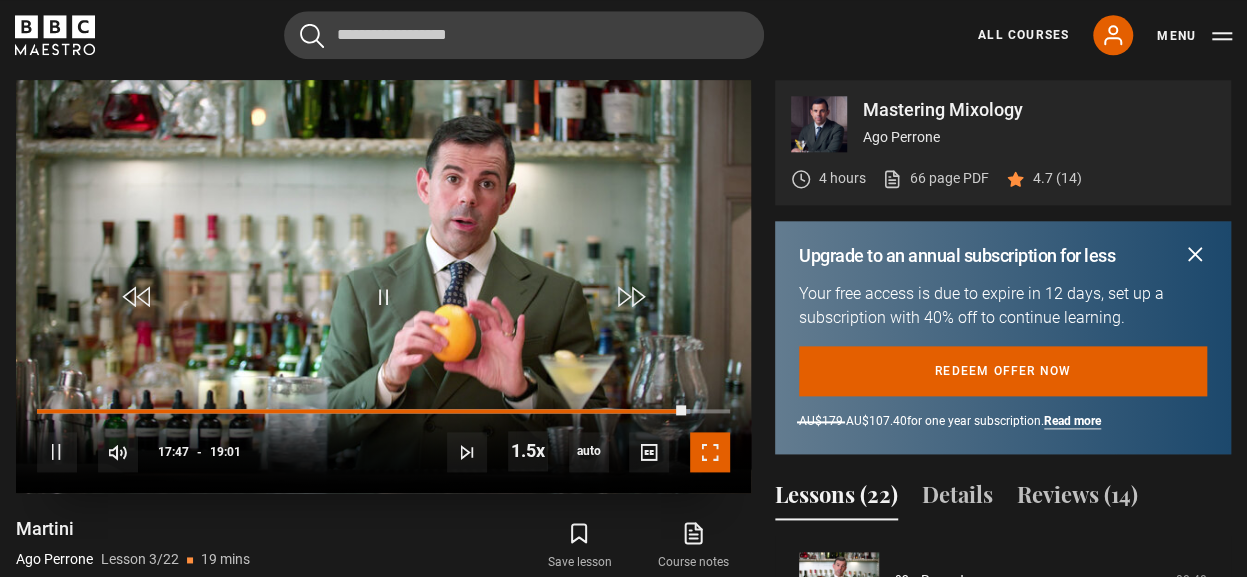 click at bounding box center (710, 452) 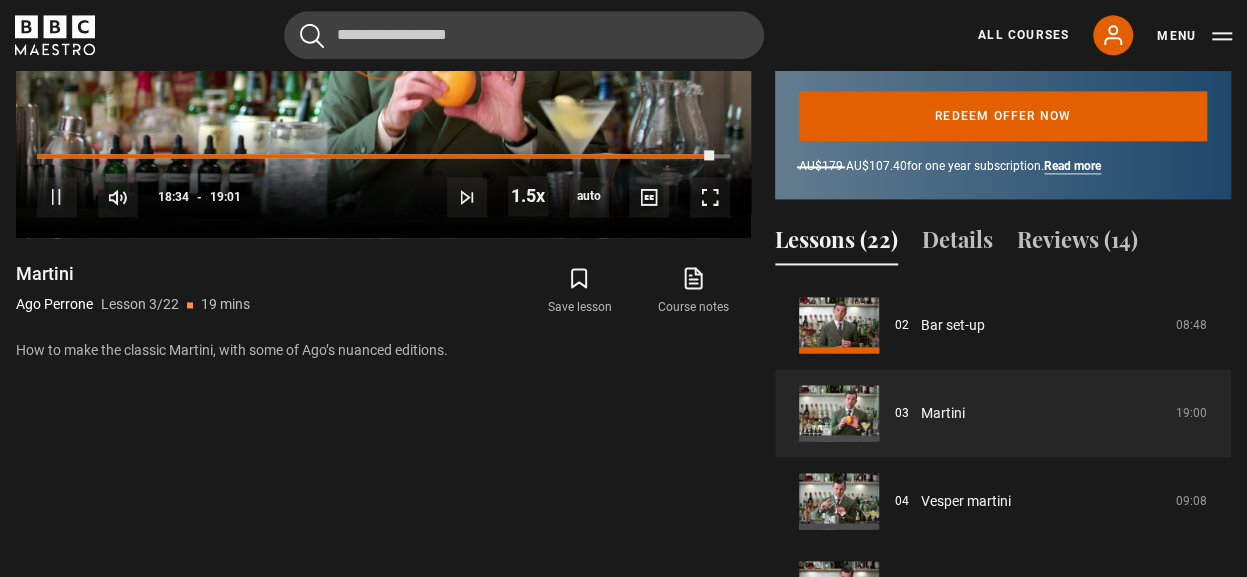 scroll, scrollTop: 1323, scrollLeft: 0, axis: vertical 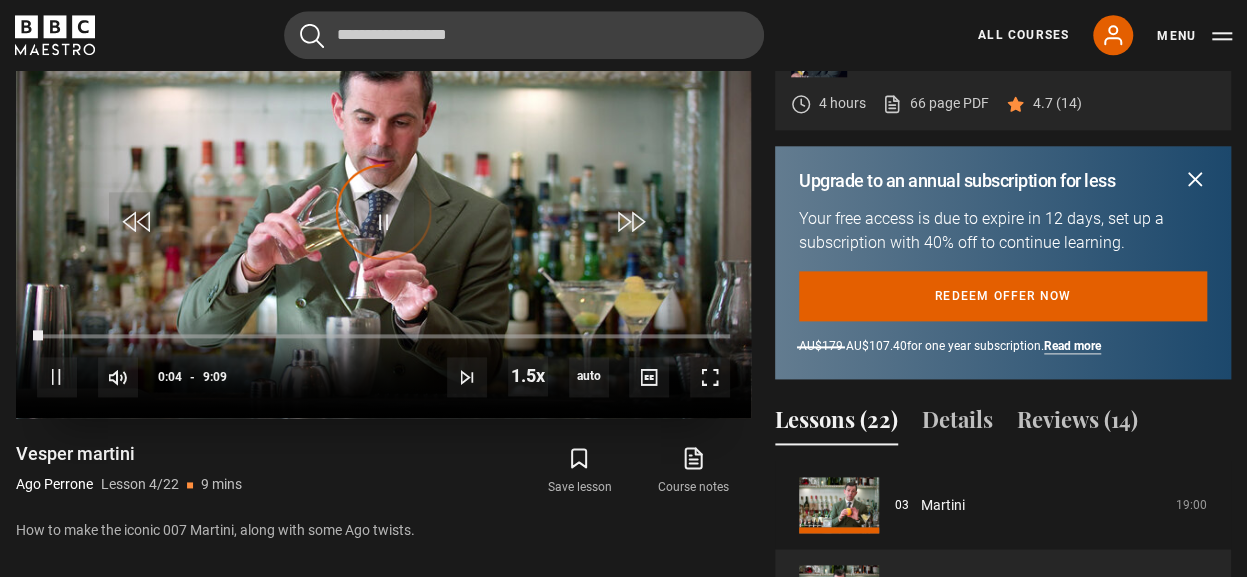 click on "Video Player is loading." at bounding box center (384, 212) 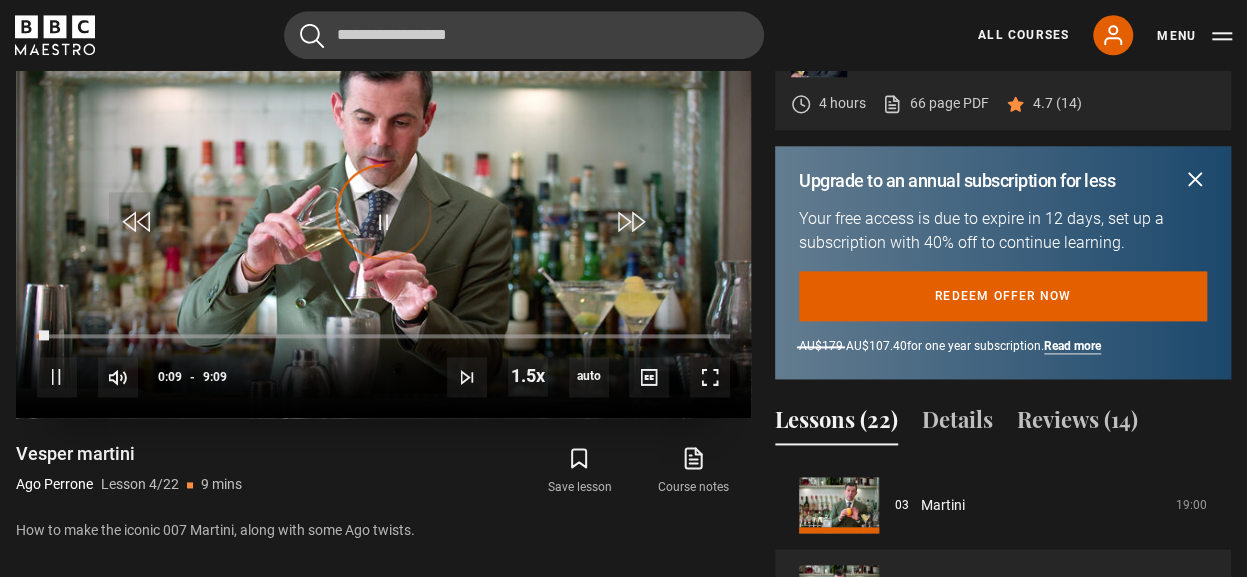 scroll, scrollTop: 1129, scrollLeft: 0, axis: vertical 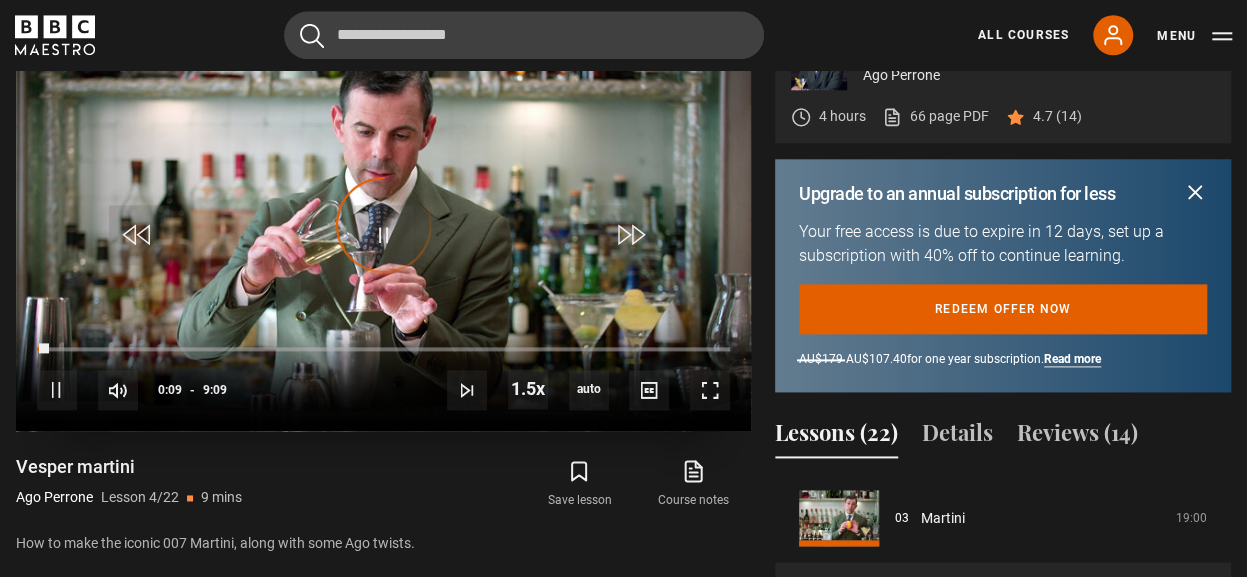 click on "Video Player is loading." at bounding box center (384, 225) 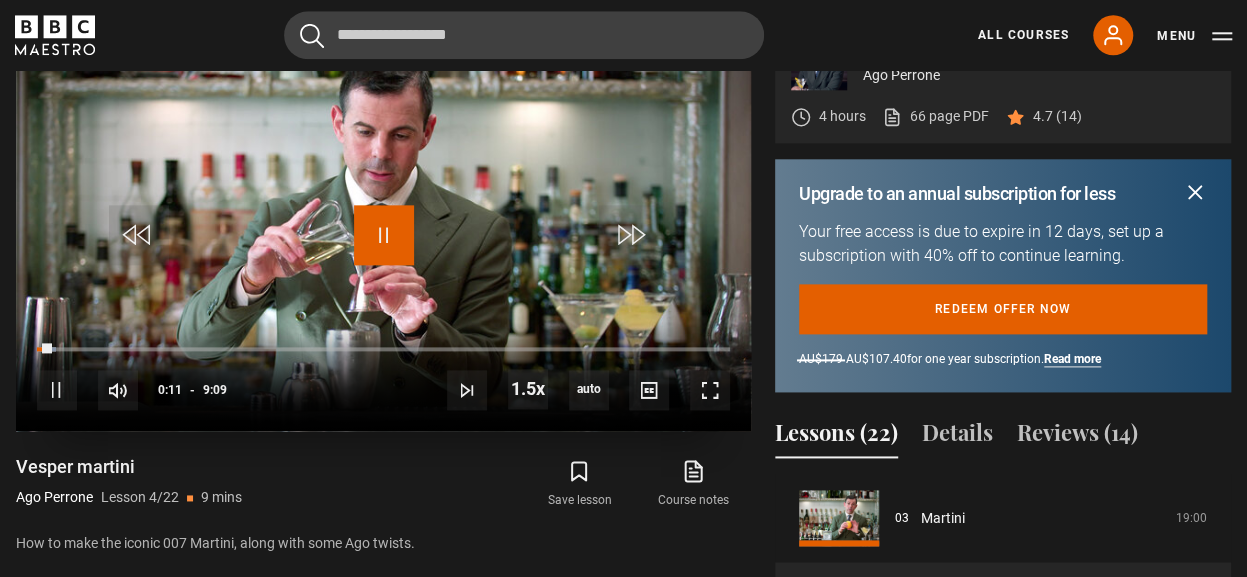 click at bounding box center (384, 235) 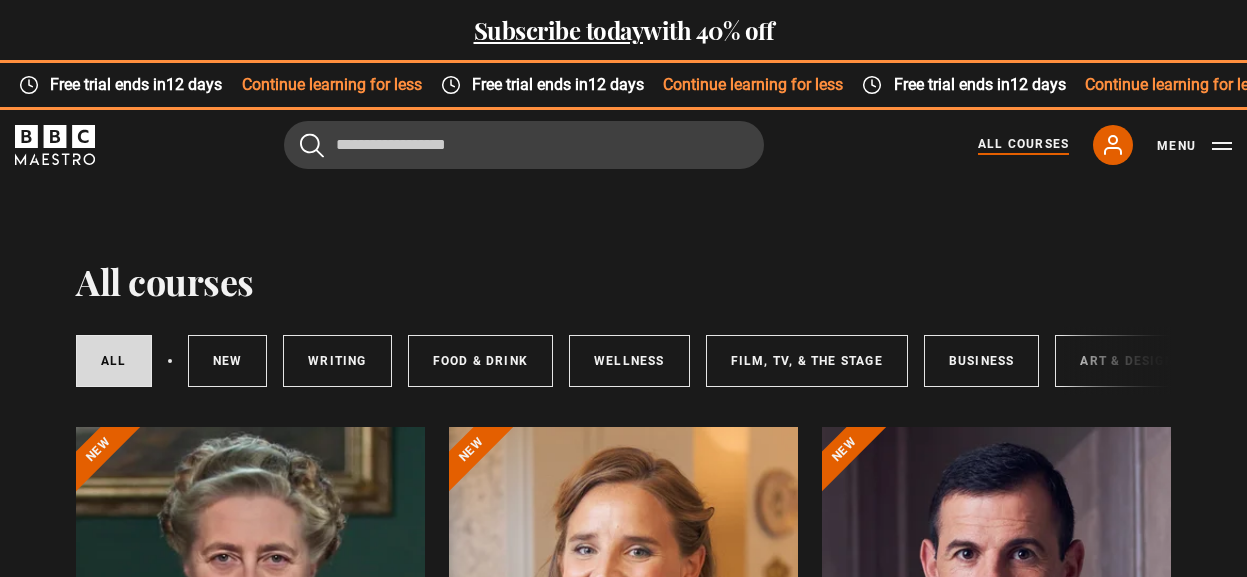 scroll, scrollTop: 3605, scrollLeft: 0, axis: vertical 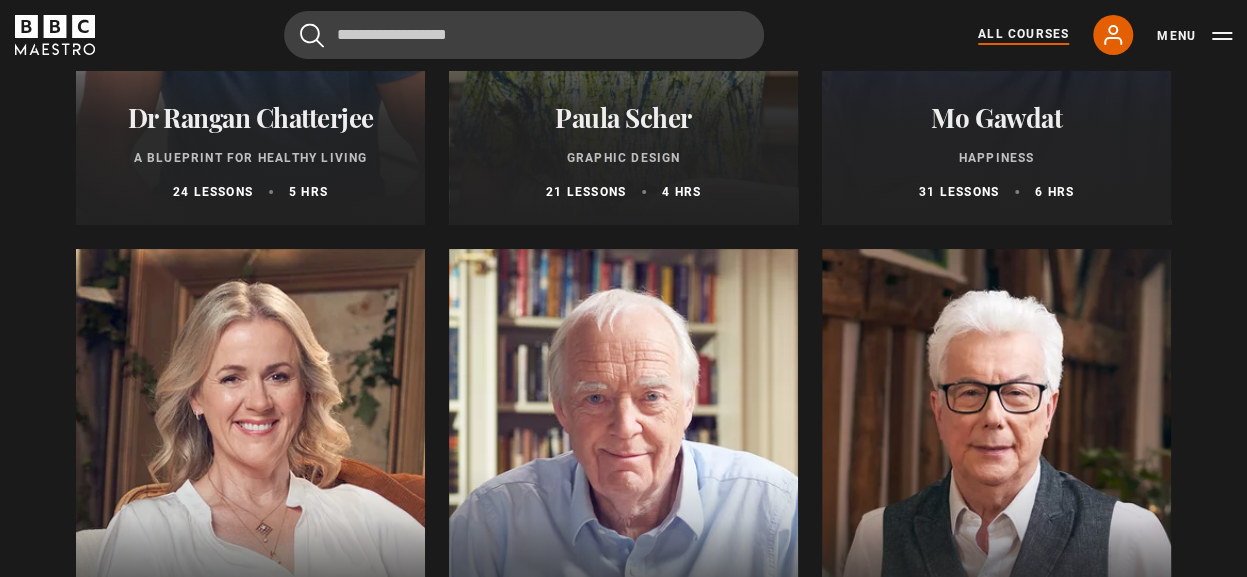 click on "All courses
All courses
New courses
Writing
Food & Drink
Wellness
Film, TV, & The Stage
Business
Art & Design
Music
Home & Lifestyle
Agatha Christie
Writing
11 lessons
2.5 hrs
New
Beata Heuman
Interior Design" at bounding box center (623, 705) 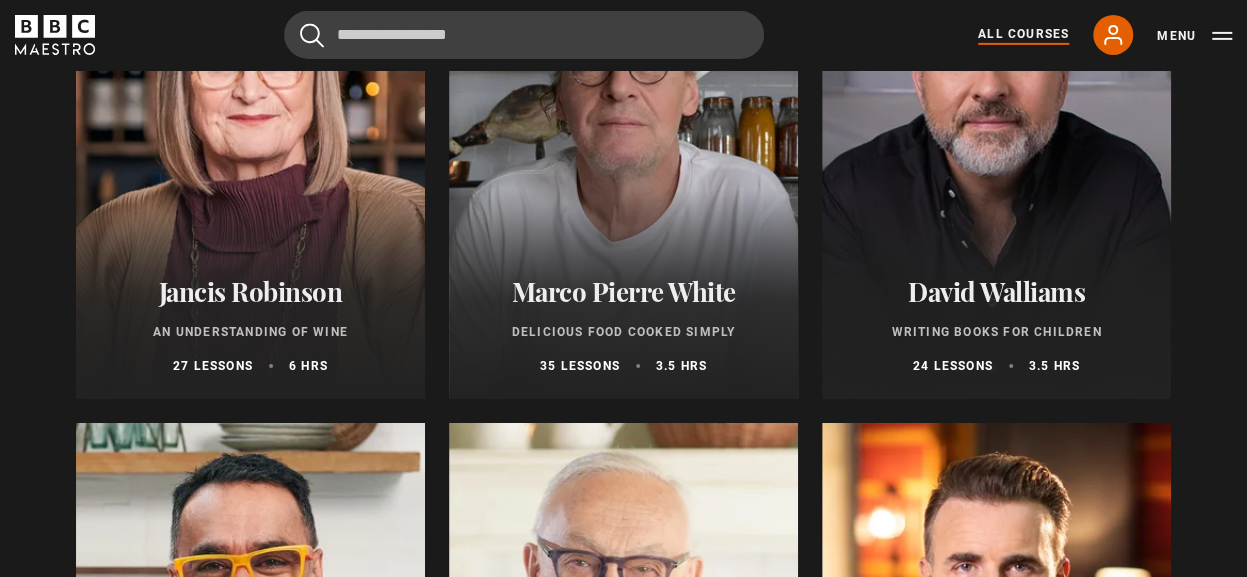 scroll, scrollTop: 7056, scrollLeft: 0, axis: vertical 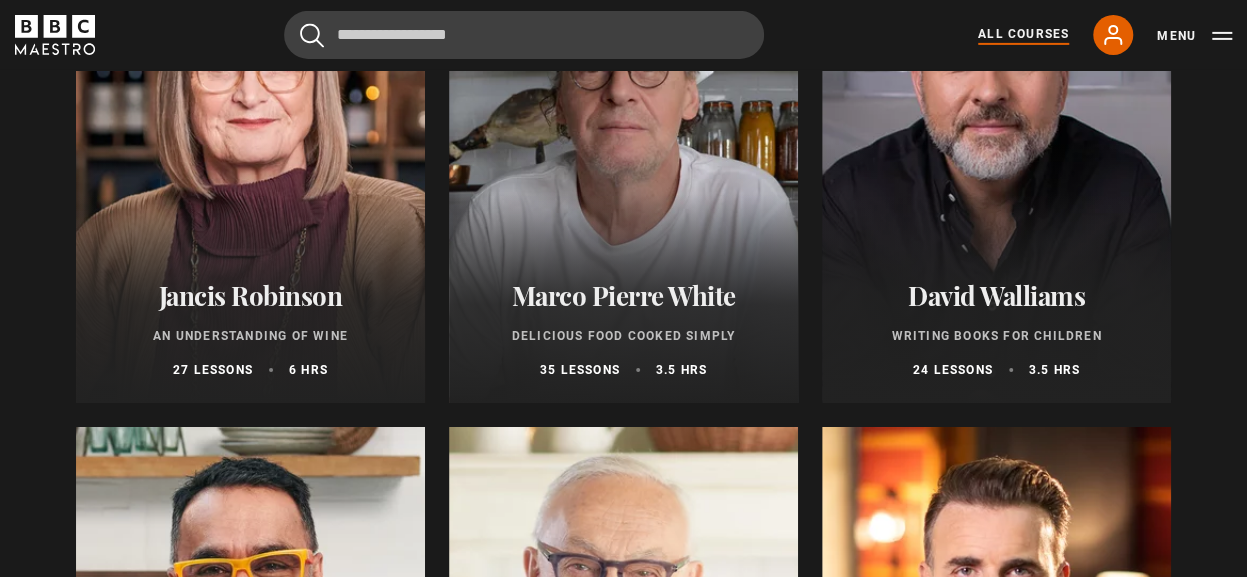 click on "Jancis Robinson" at bounding box center [250, 295] 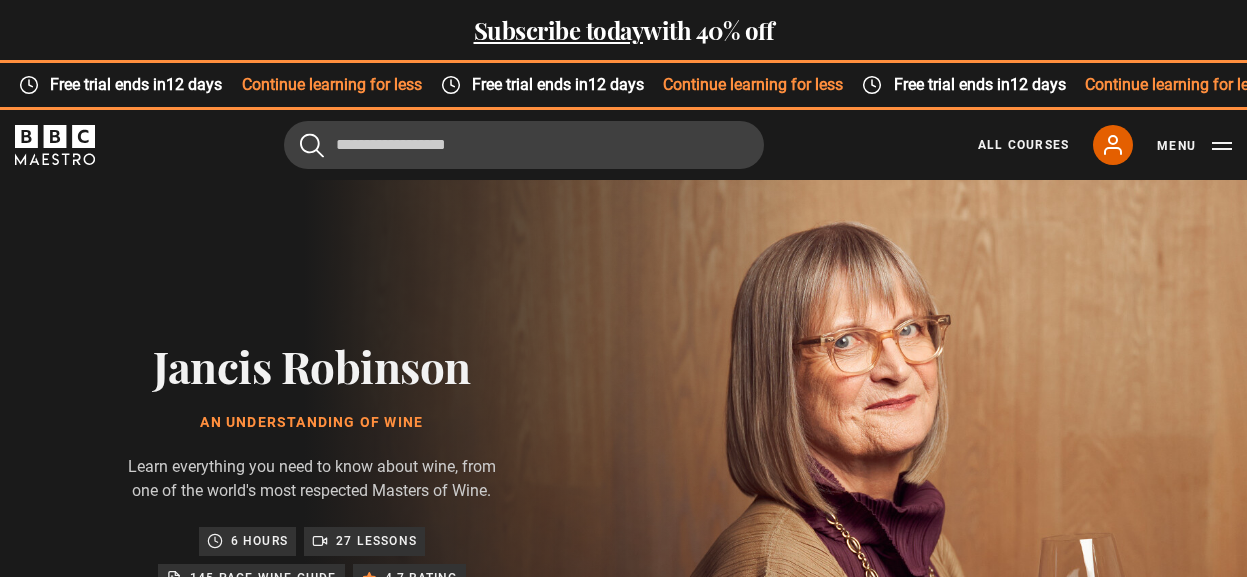 scroll, scrollTop: 0, scrollLeft: 0, axis: both 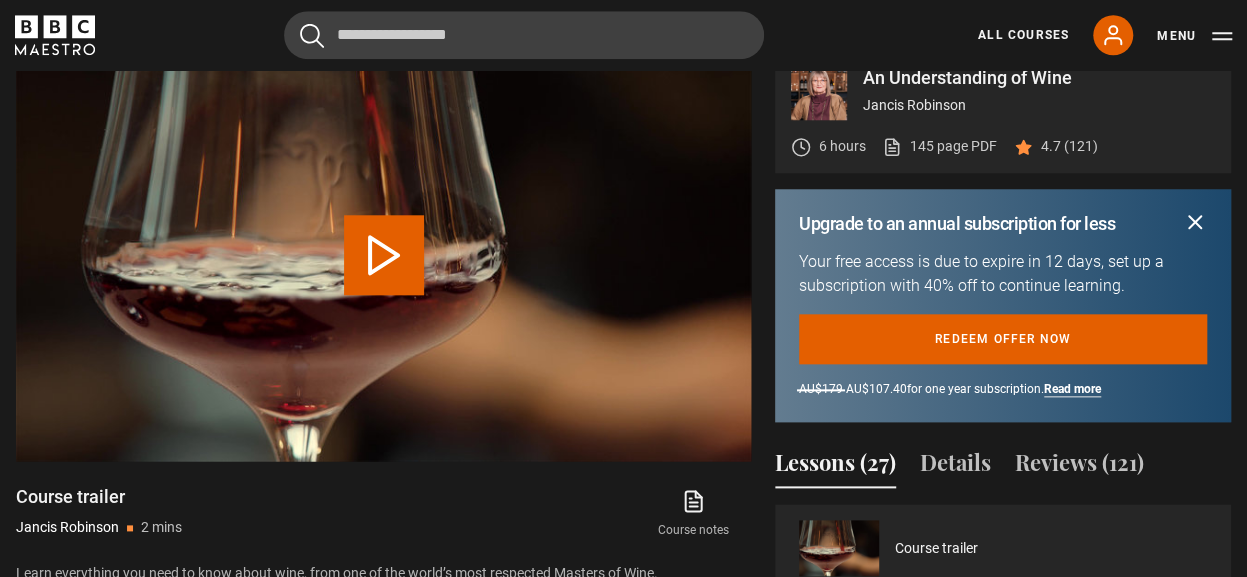 click 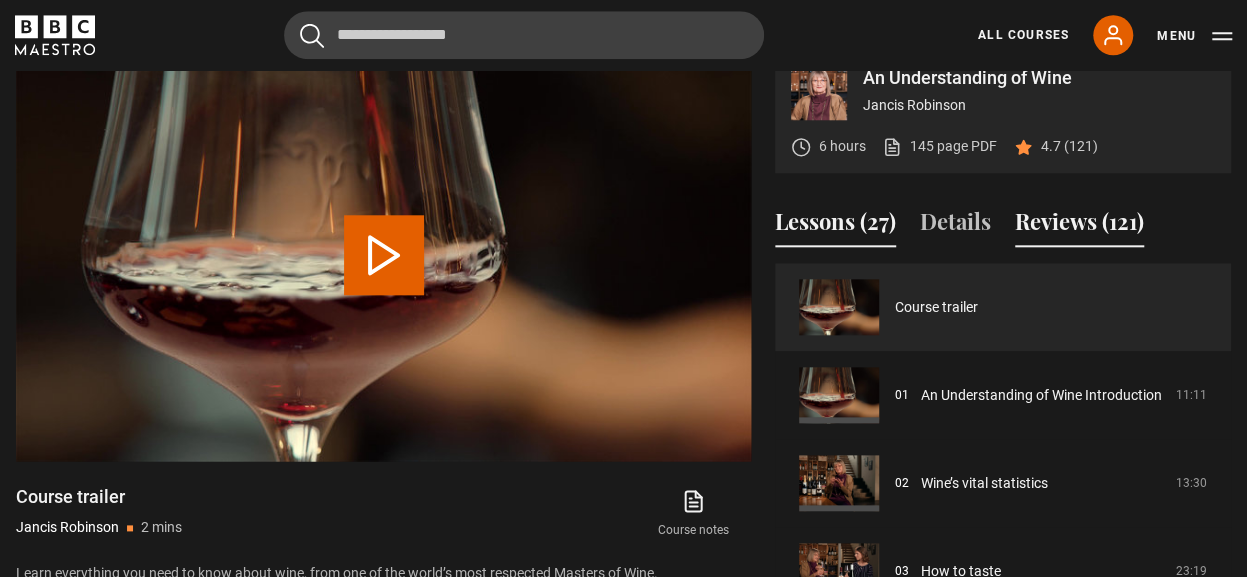 click on "Reviews (121)" at bounding box center (1079, 226) 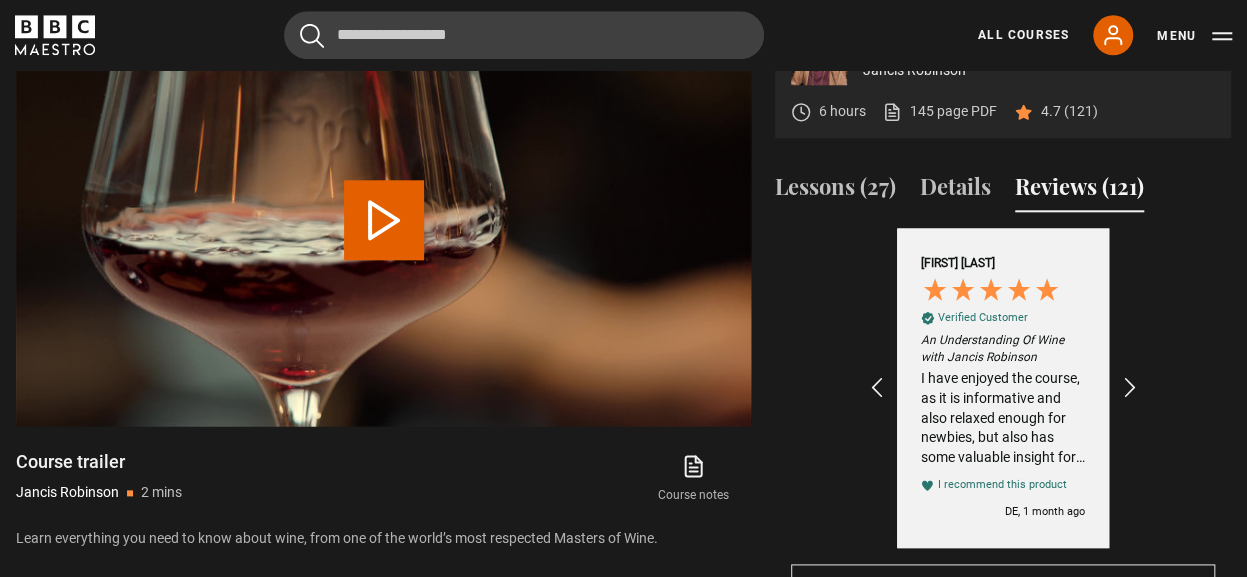 scroll, scrollTop: 982, scrollLeft: 0, axis: vertical 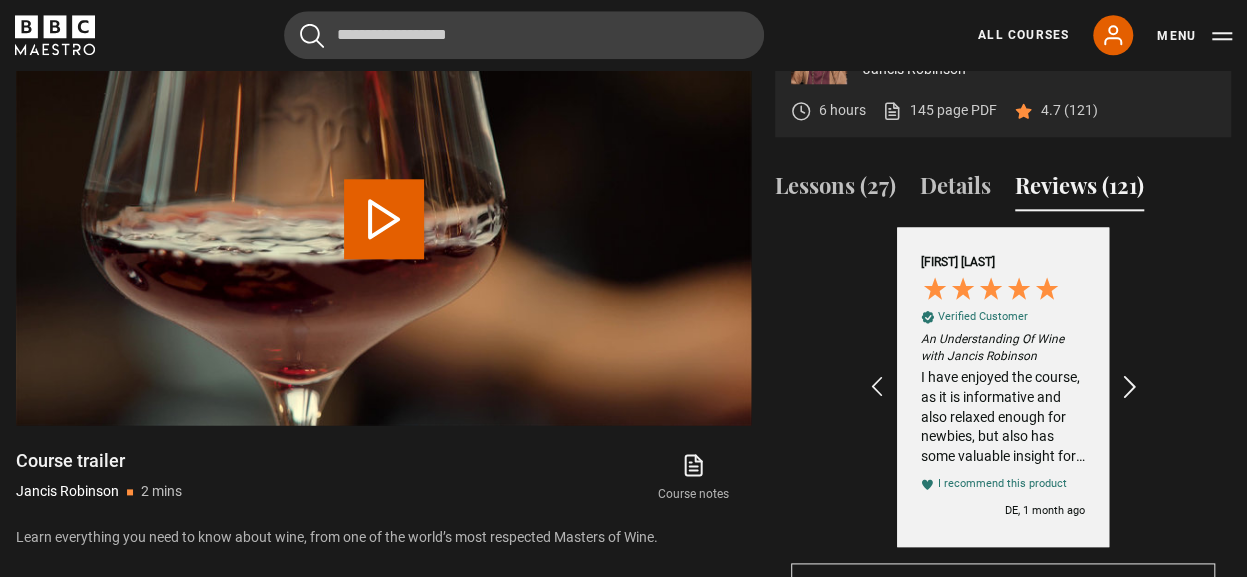 click at bounding box center (1130, 387) 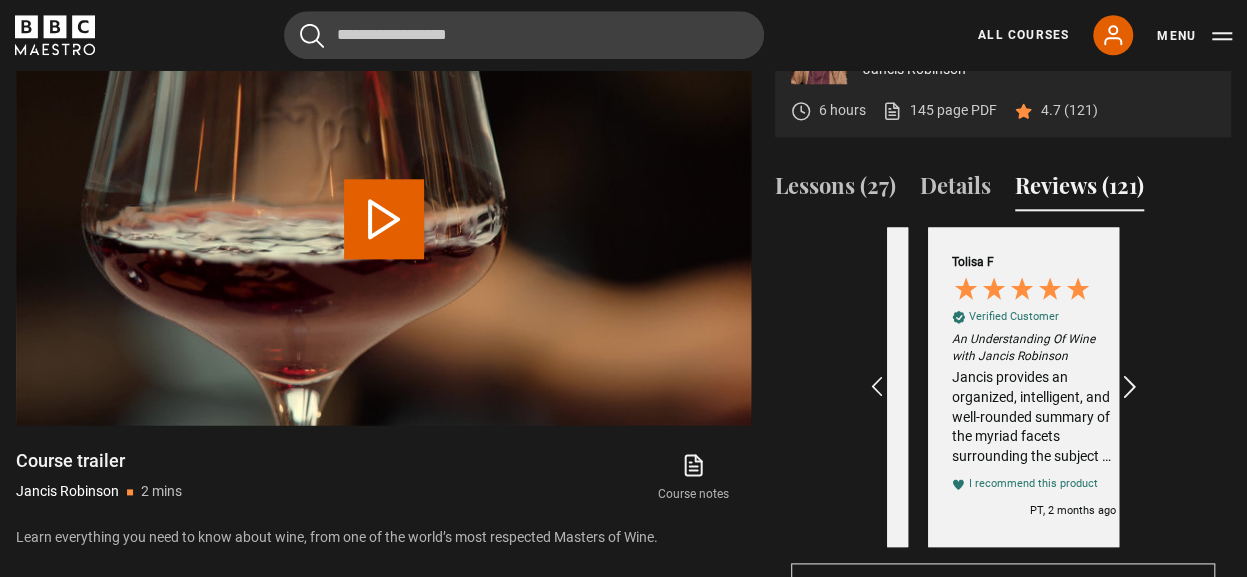 scroll, scrollTop: 0, scrollLeft: 232, axis: horizontal 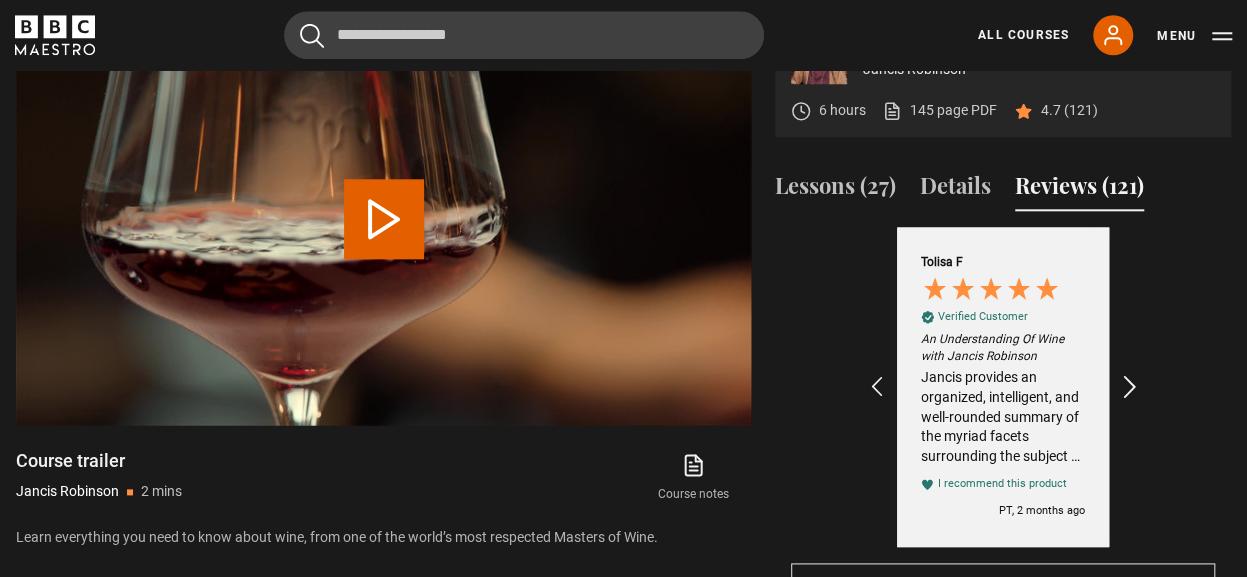 click at bounding box center (1130, 387) 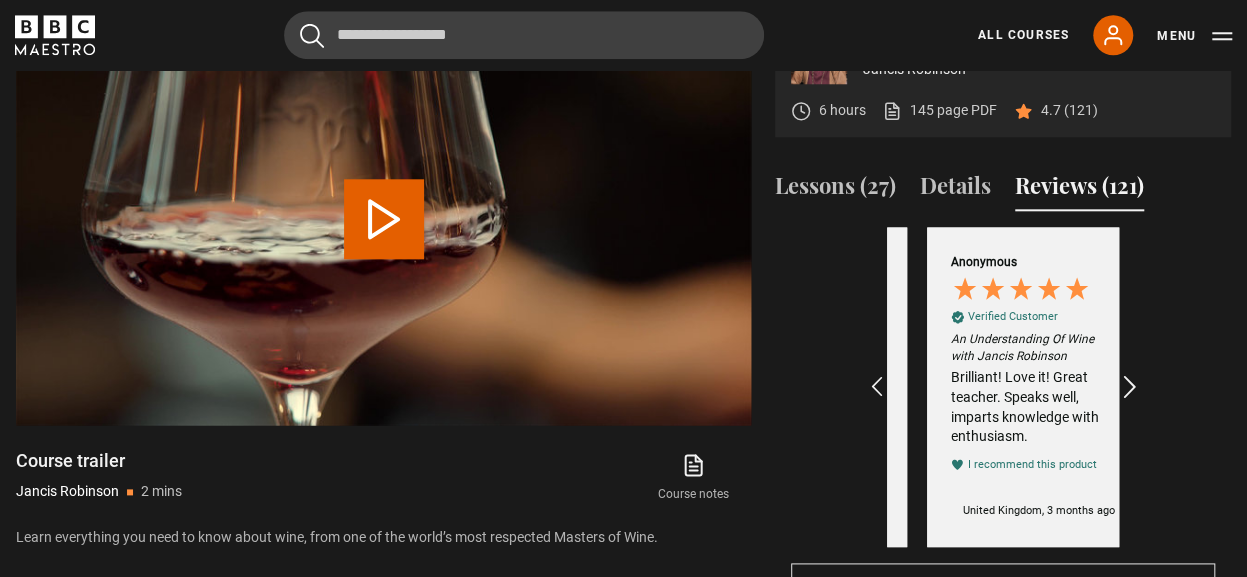 scroll, scrollTop: 0, scrollLeft: 464, axis: horizontal 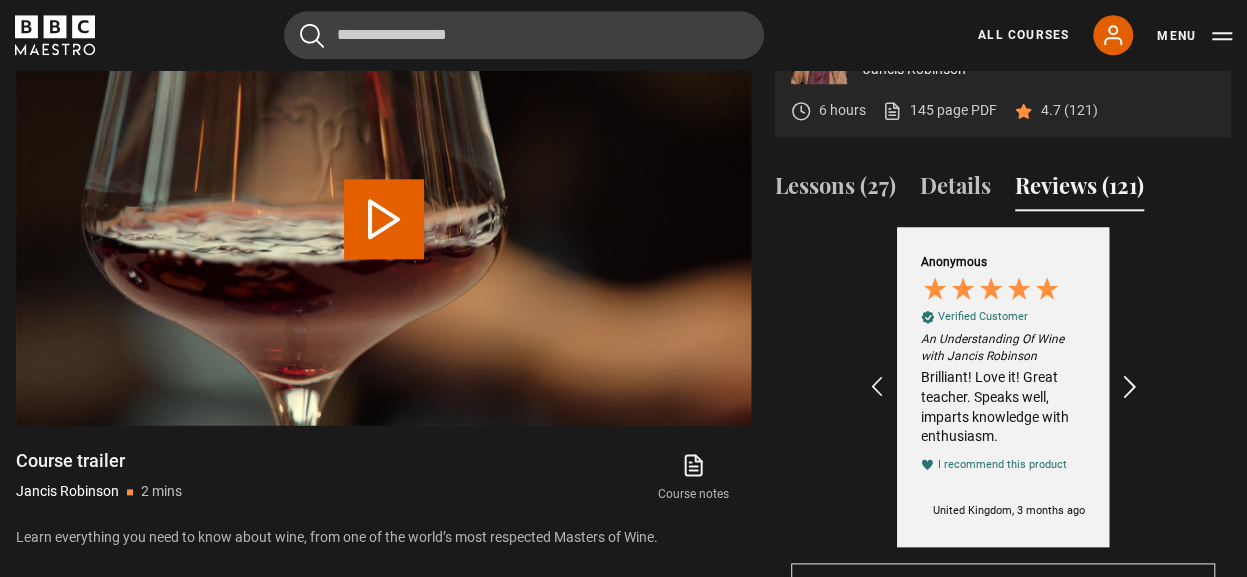 click at bounding box center [1130, 387] 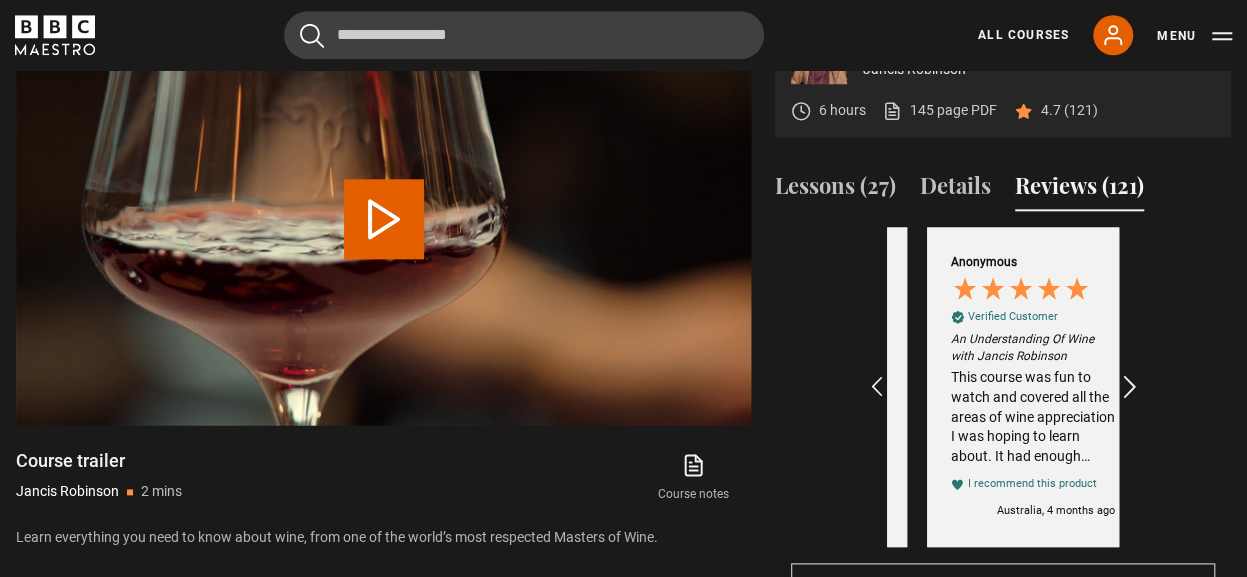 scroll, scrollTop: 0, scrollLeft: 696, axis: horizontal 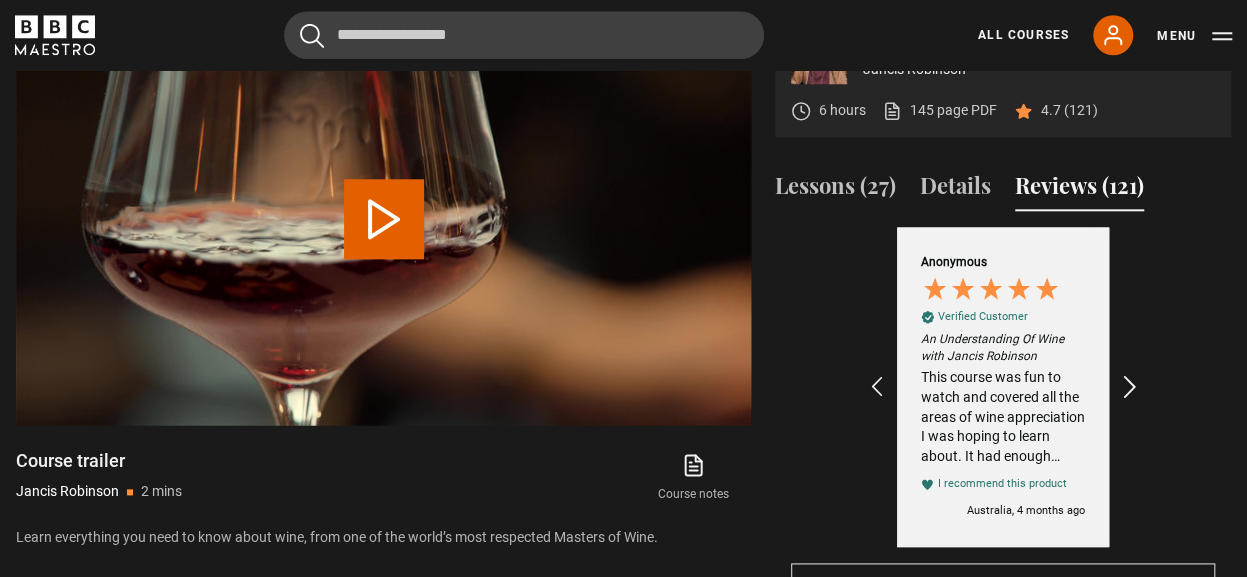 click at bounding box center (1130, 387) 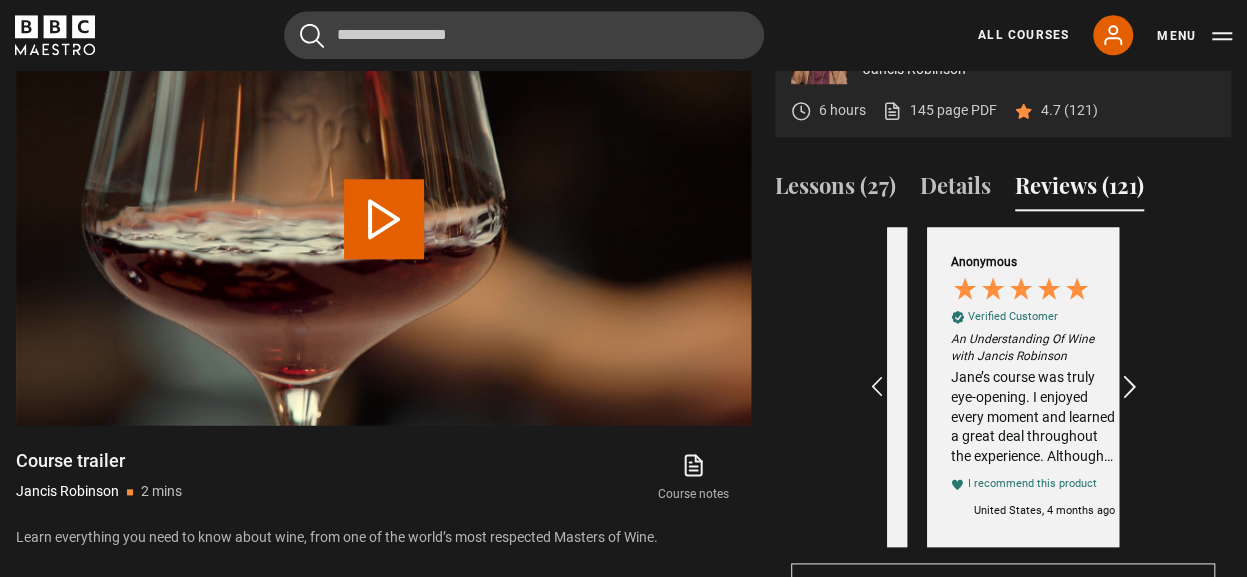 scroll, scrollTop: 0, scrollLeft: 928, axis: horizontal 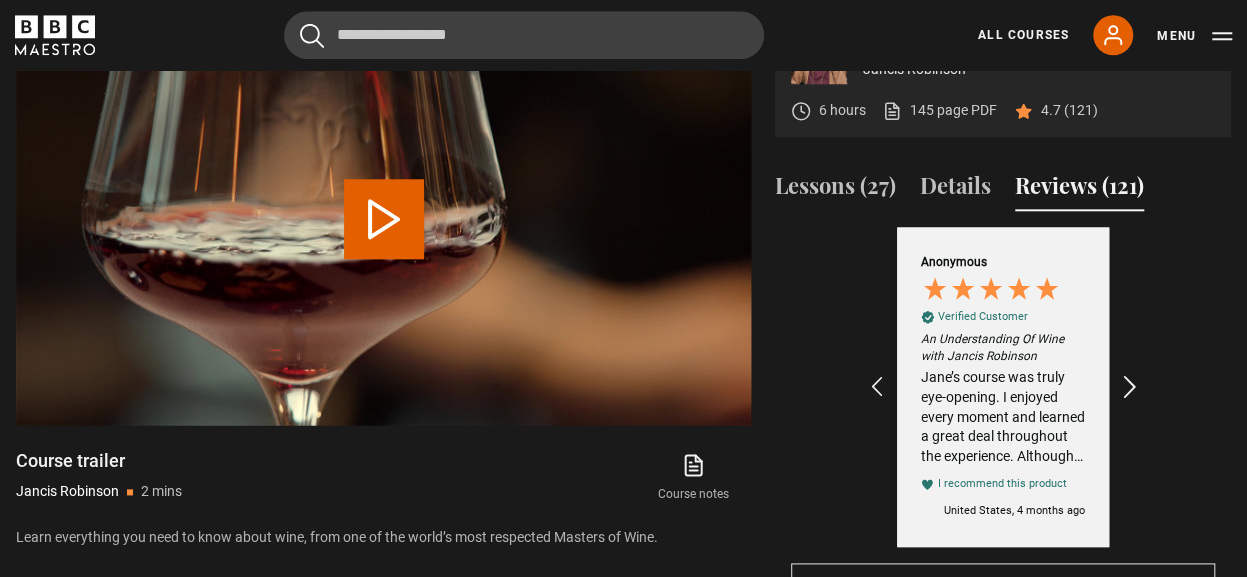 click at bounding box center (1130, 387) 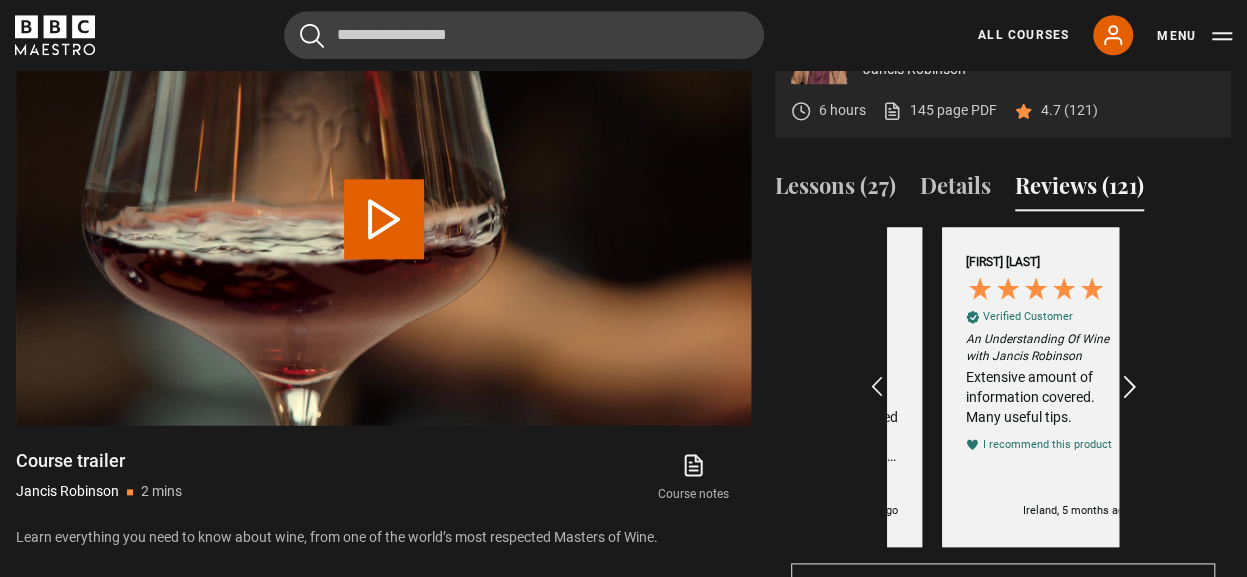 scroll, scrollTop: 0, scrollLeft: 1160, axis: horizontal 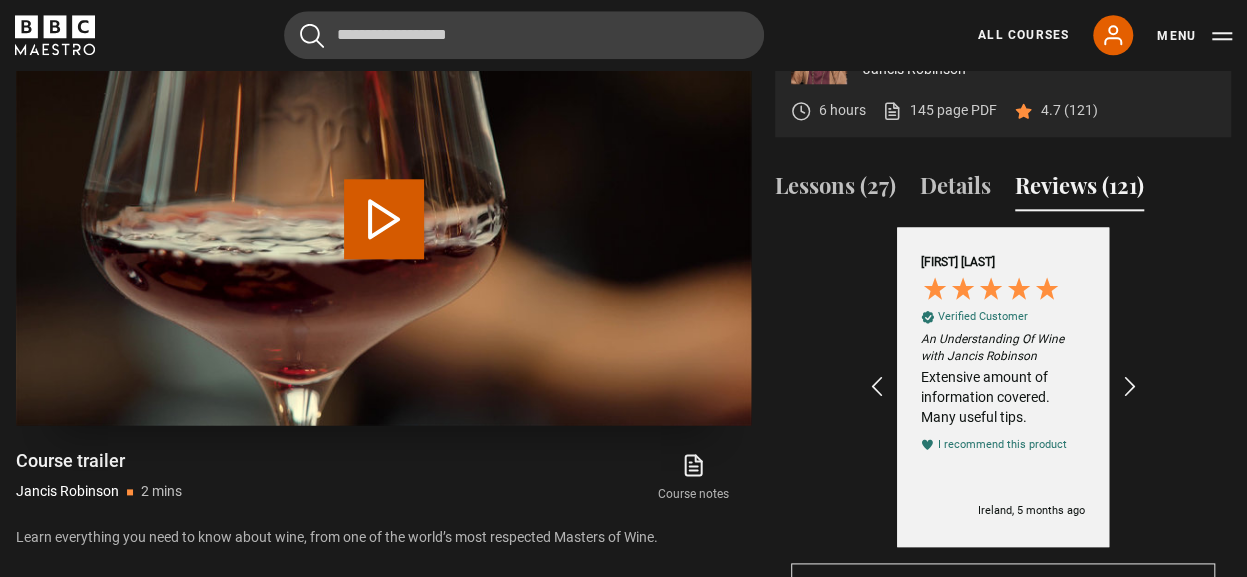 click on "Play Video" at bounding box center (384, 219) 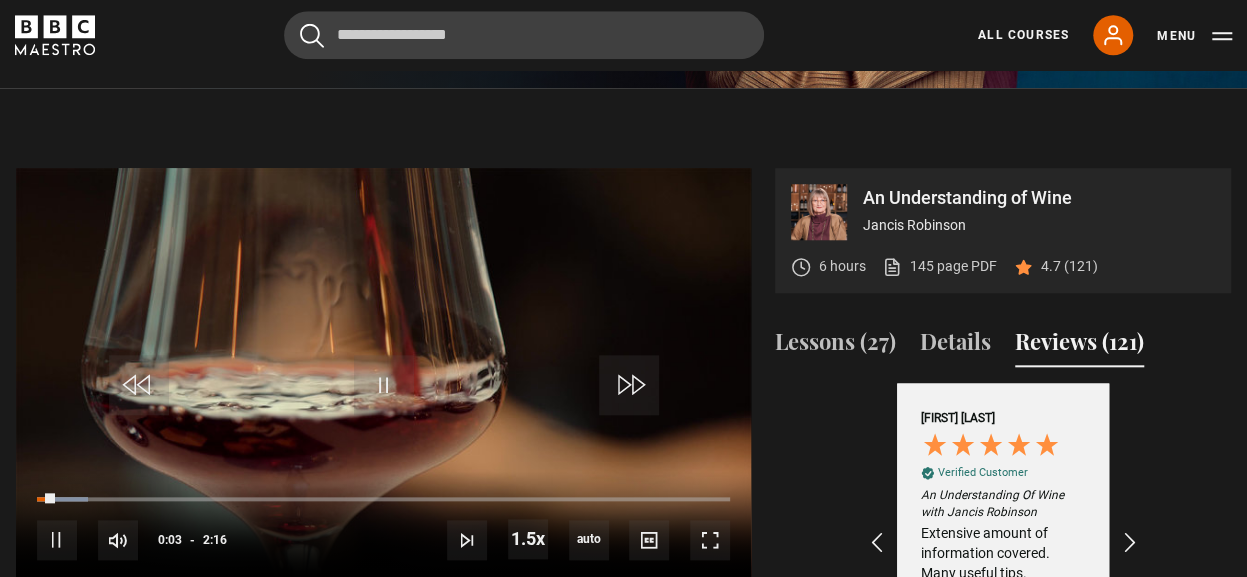 scroll, scrollTop: 892, scrollLeft: 0, axis: vertical 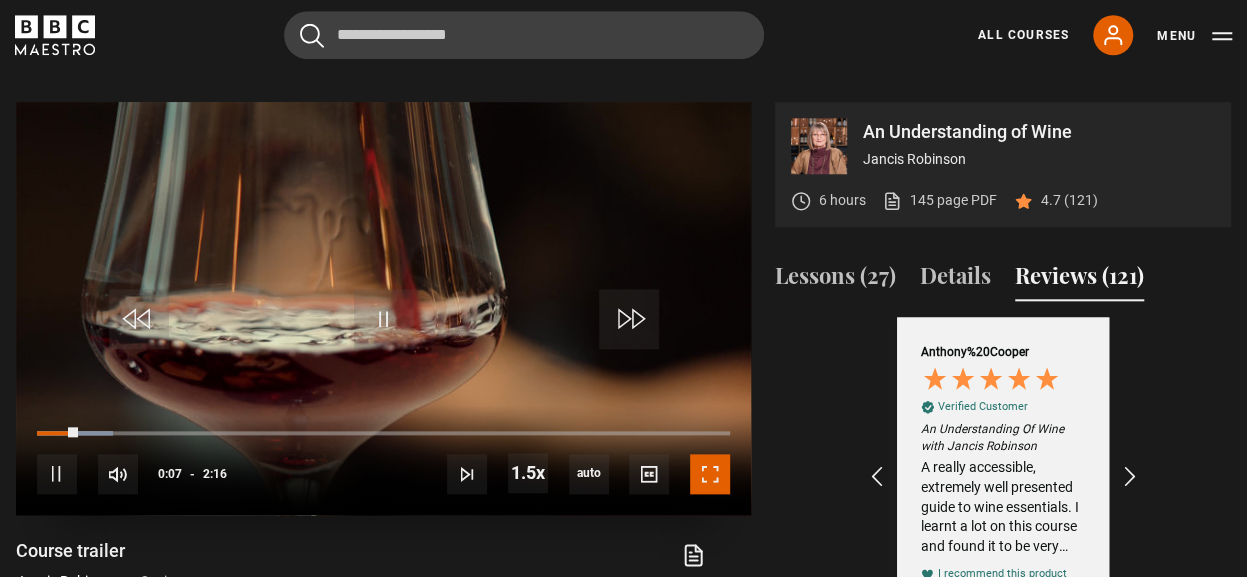 click at bounding box center [710, 474] 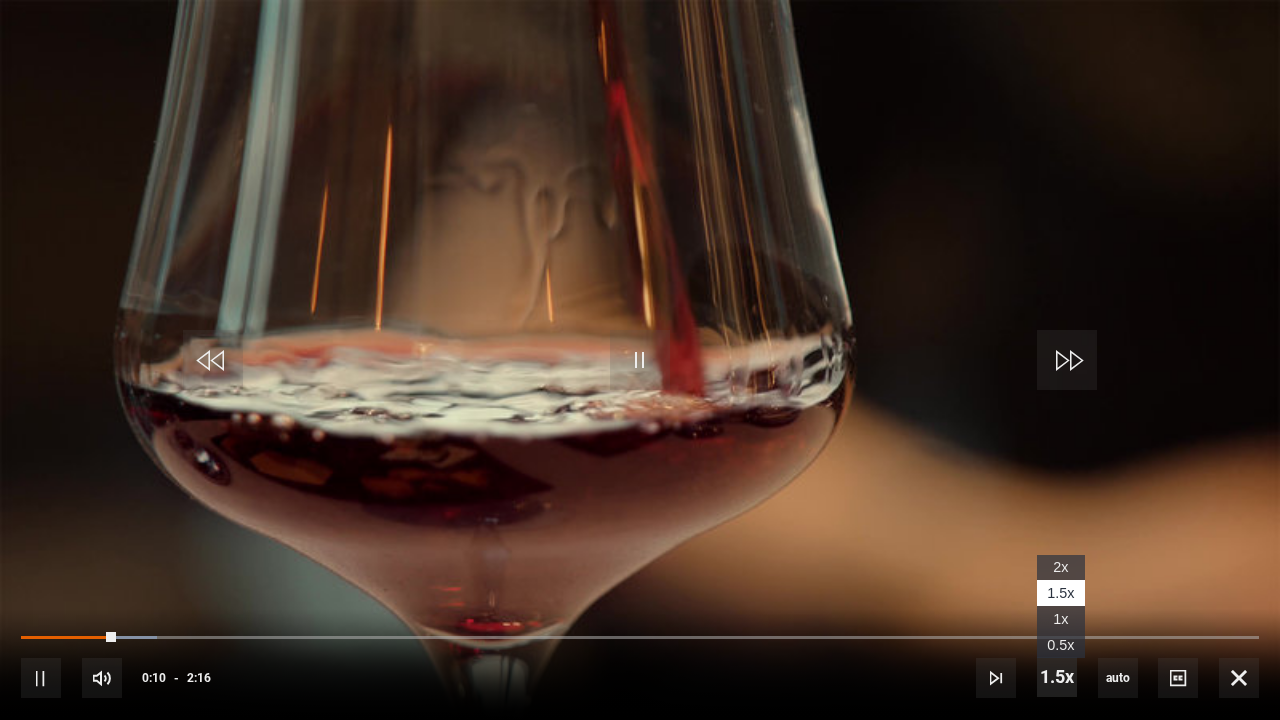click at bounding box center [1057, 677] 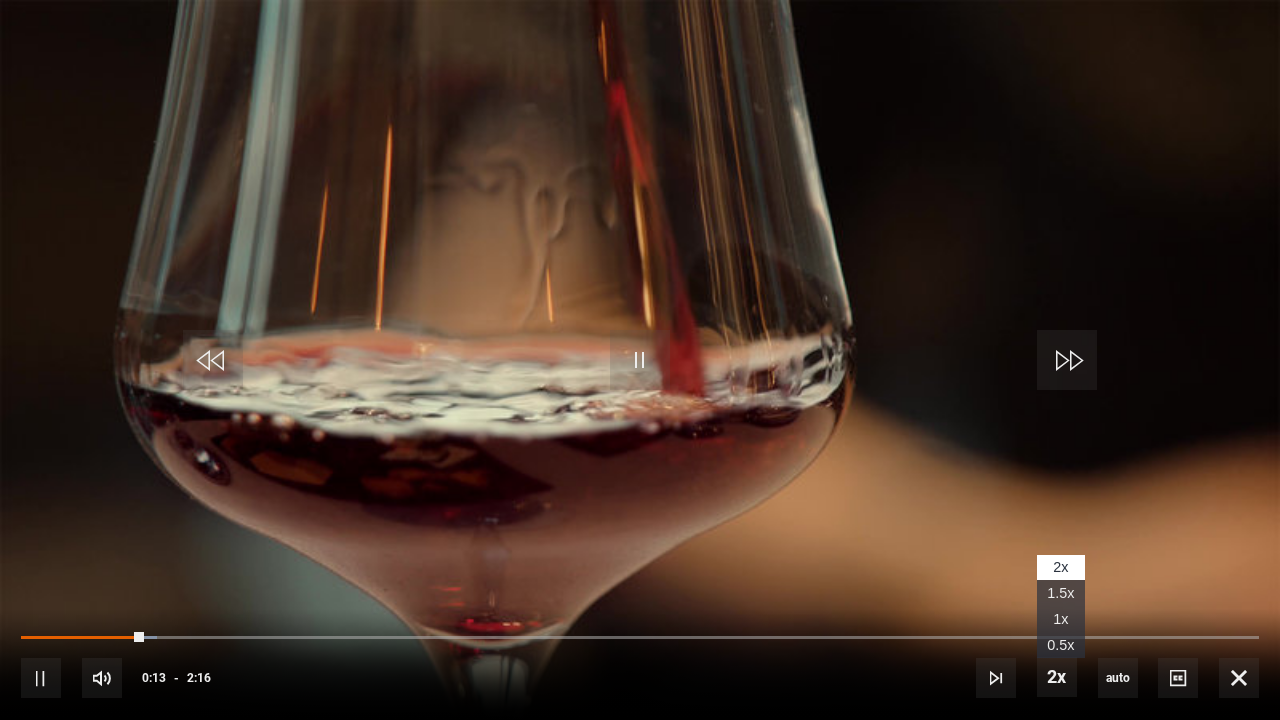 click on "1x" at bounding box center (1060, 619) 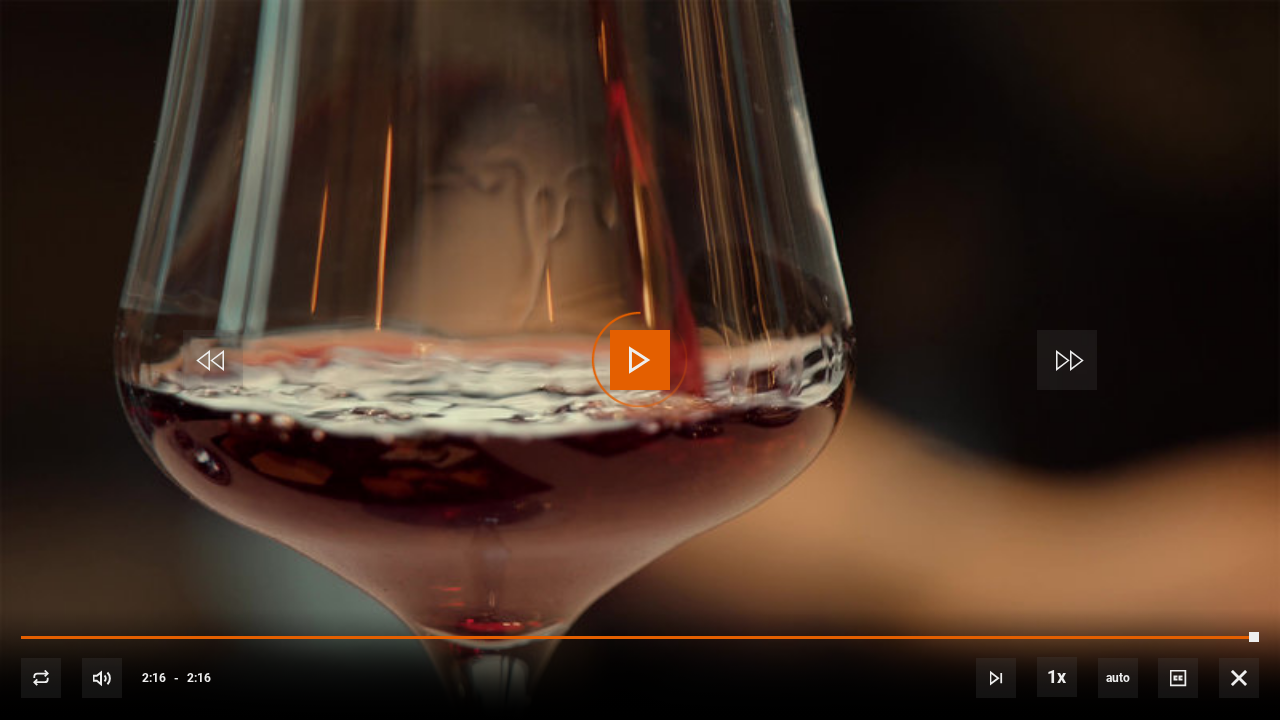 scroll, scrollTop: 0, scrollLeft: 232, axis: horizontal 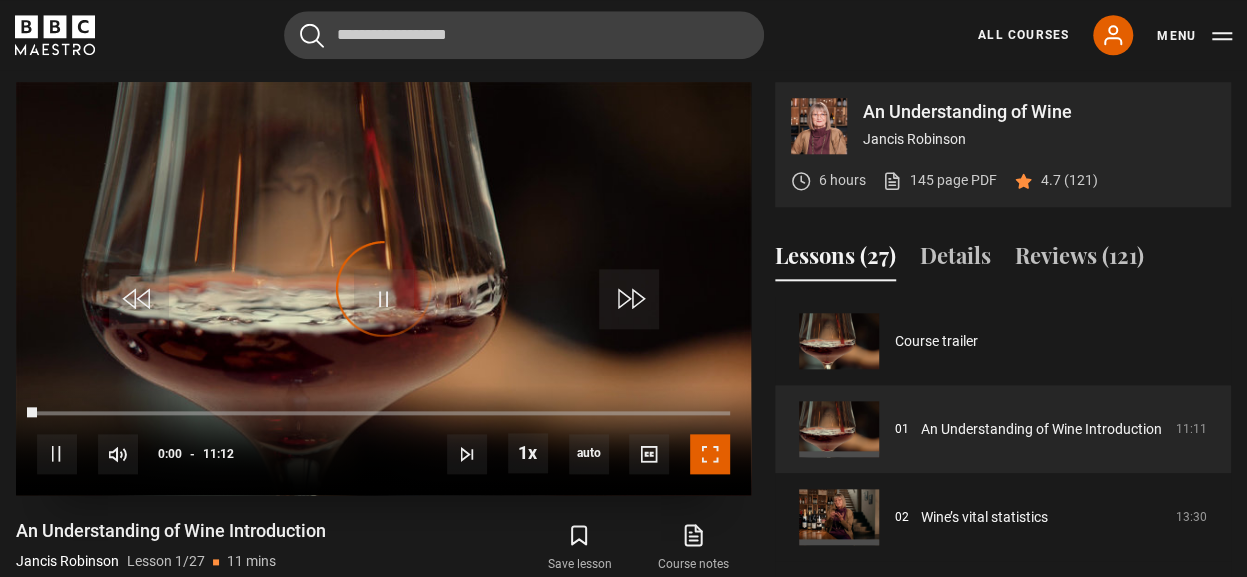 click at bounding box center [710, 454] 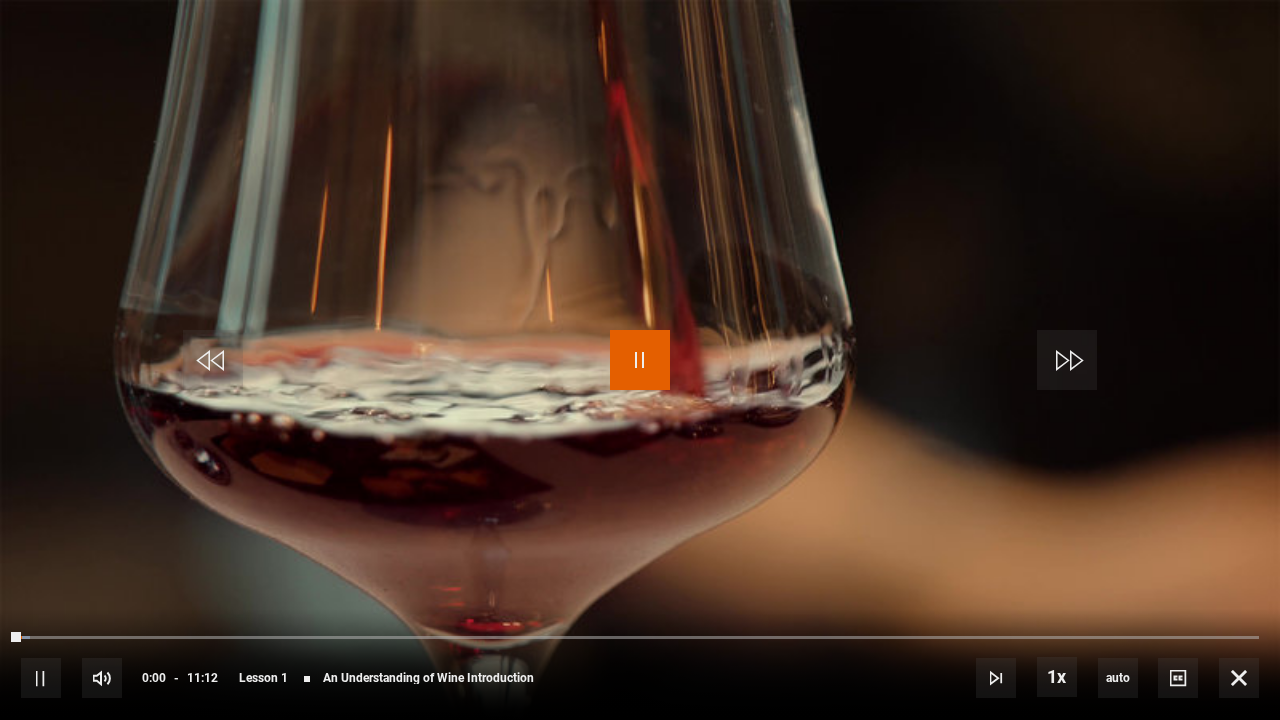 click at bounding box center (640, 360) 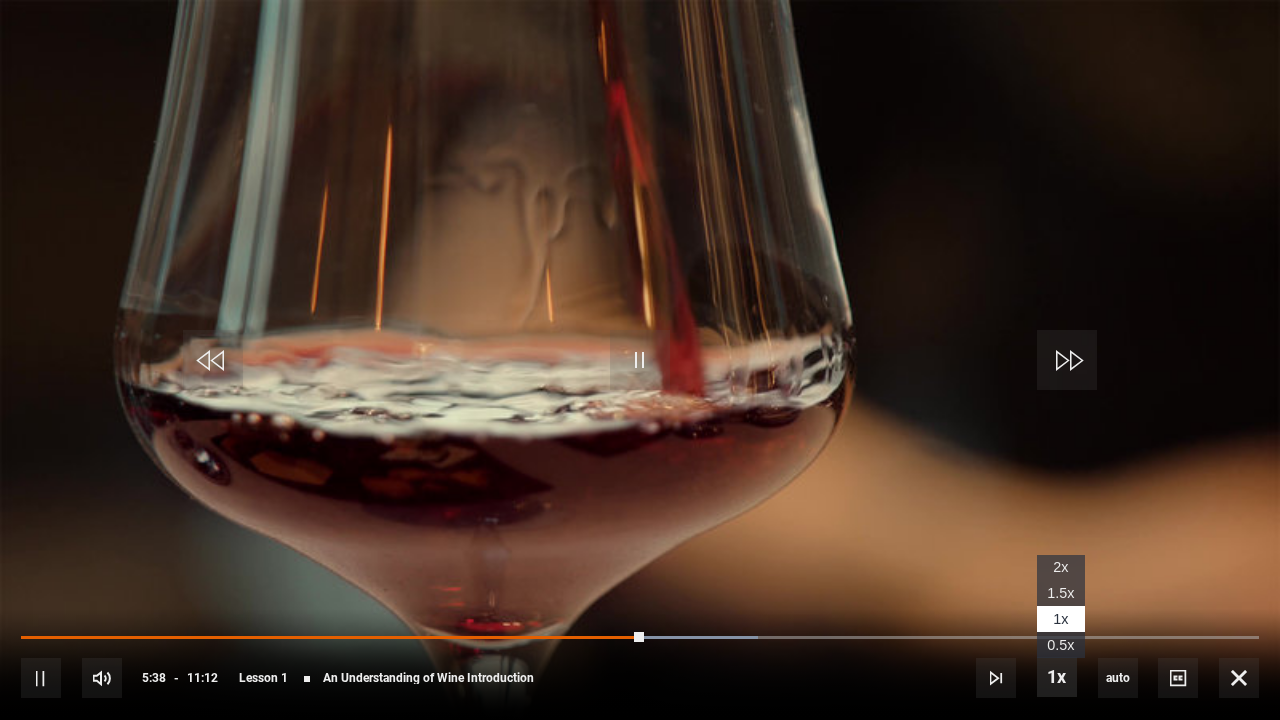 click at bounding box center [1057, 677] 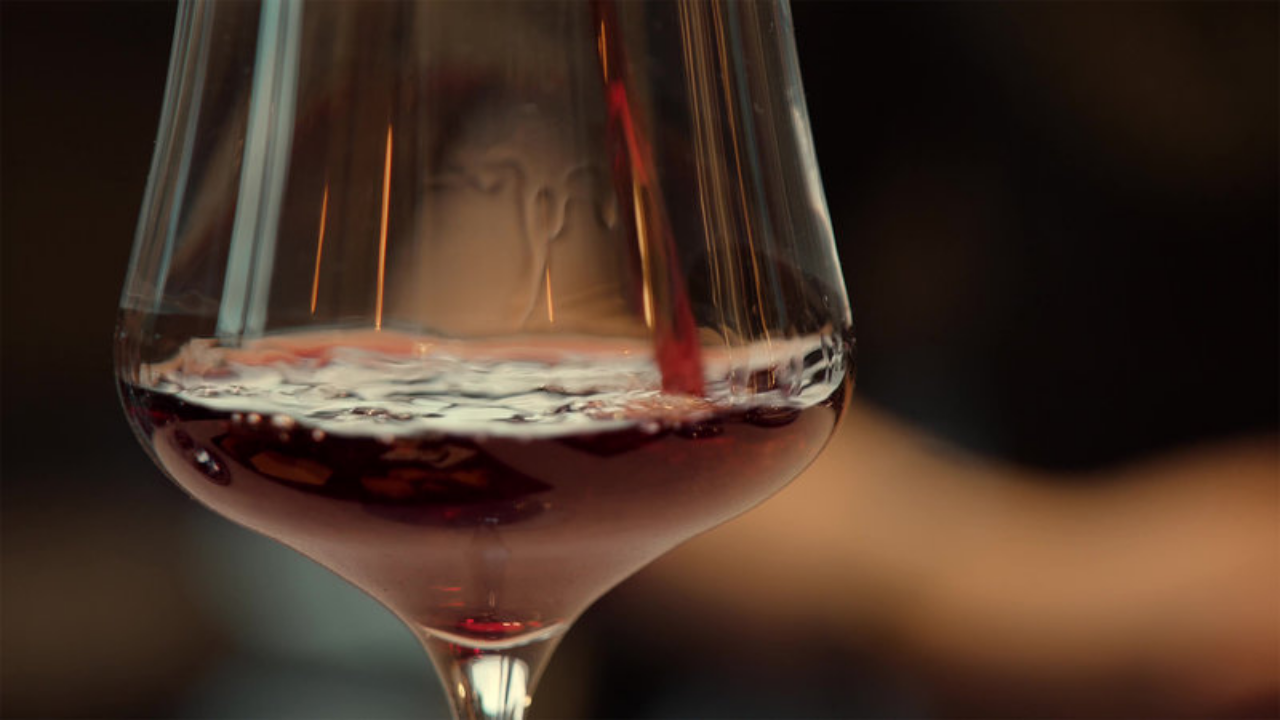 type 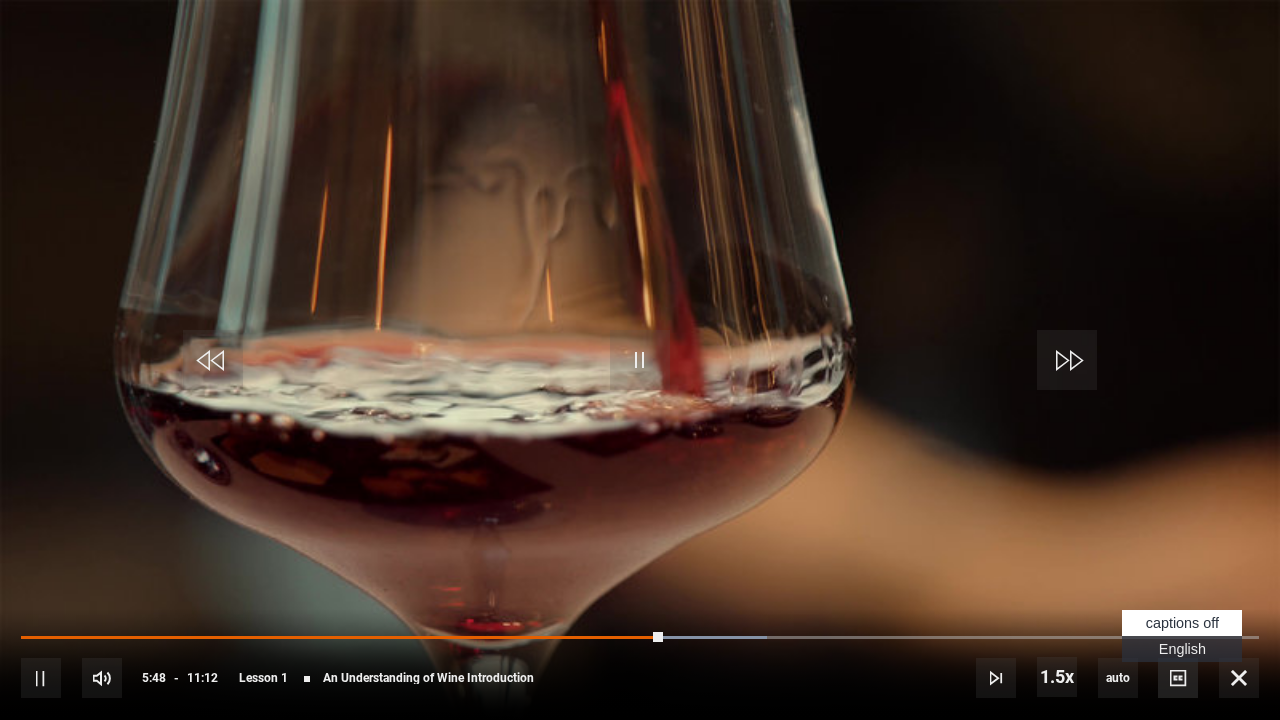 click at bounding box center [1178, 678] 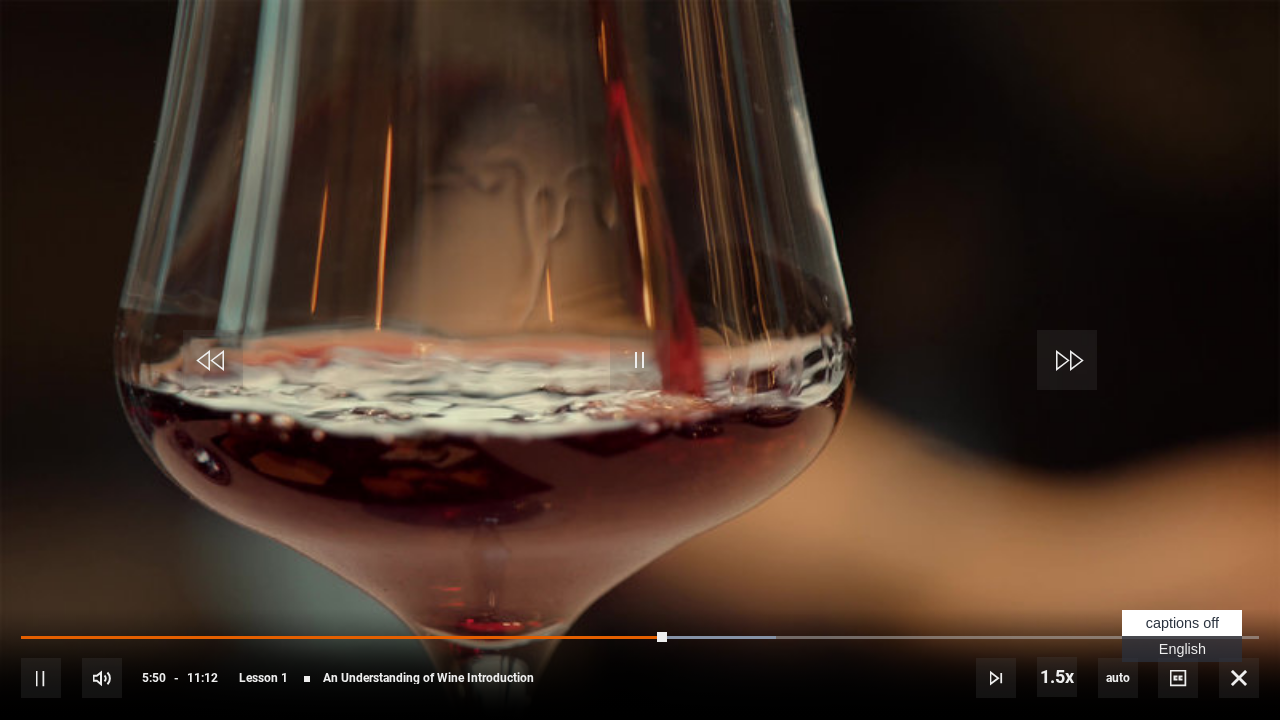 click on "English  Captions" at bounding box center [1182, 649] 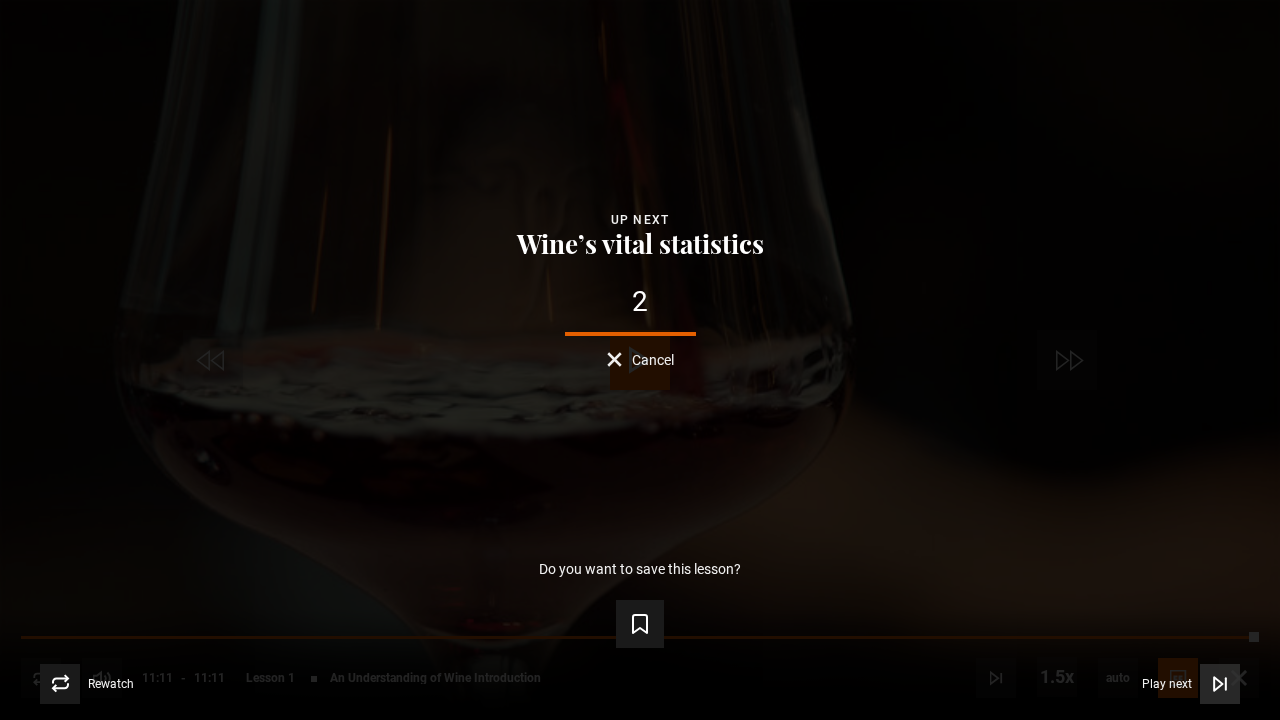 click 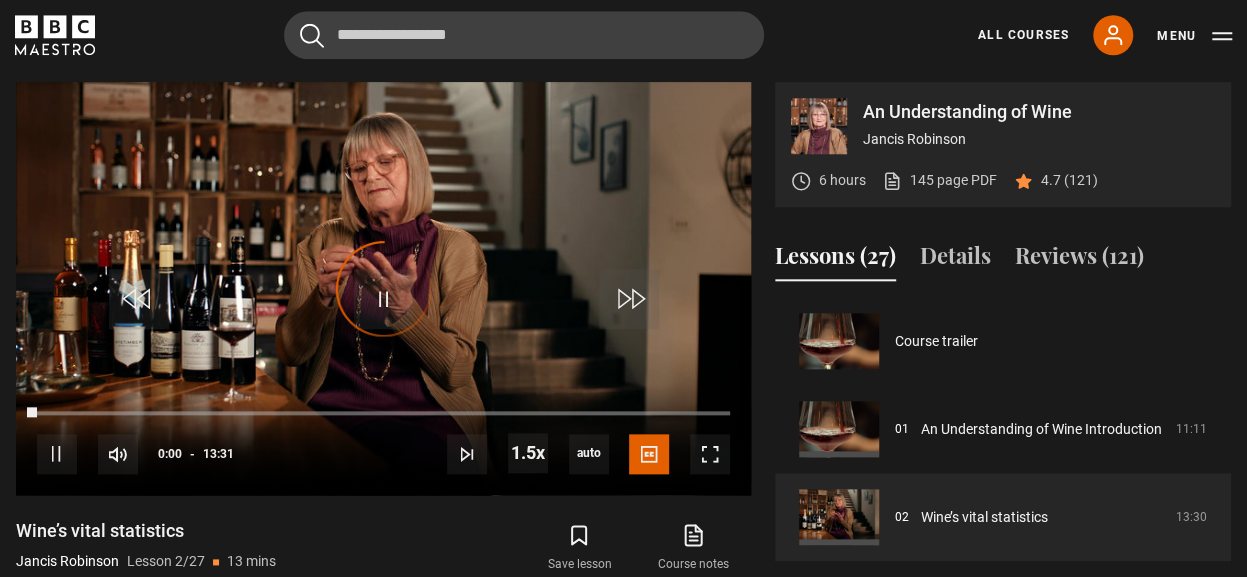 scroll, scrollTop: 88, scrollLeft: 0, axis: vertical 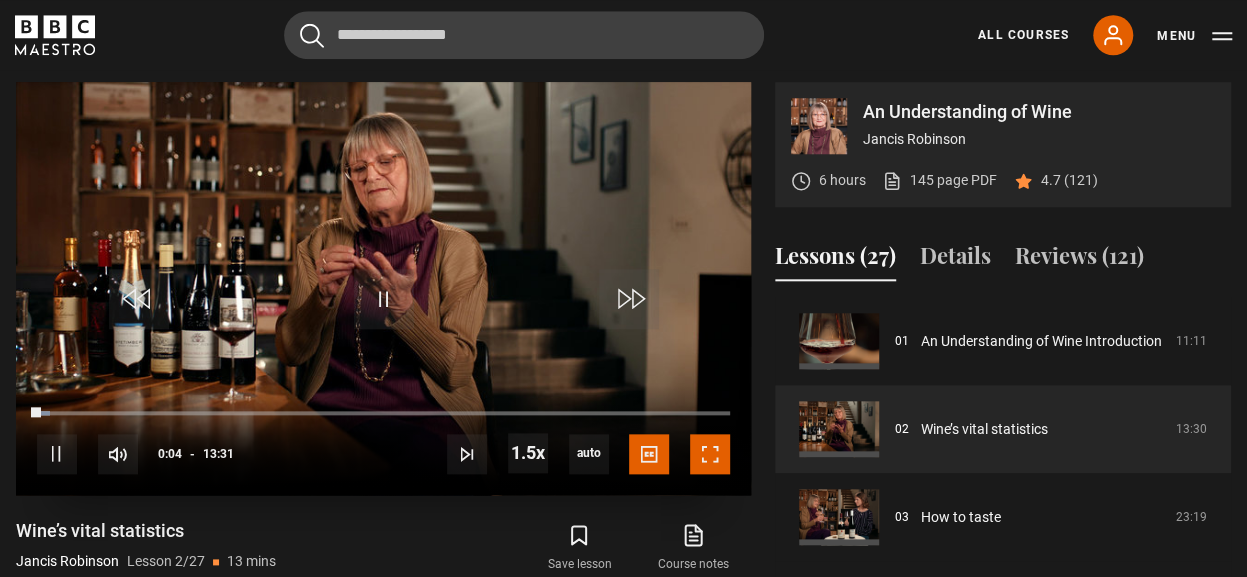 click at bounding box center (710, 454) 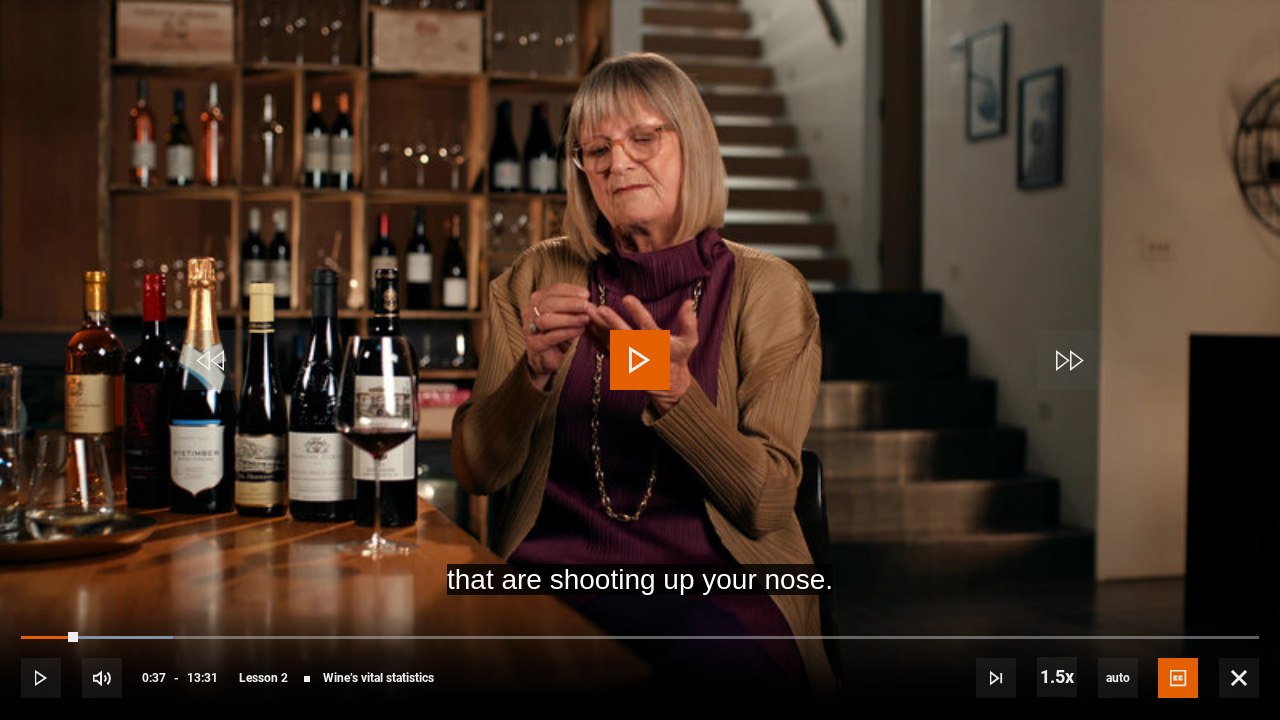 click at bounding box center (640, 360) 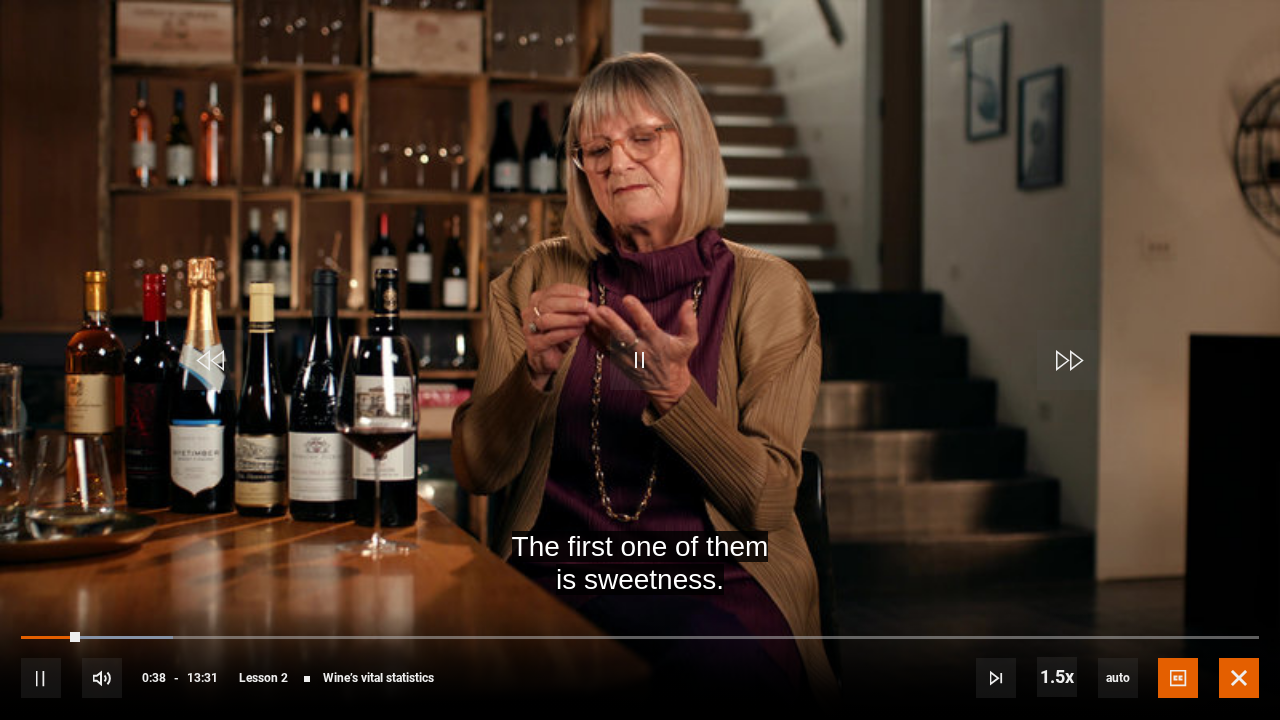 click at bounding box center (1239, 678) 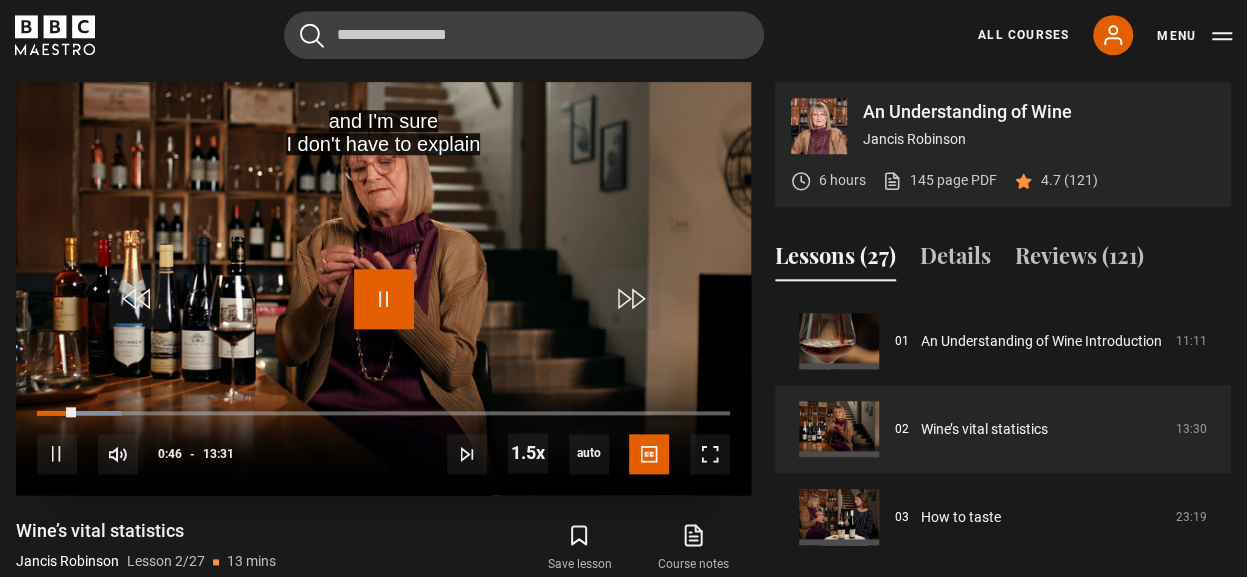 click at bounding box center [384, 299] 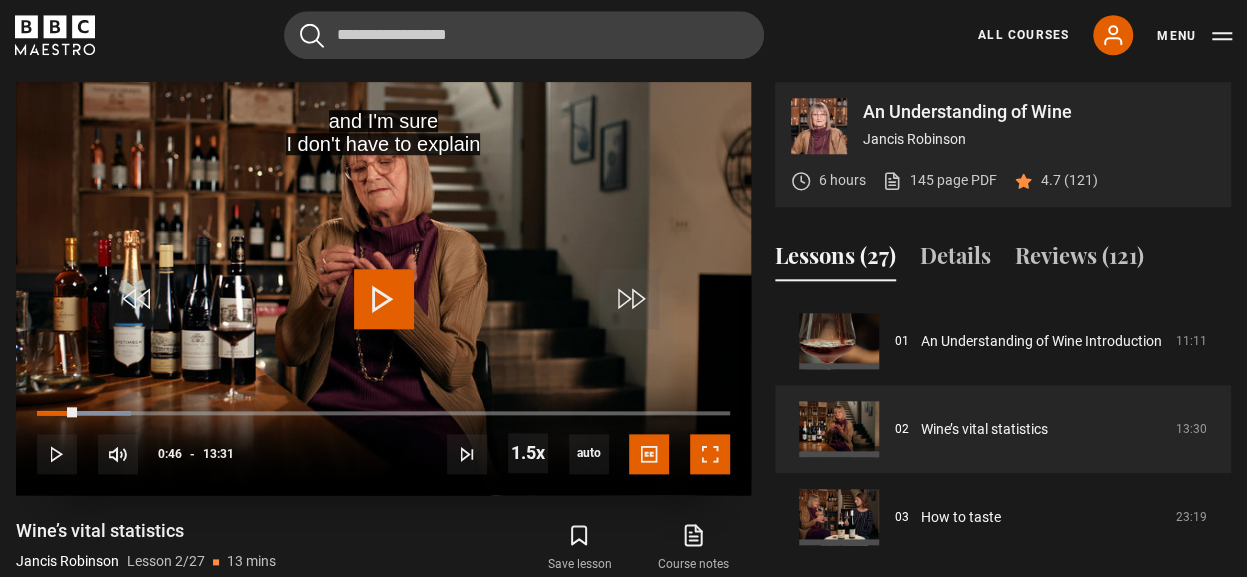 click at bounding box center [710, 454] 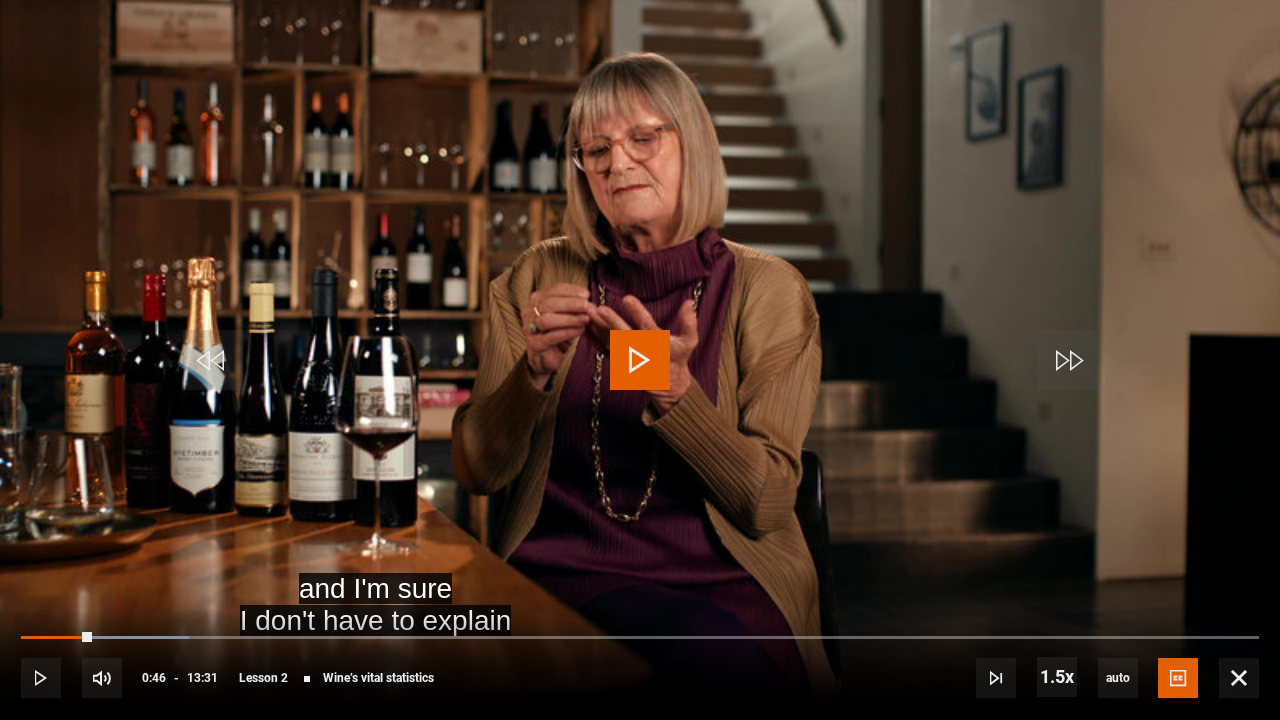 click at bounding box center [640, 360] 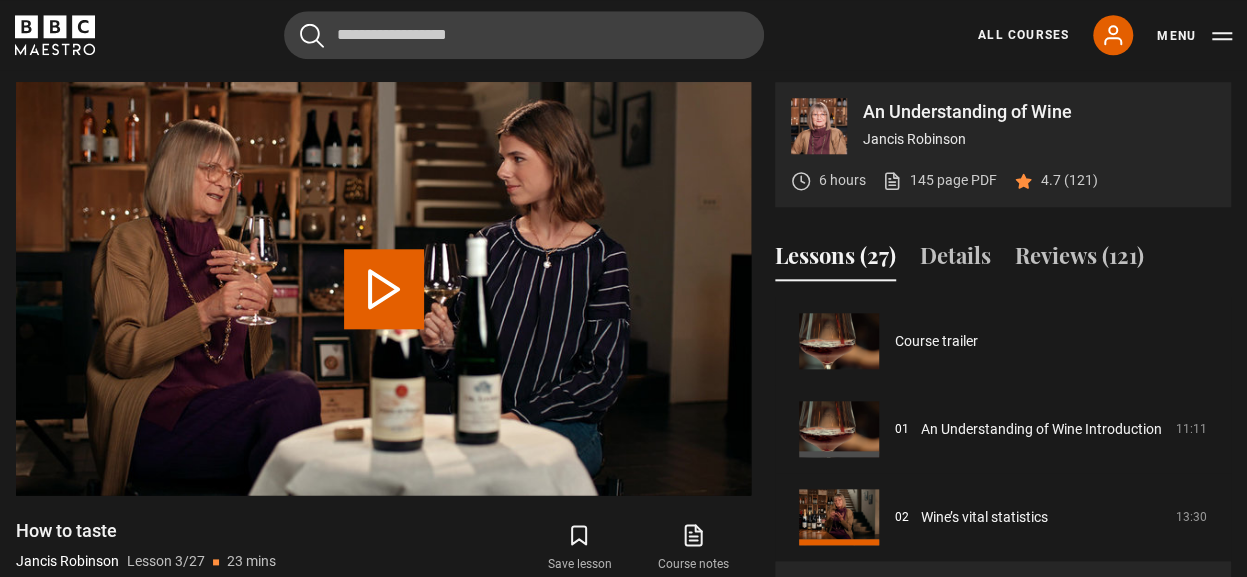scroll, scrollTop: 176, scrollLeft: 0, axis: vertical 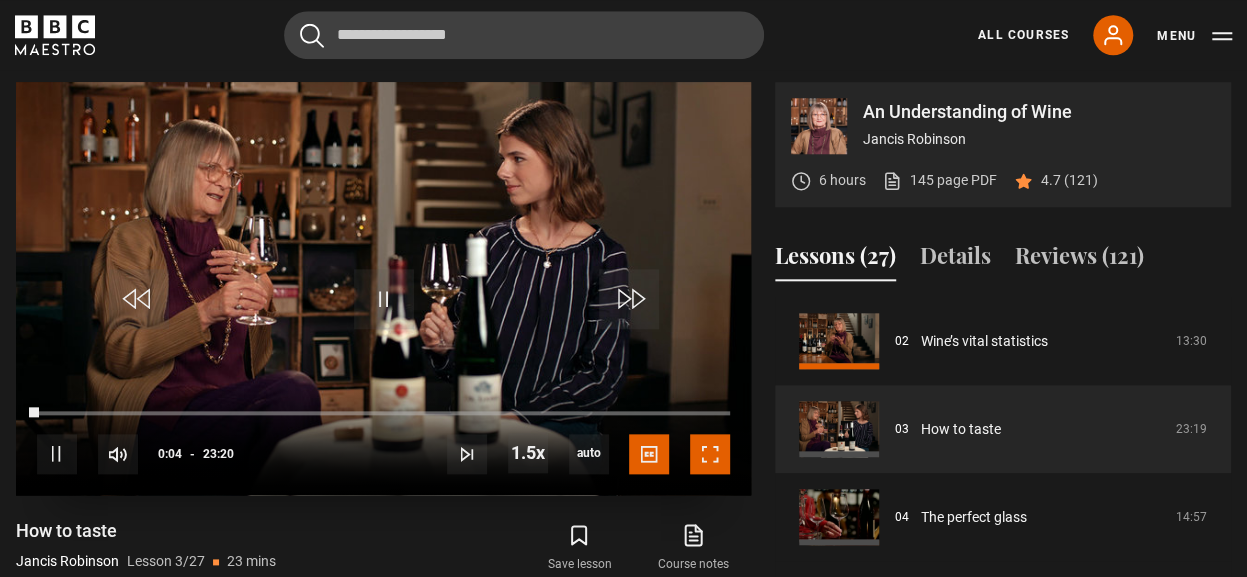 click at bounding box center (710, 454) 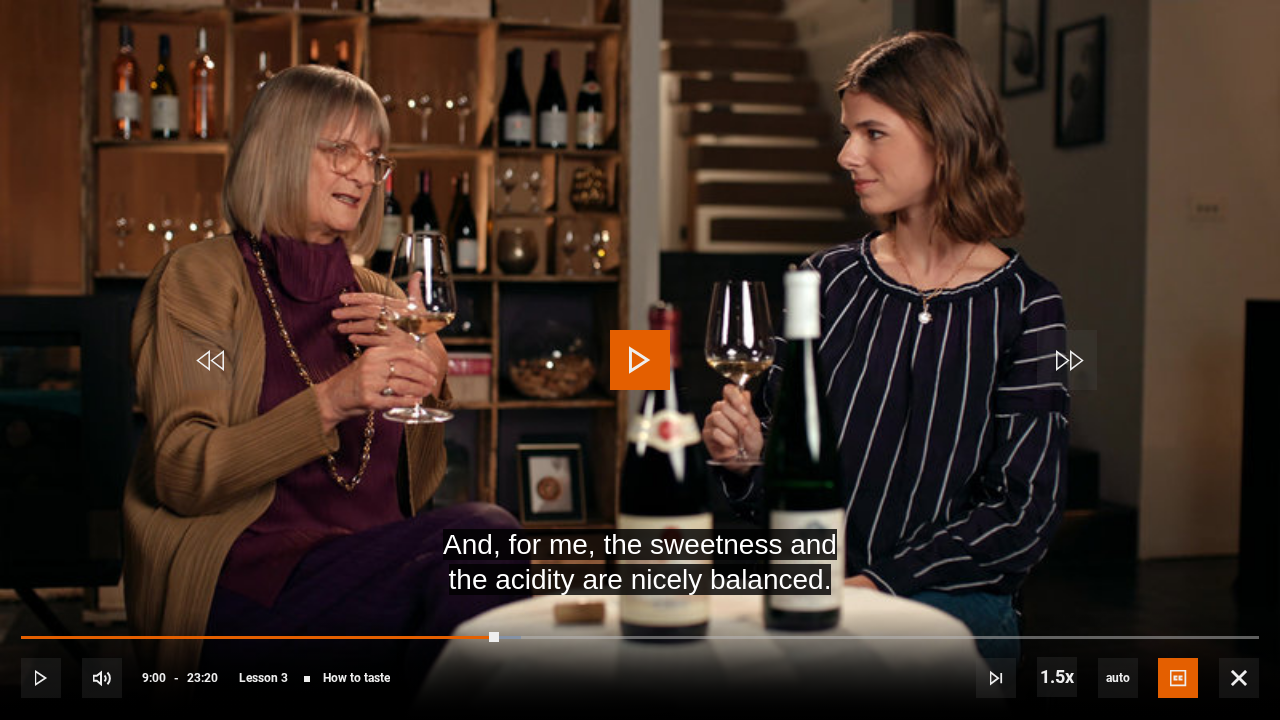 click at bounding box center (640, 360) 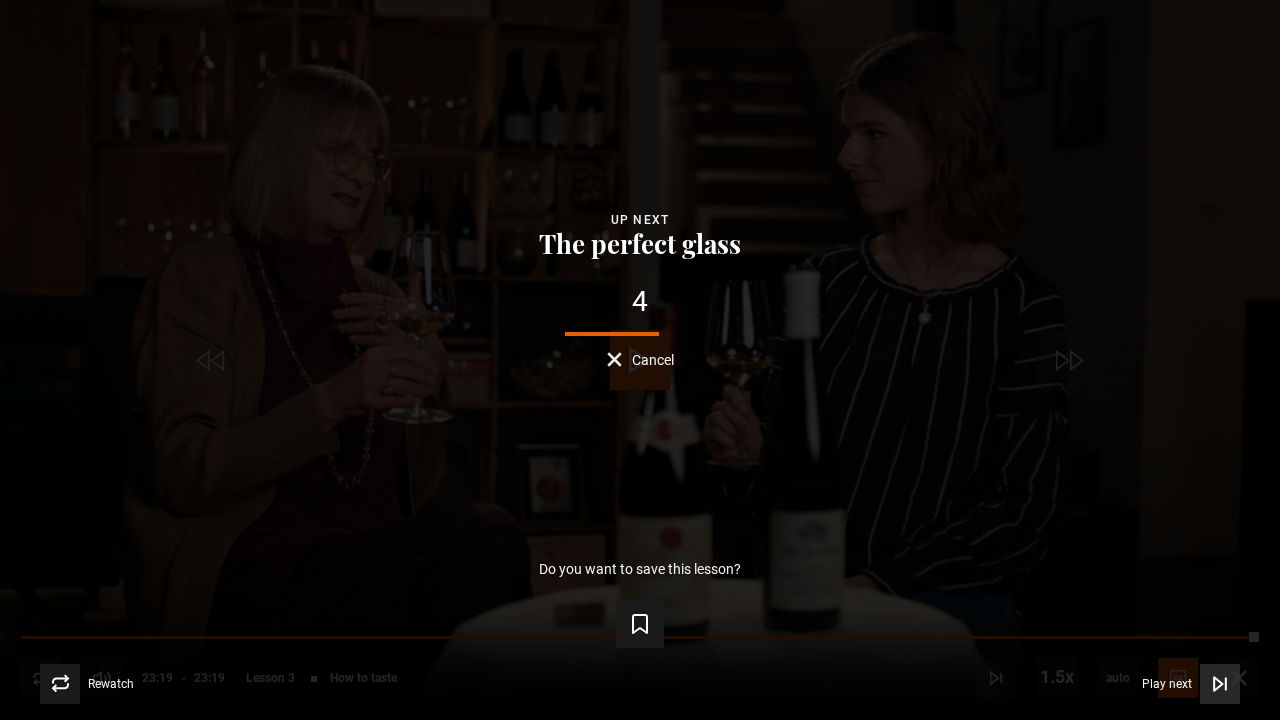 click 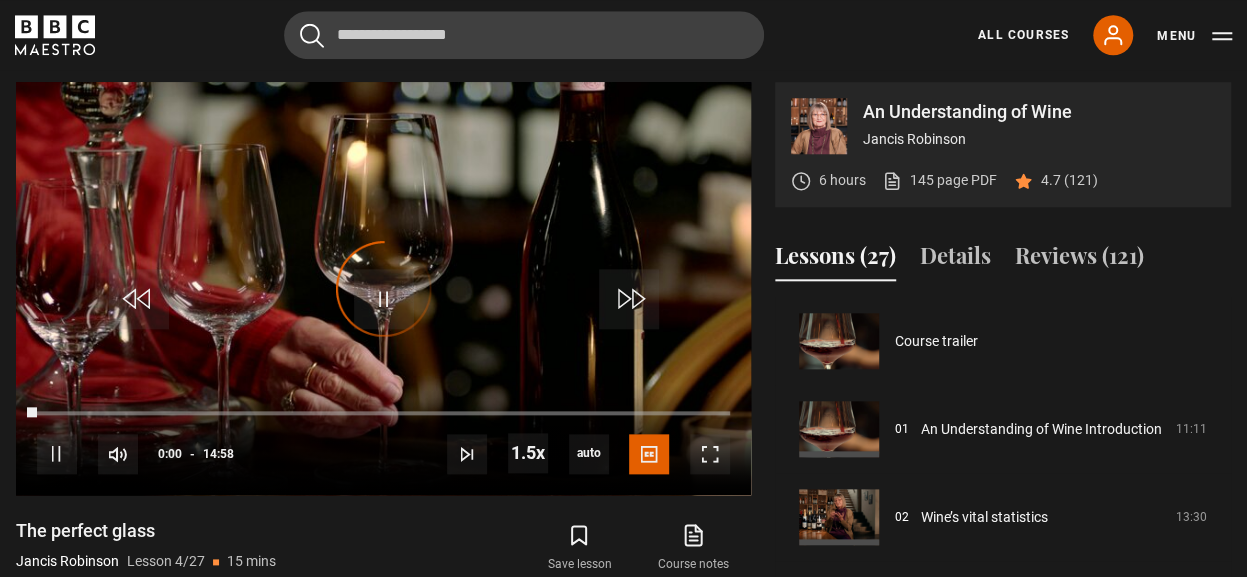 scroll, scrollTop: 264, scrollLeft: 0, axis: vertical 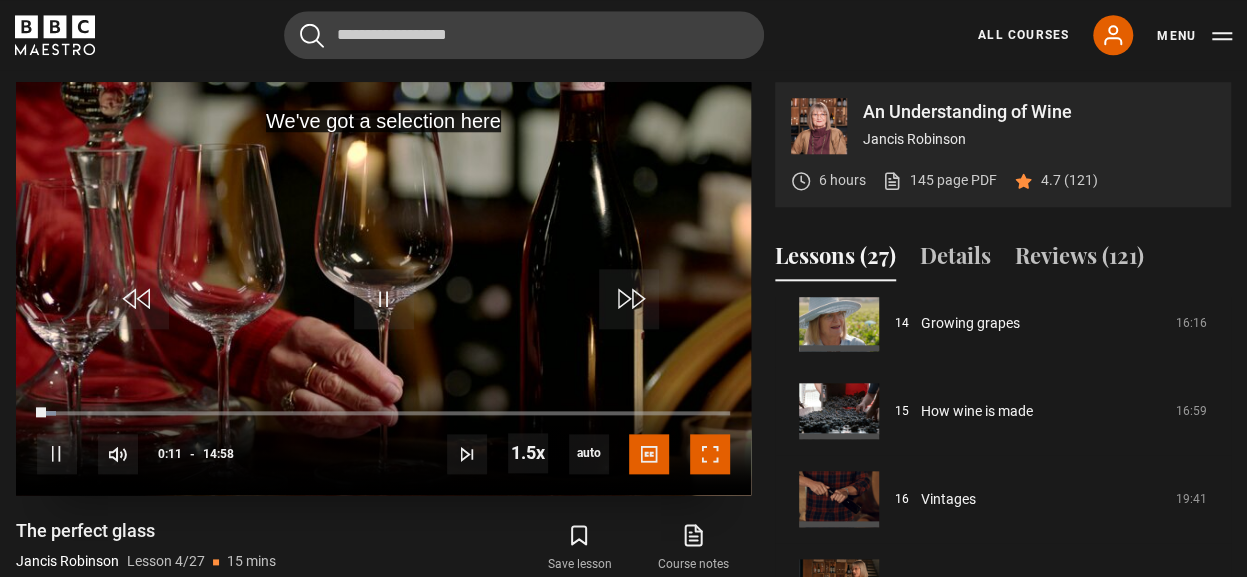 click at bounding box center [710, 454] 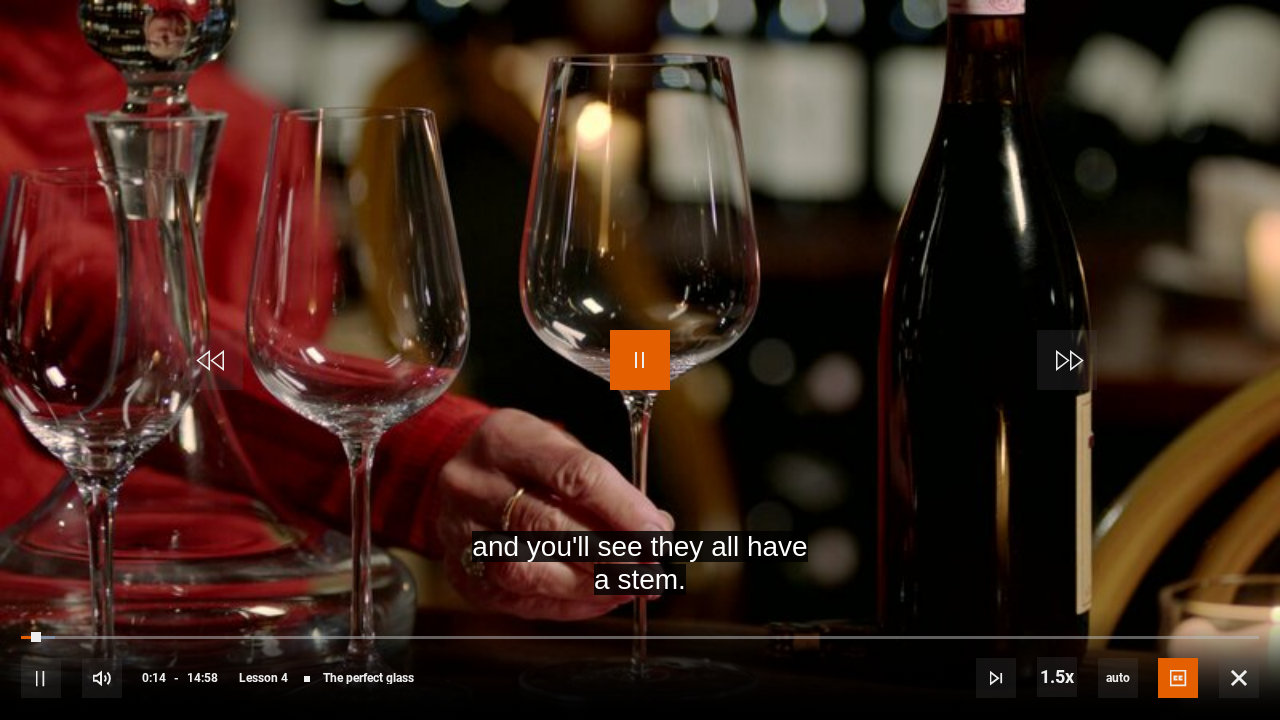 click at bounding box center [640, 360] 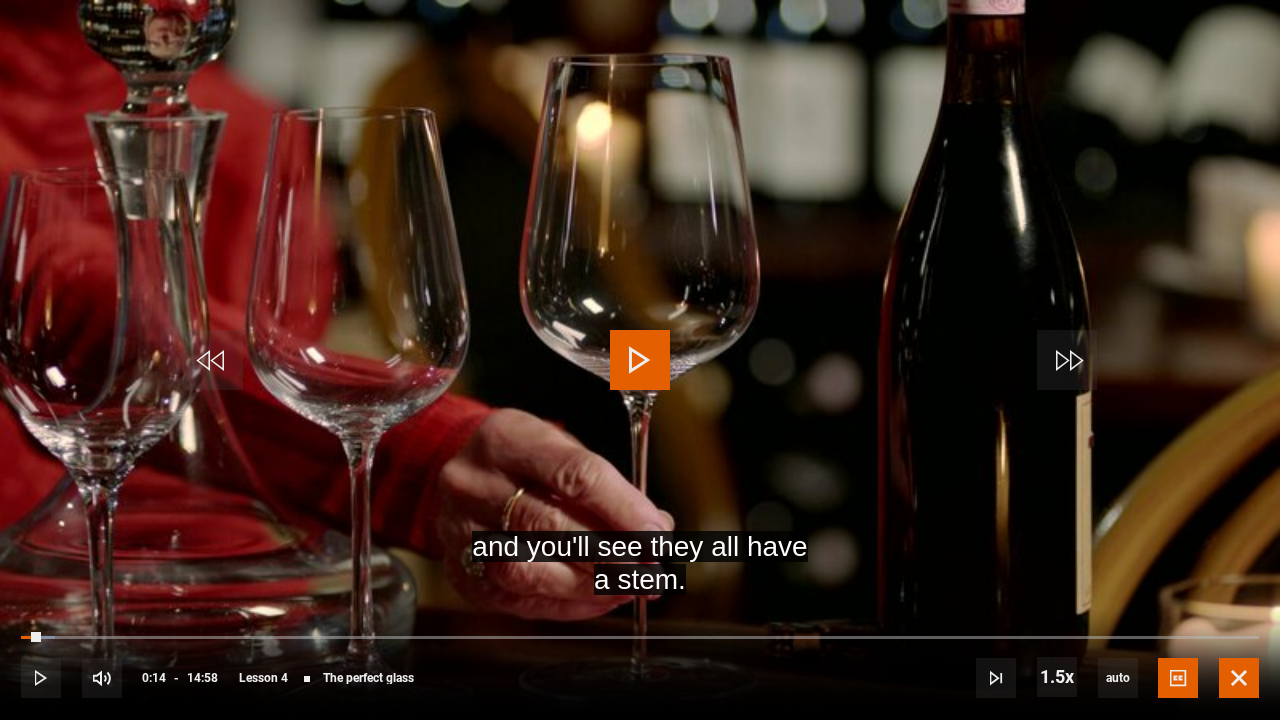 click at bounding box center (1239, 678) 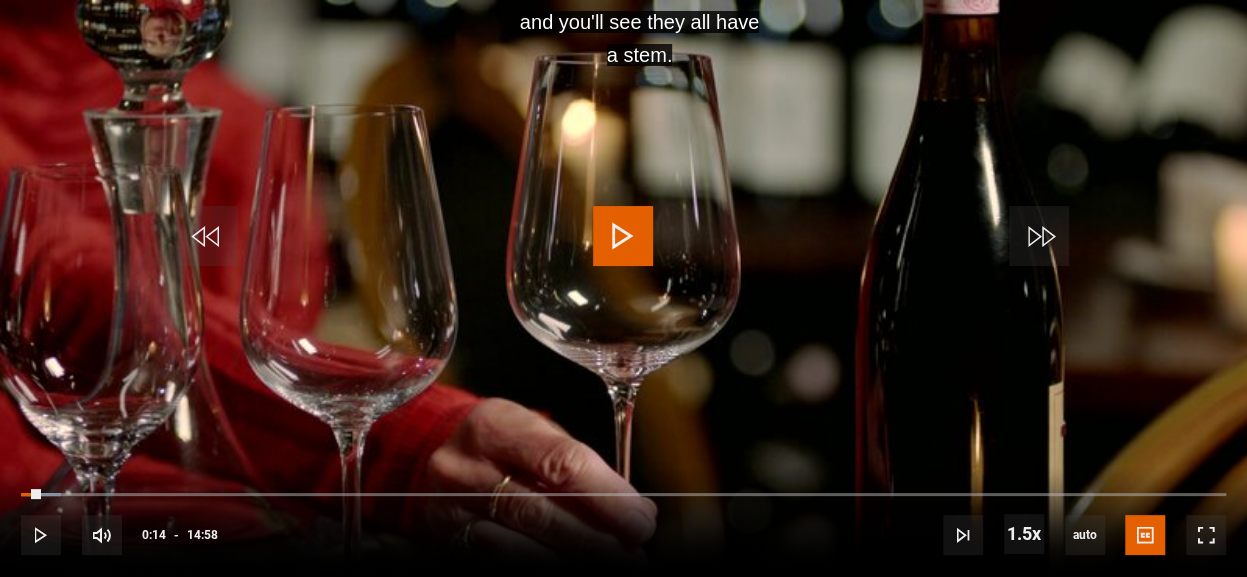 scroll, scrollTop: 879, scrollLeft: 0, axis: vertical 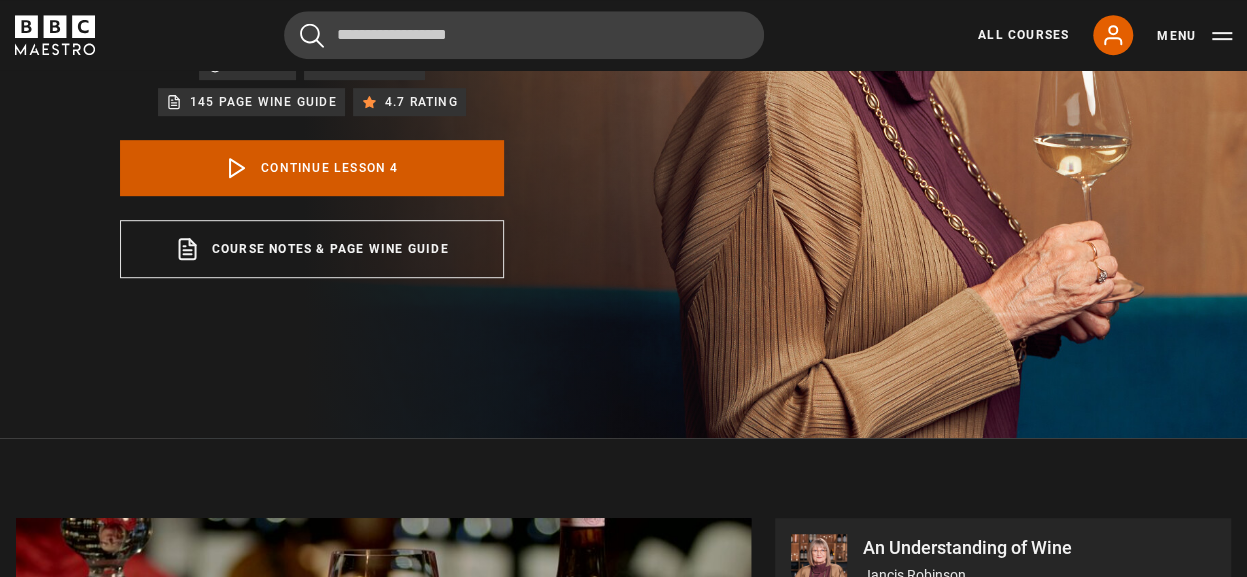 click on "Continue lesson 4" at bounding box center [312, 168] 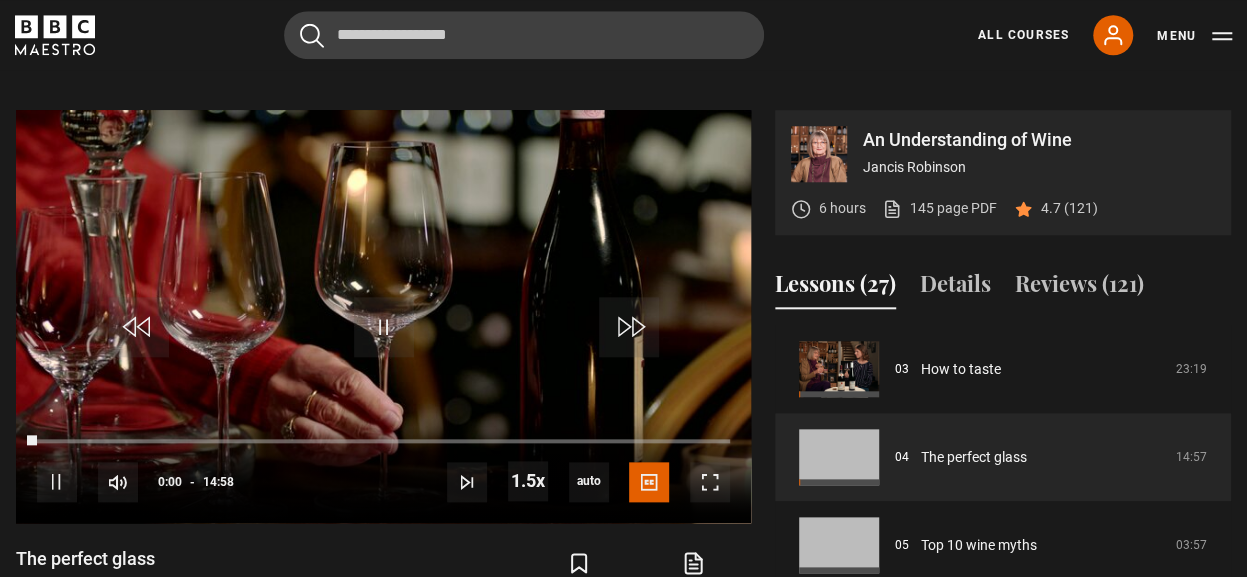scroll, scrollTop: 912, scrollLeft: 0, axis: vertical 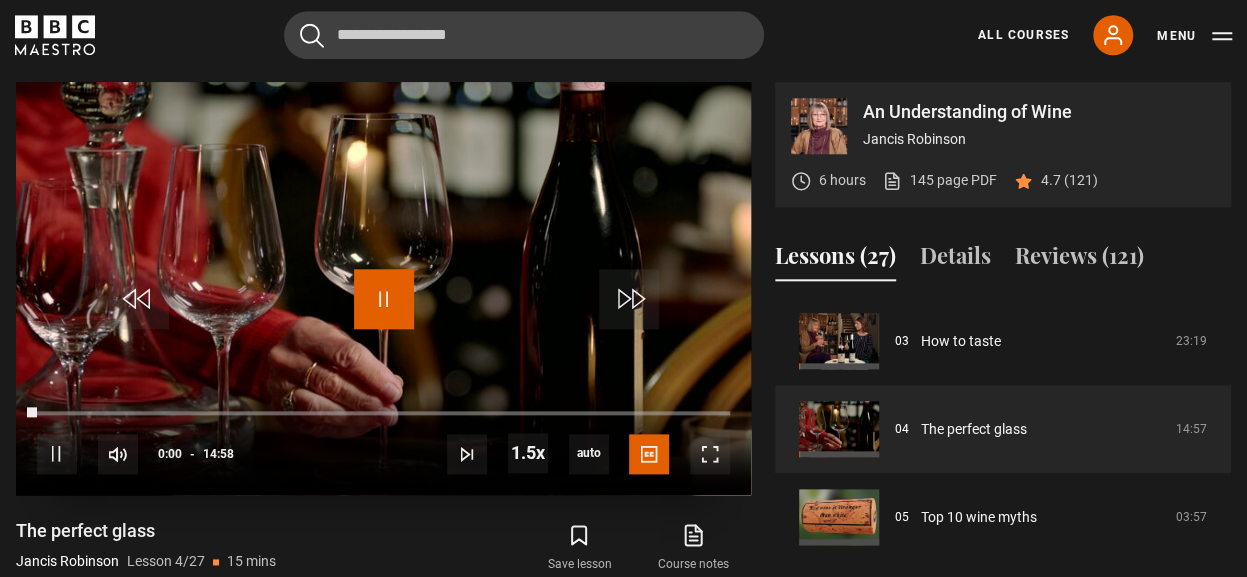 click at bounding box center (384, 299) 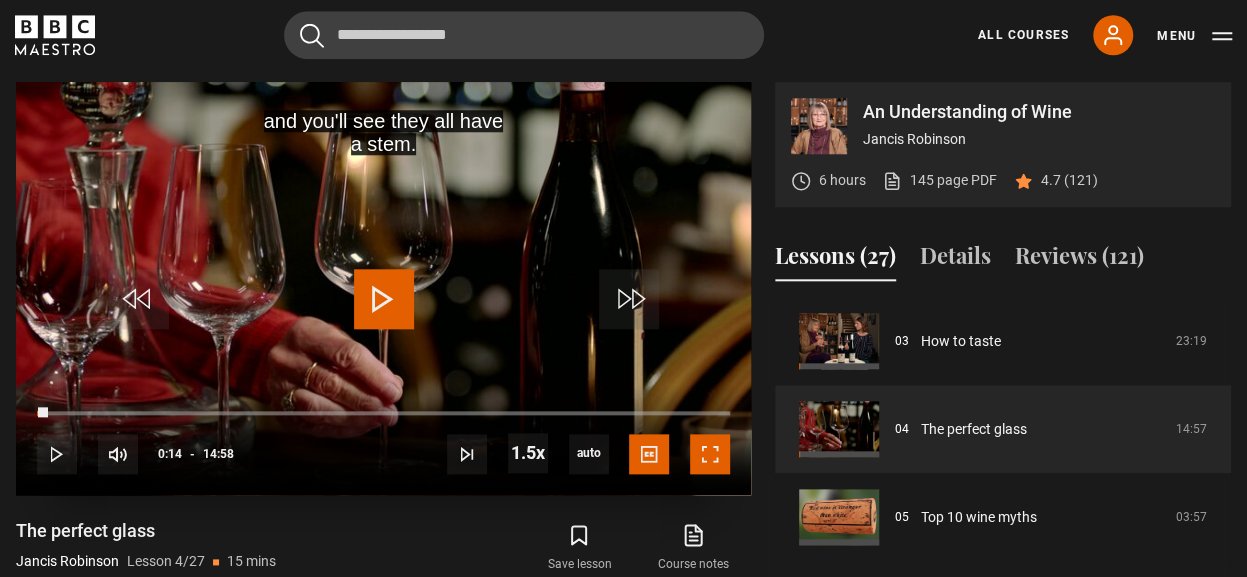 click at bounding box center [710, 454] 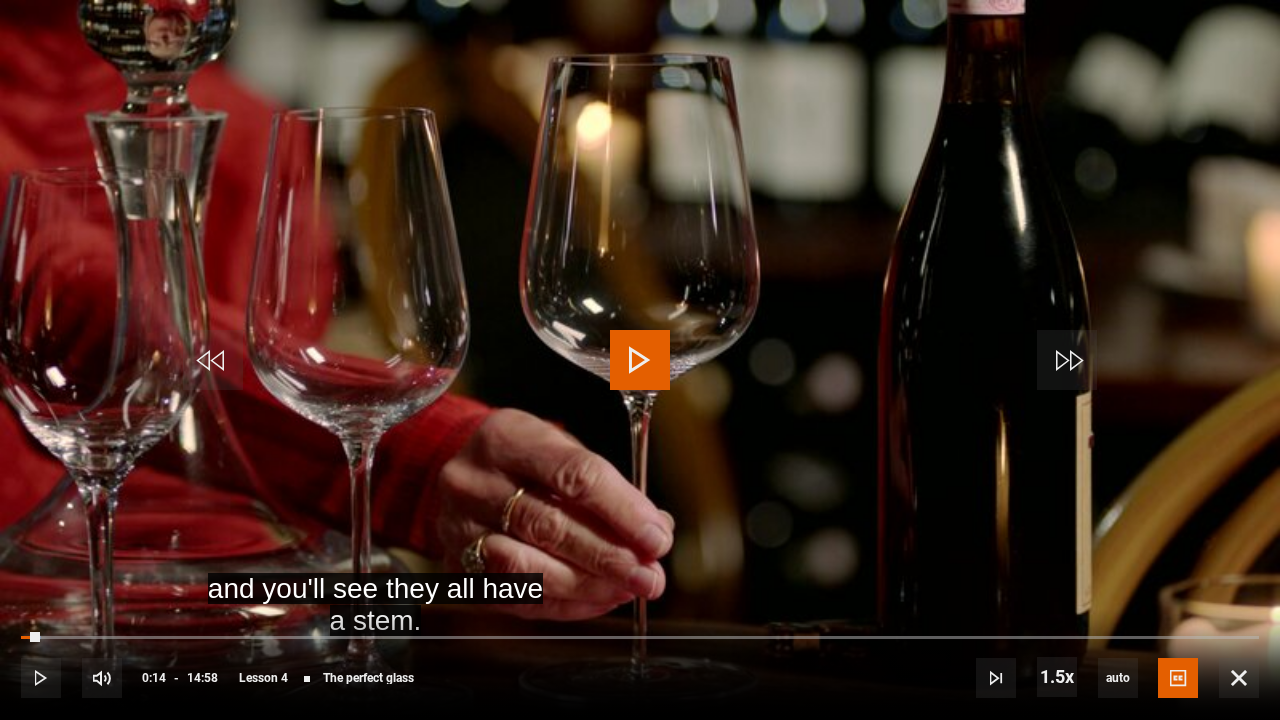 click at bounding box center (640, 360) 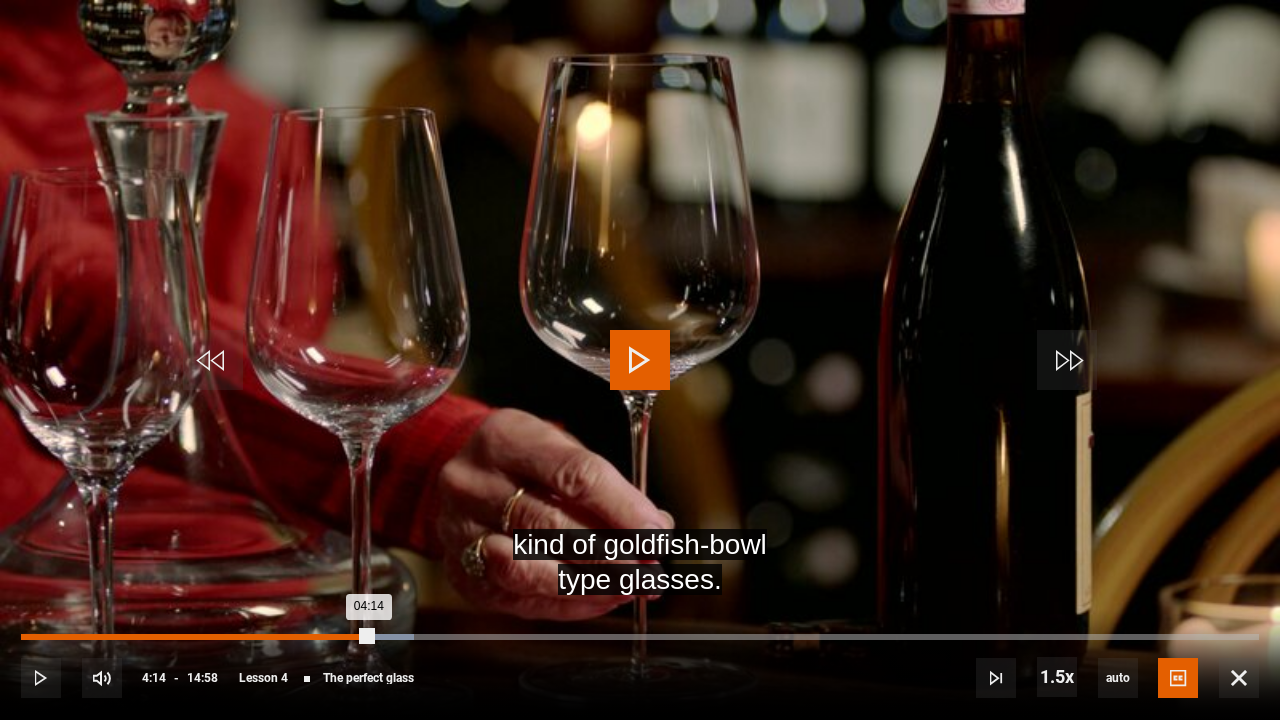 click on "Loaded :  31.74% 03:55 04:14" at bounding box center (640, 637) 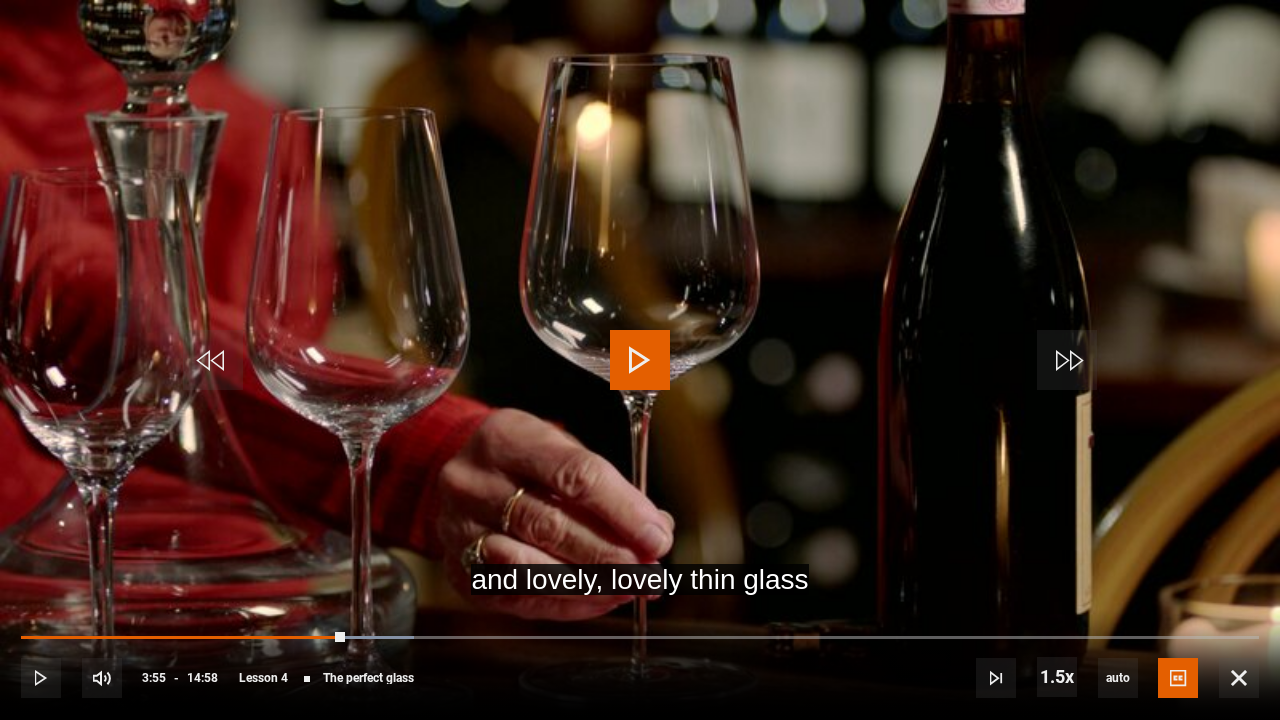 click at bounding box center [640, 360] 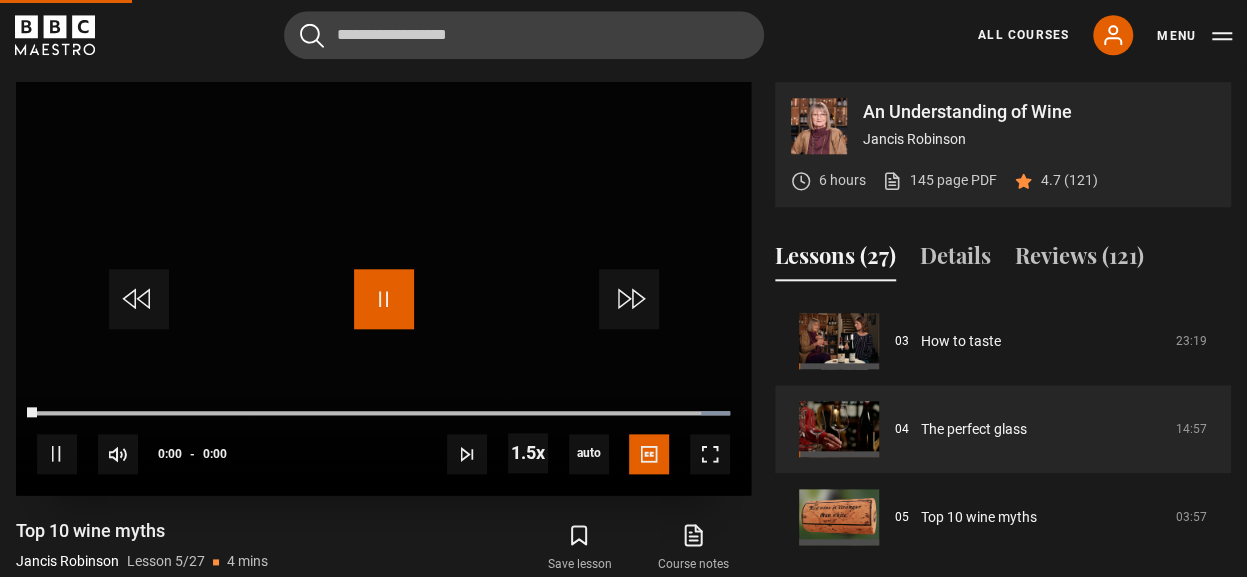 click at bounding box center [384, 299] 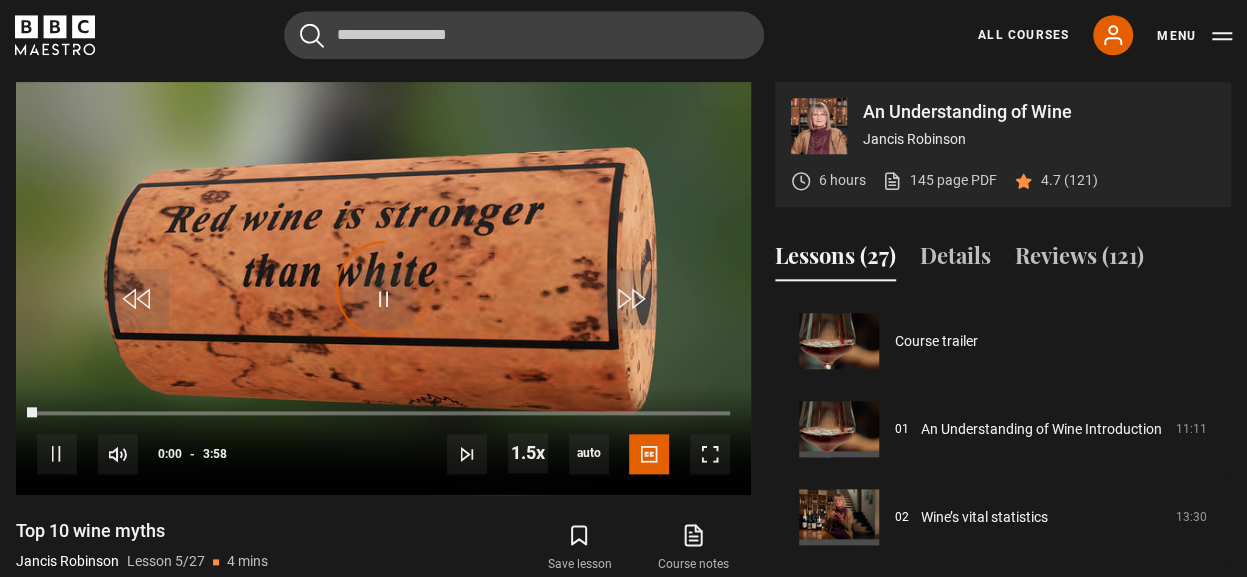 scroll, scrollTop: 352, scrollLeft: 0, axis: vertical 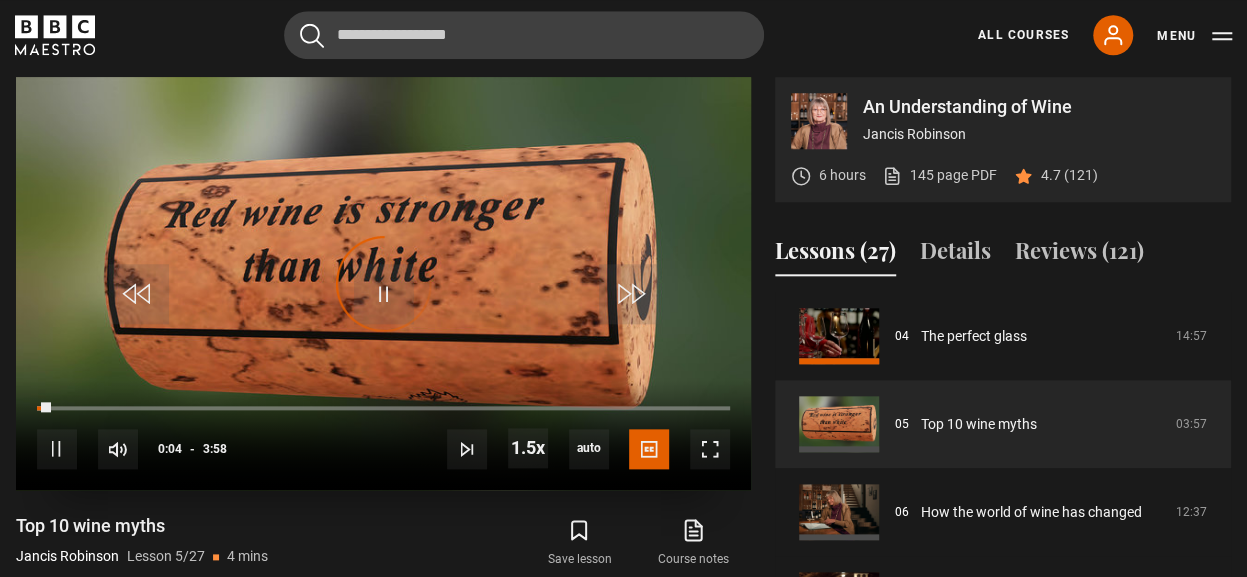 click on "Video Player is loading." at bounding box center [384, 284] 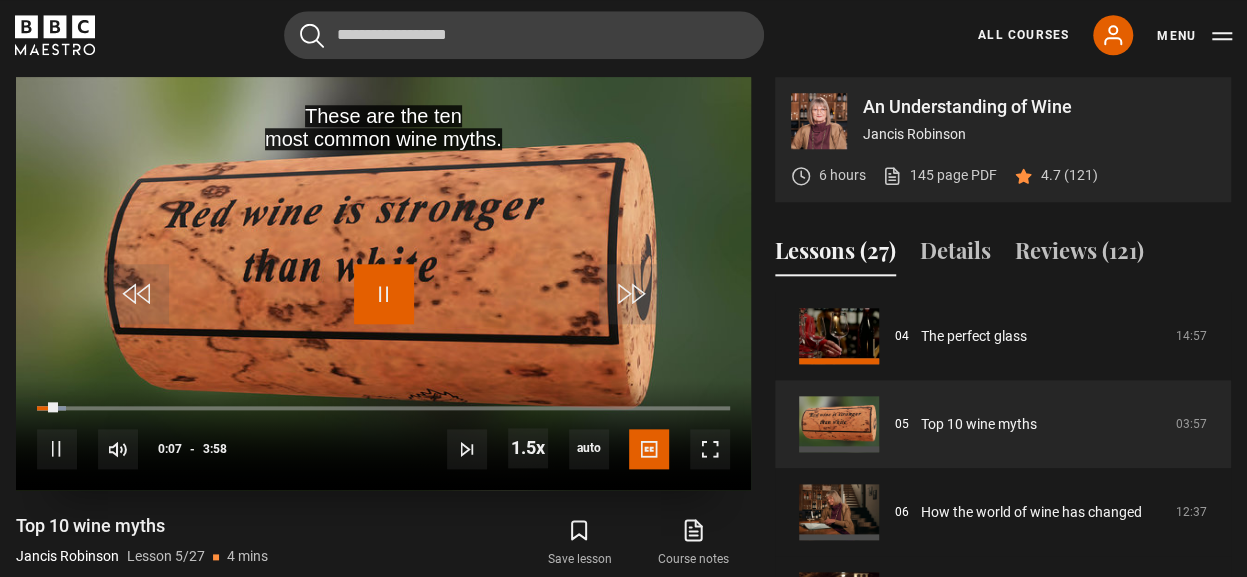 click at bounding box center (384, 294) 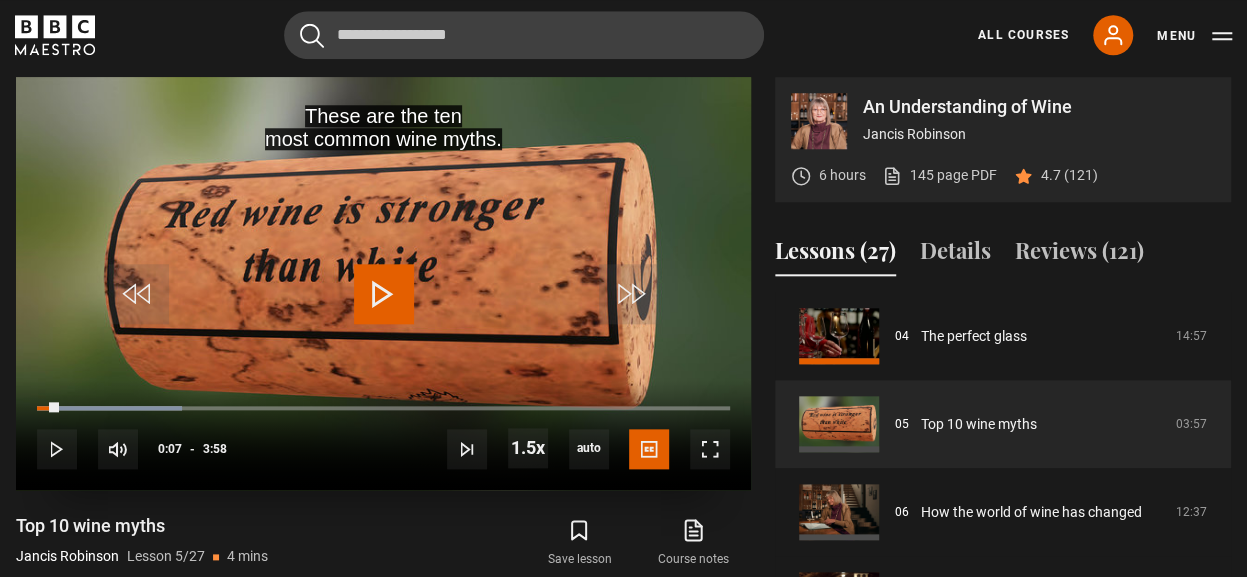 click at bounding box center (384, 294) 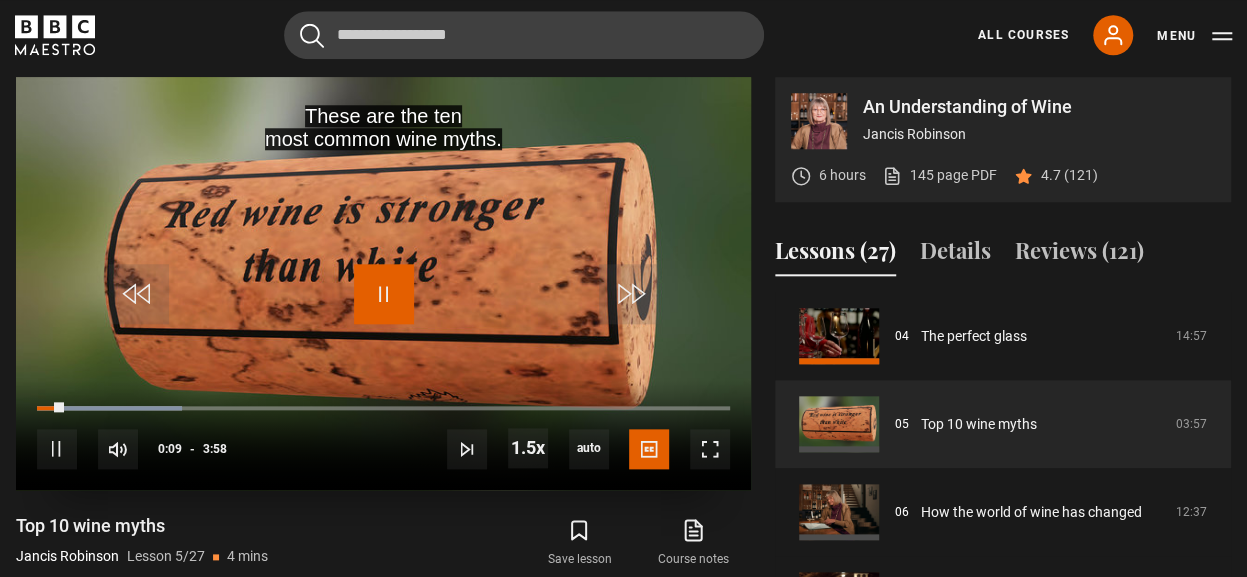 click at bounding box center (384, 294) 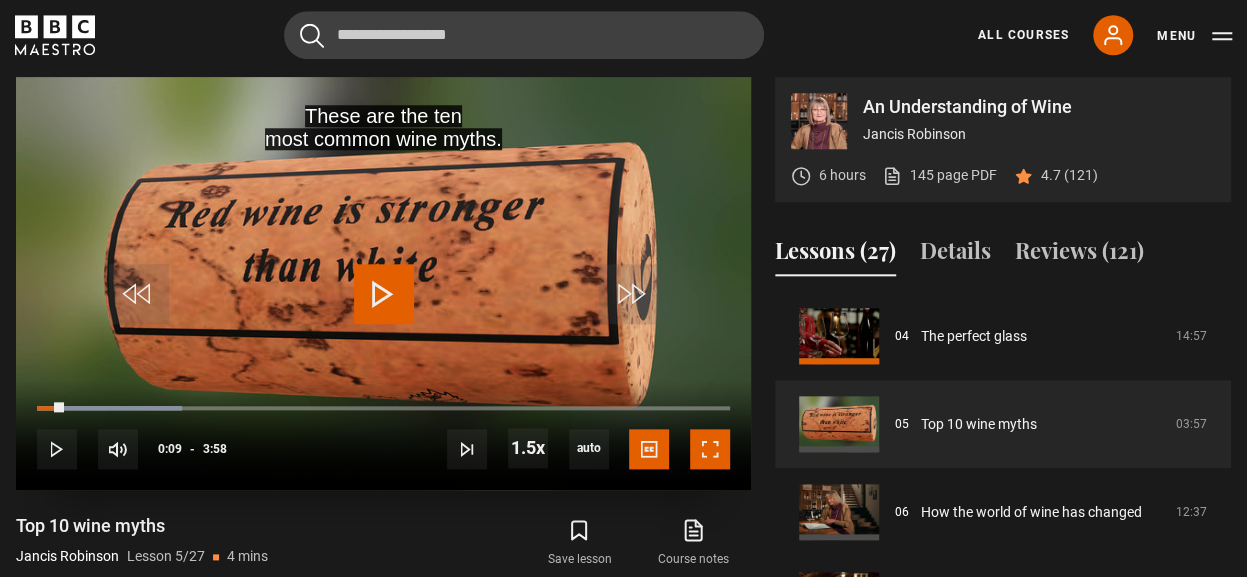 click at bounding box center [710, 449] 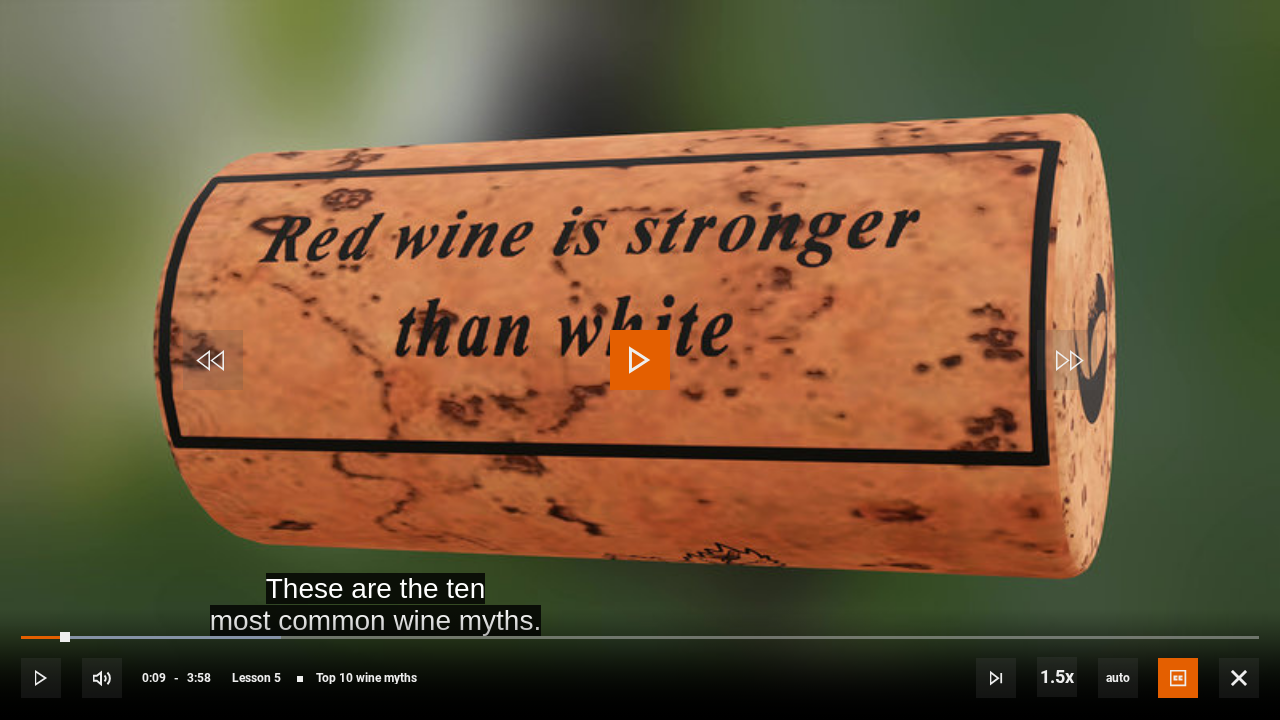 click at bounding box center [640, 360] 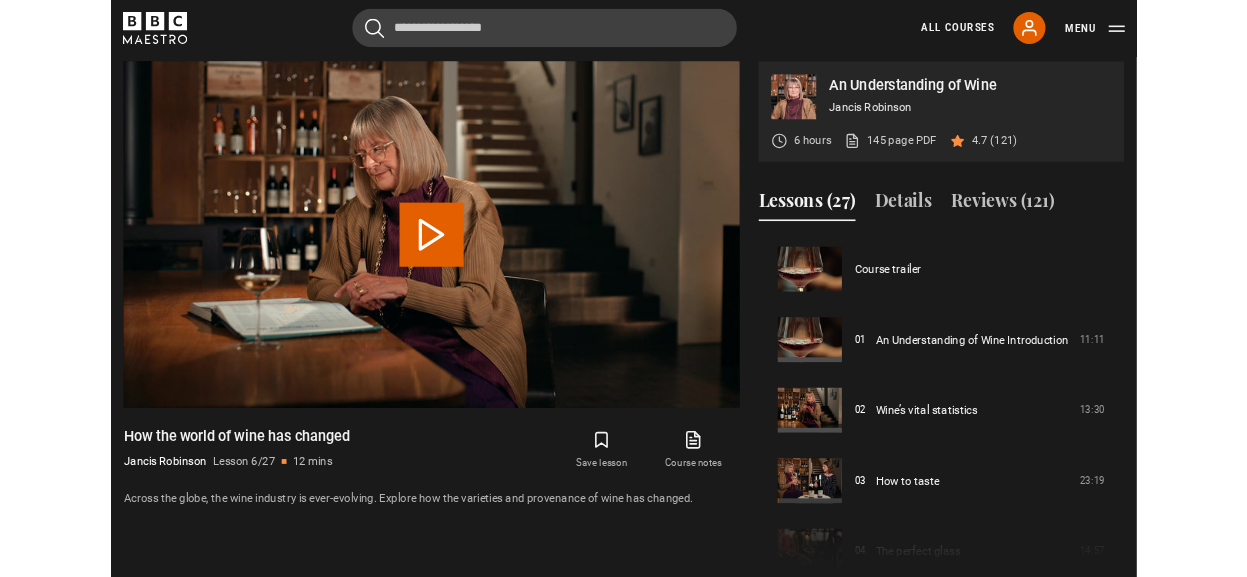 scroll, scrollTop: 912, scrollLeft: 0, axis: vertical 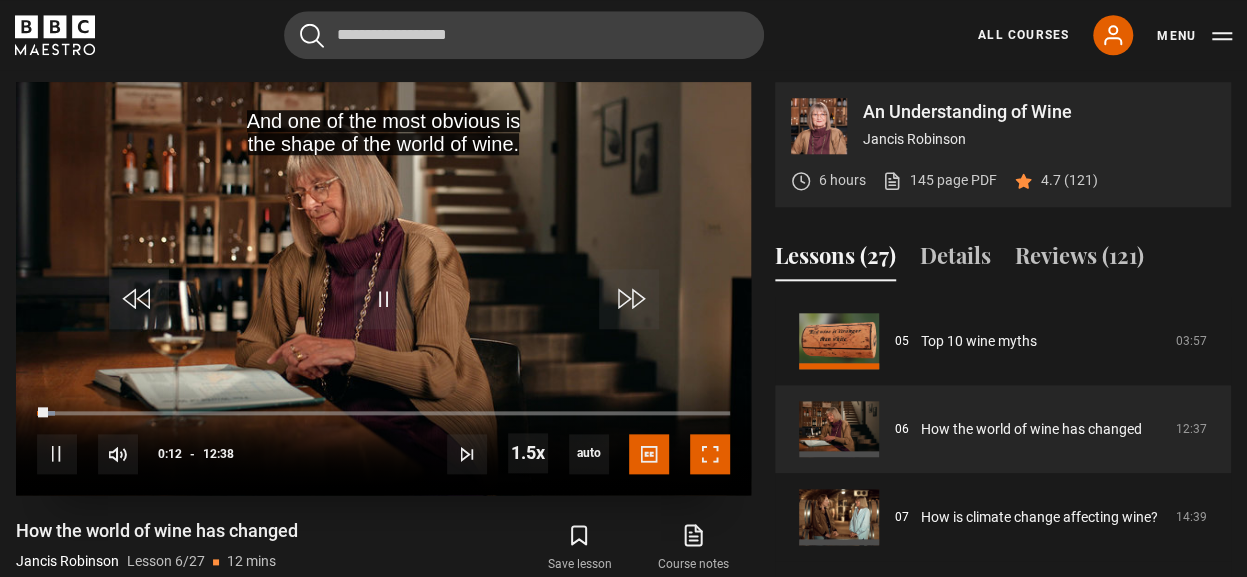 click at bounding box center [710, 454] 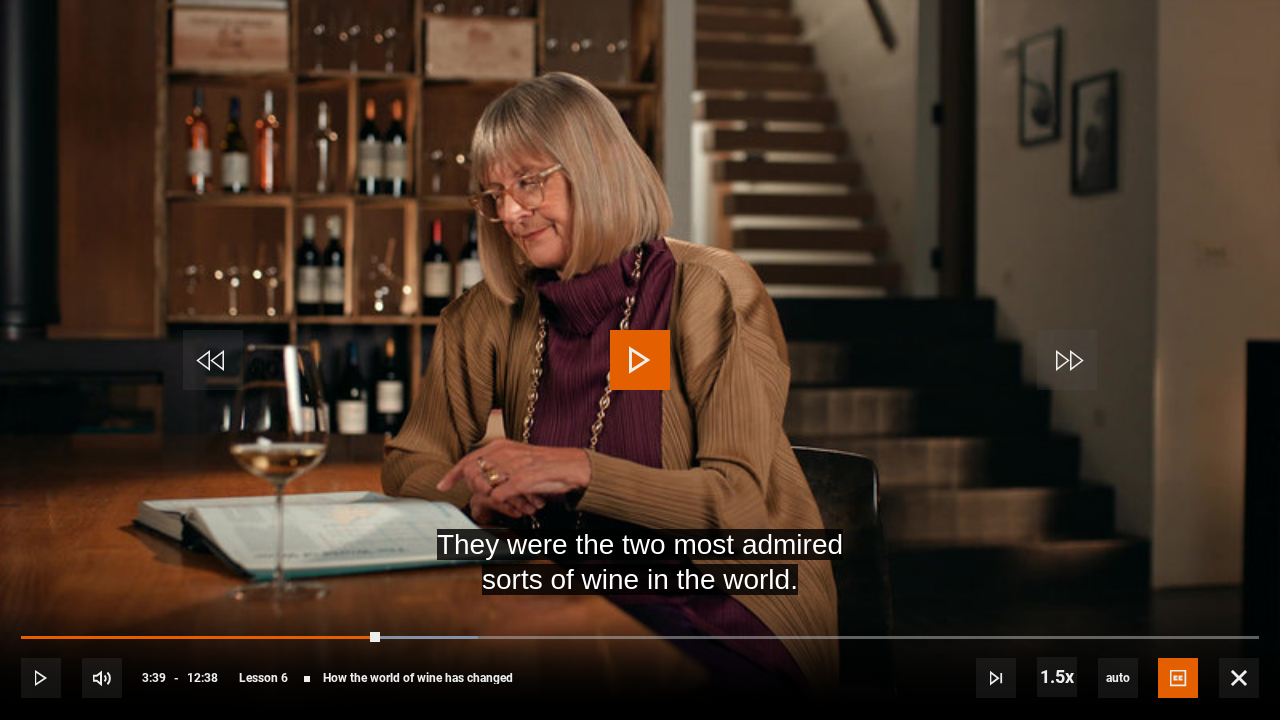 click at bounding box center [640, 360] 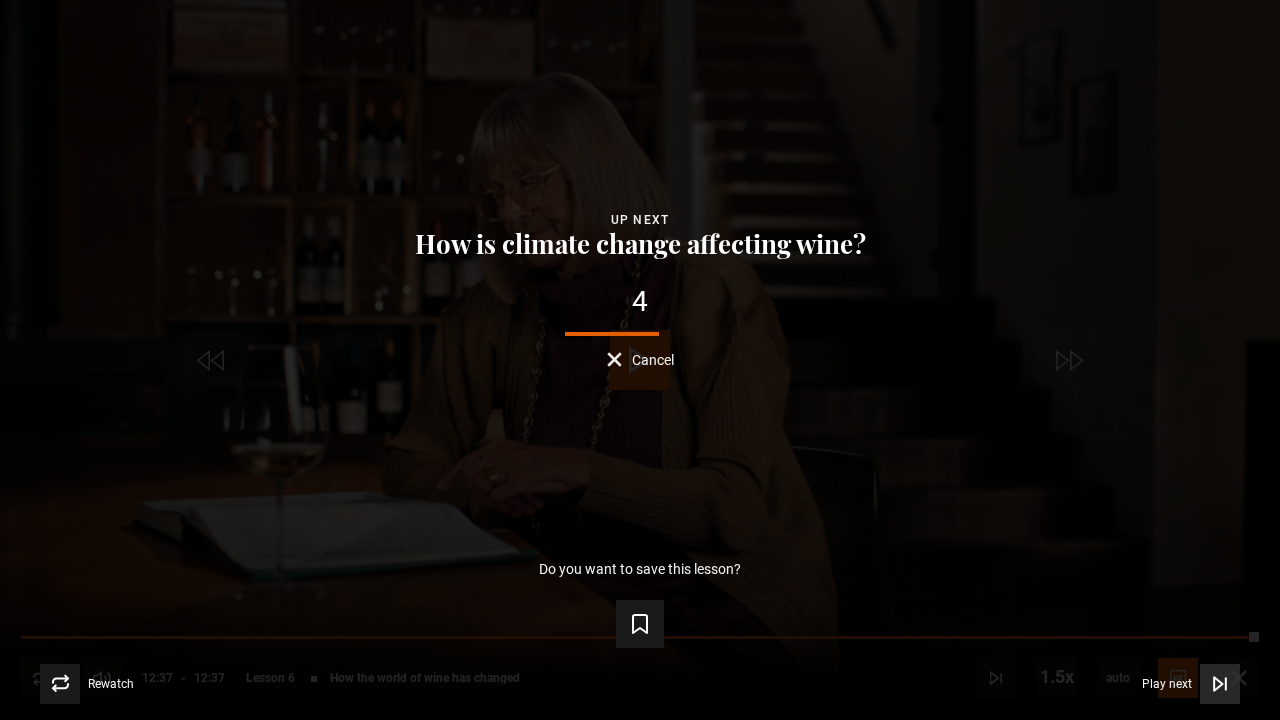 click 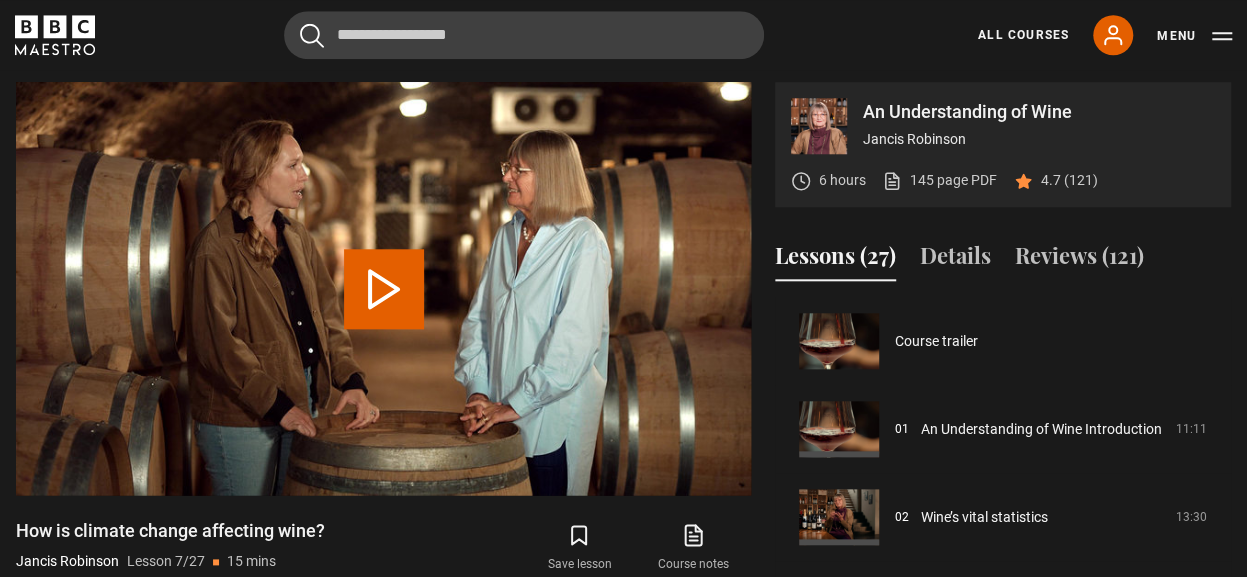 scroll, scrollTop: 528, scrollLeft: 0, axis: vertical 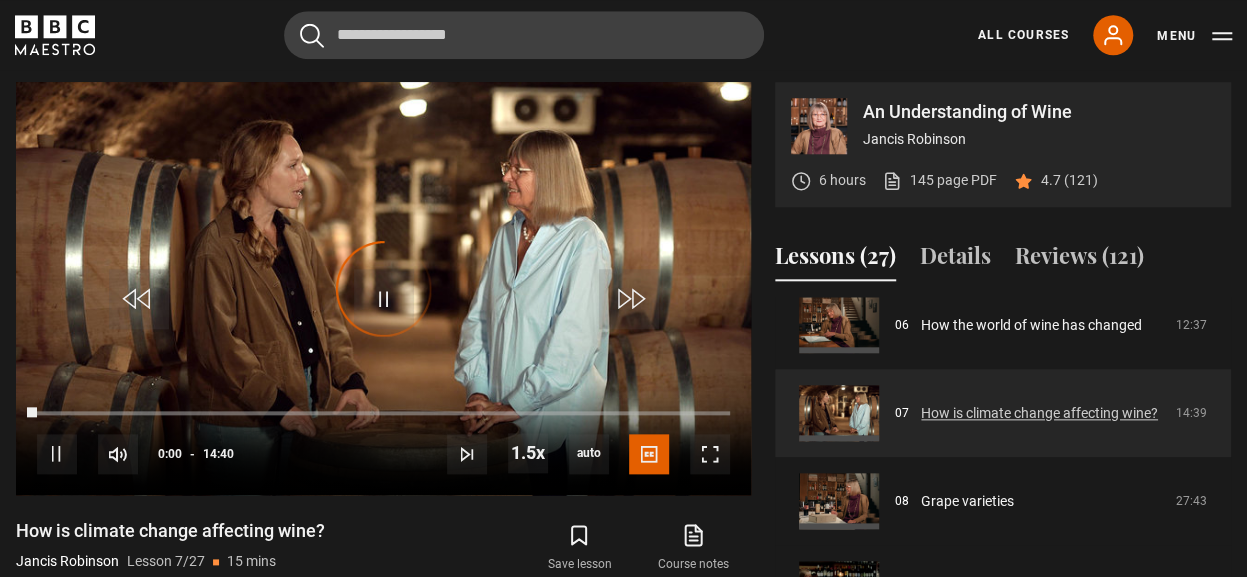 click on "How is climate change affecting wine?" at bounding box center (1039, 413) 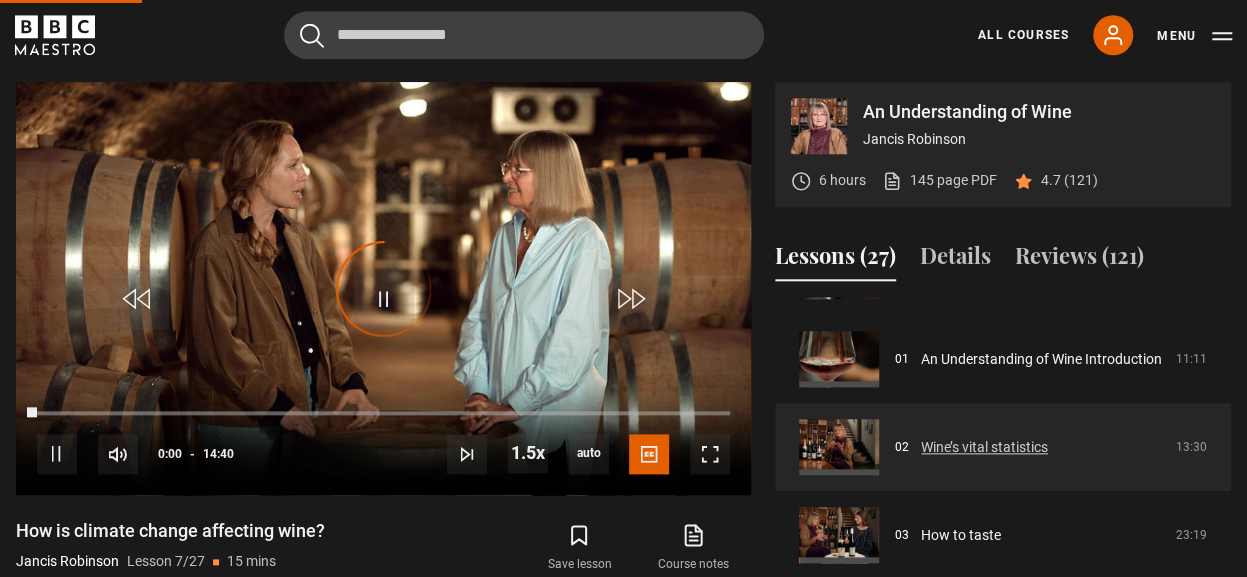 scroll, scrollTop: 0, scrollLeft: 0, axis: both 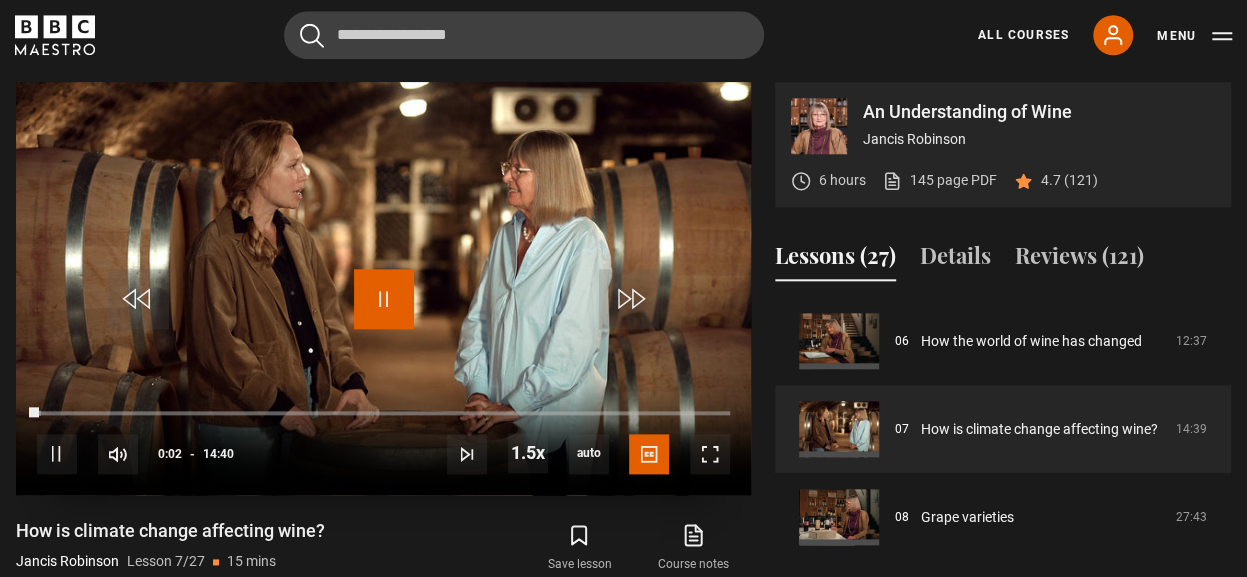 click at bounding box center [384, 299] 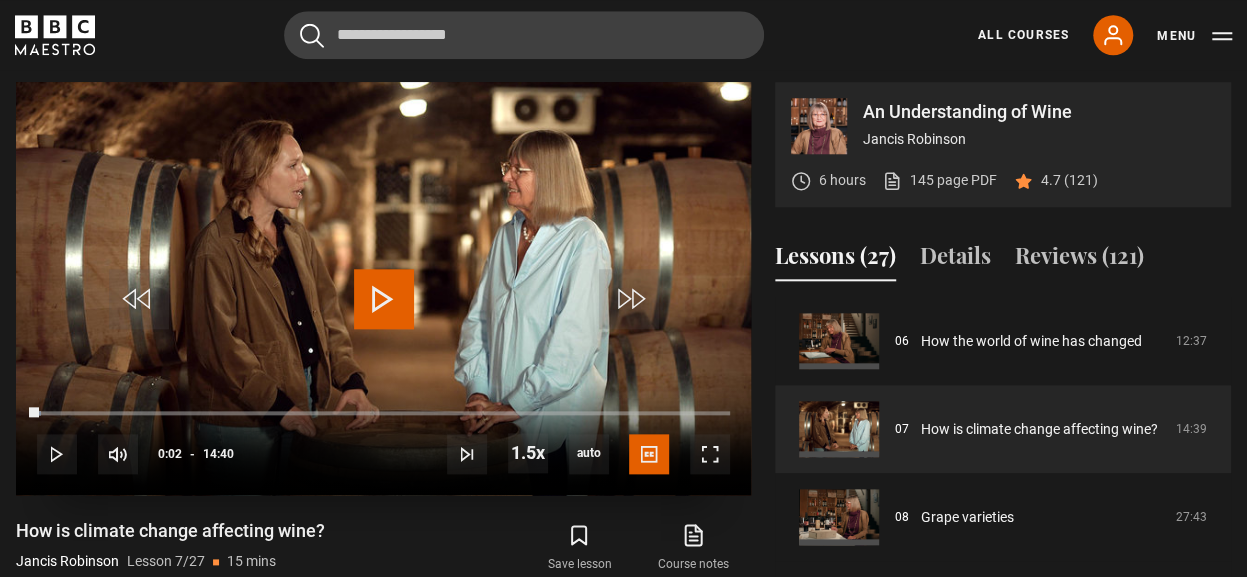 click at bounding box center [384, 299] 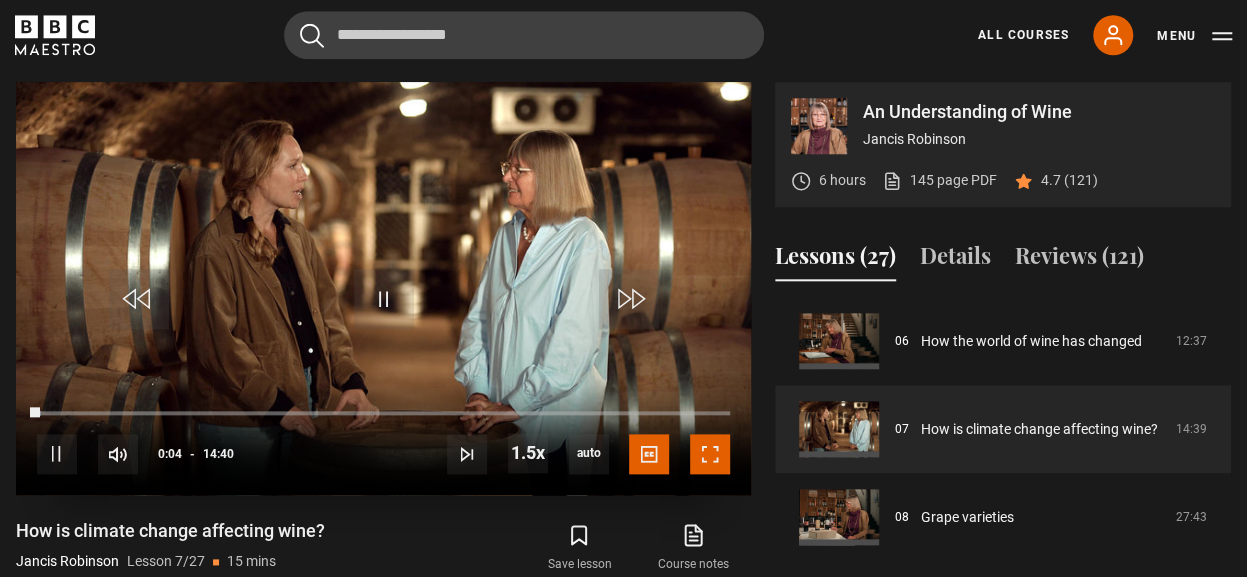 click at bounding box center [710, 454] 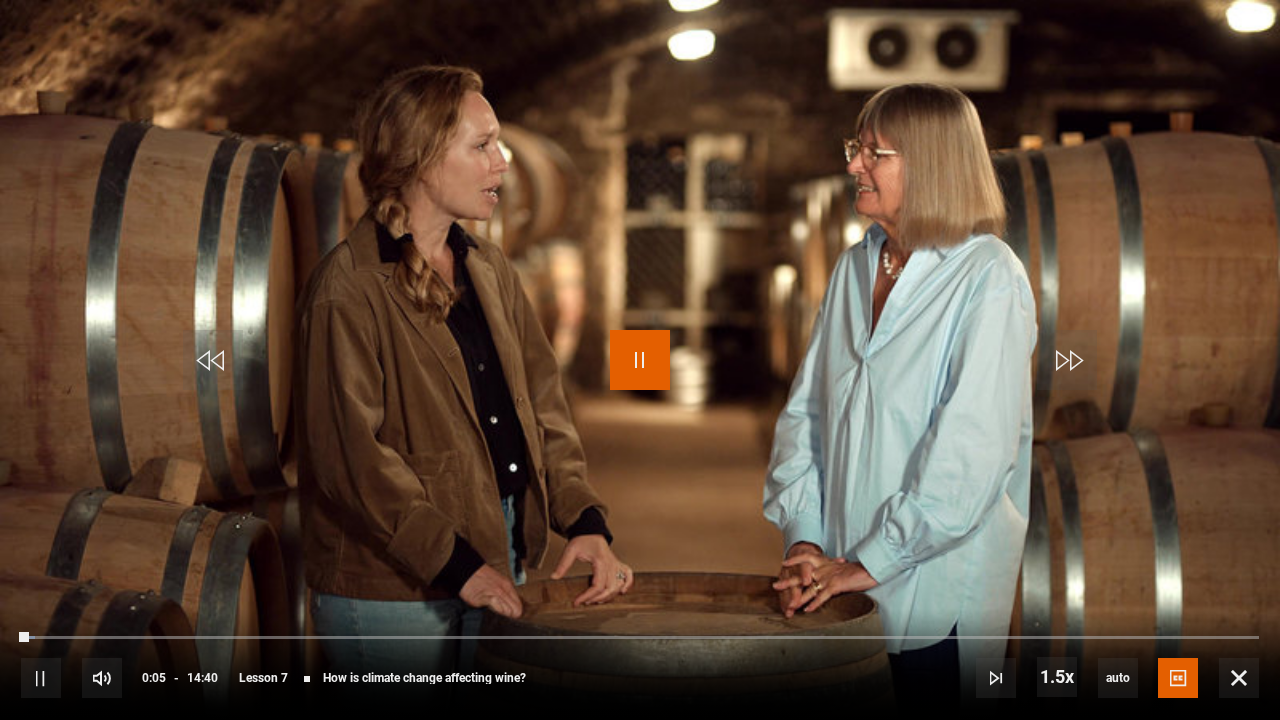 click at bounding box center [640, 360] 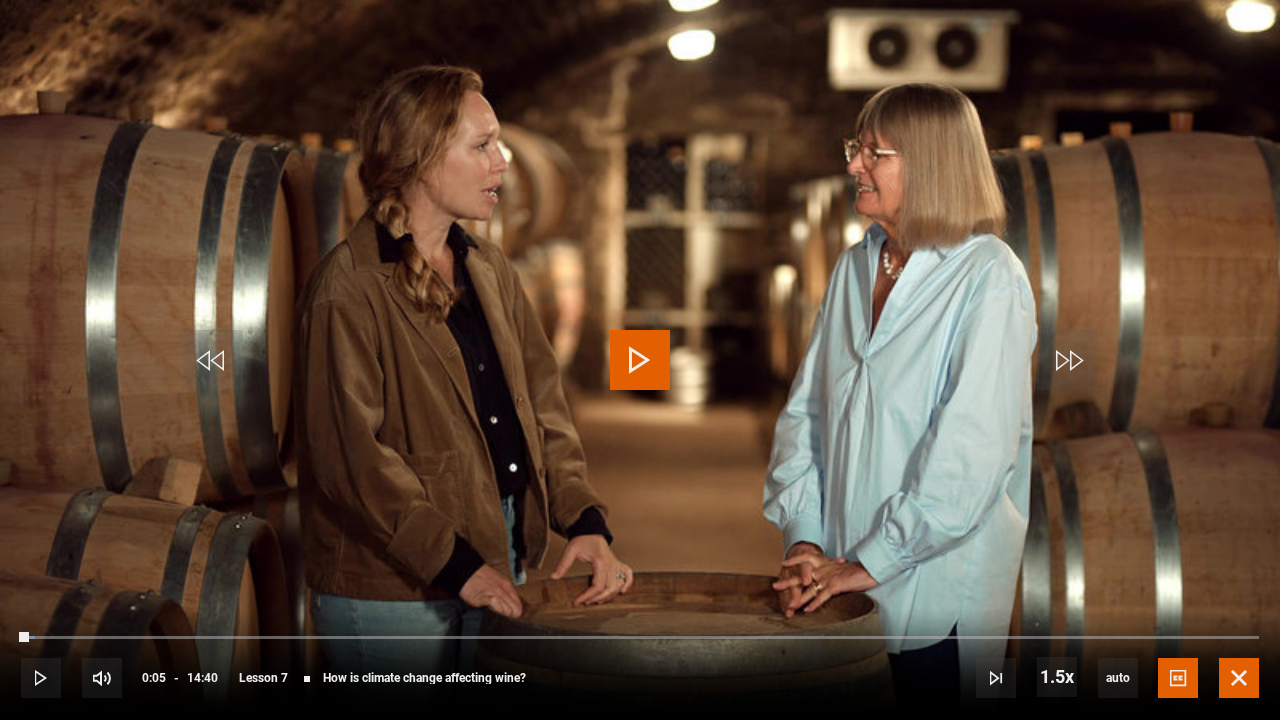 click at bounding box center [1239, 678] 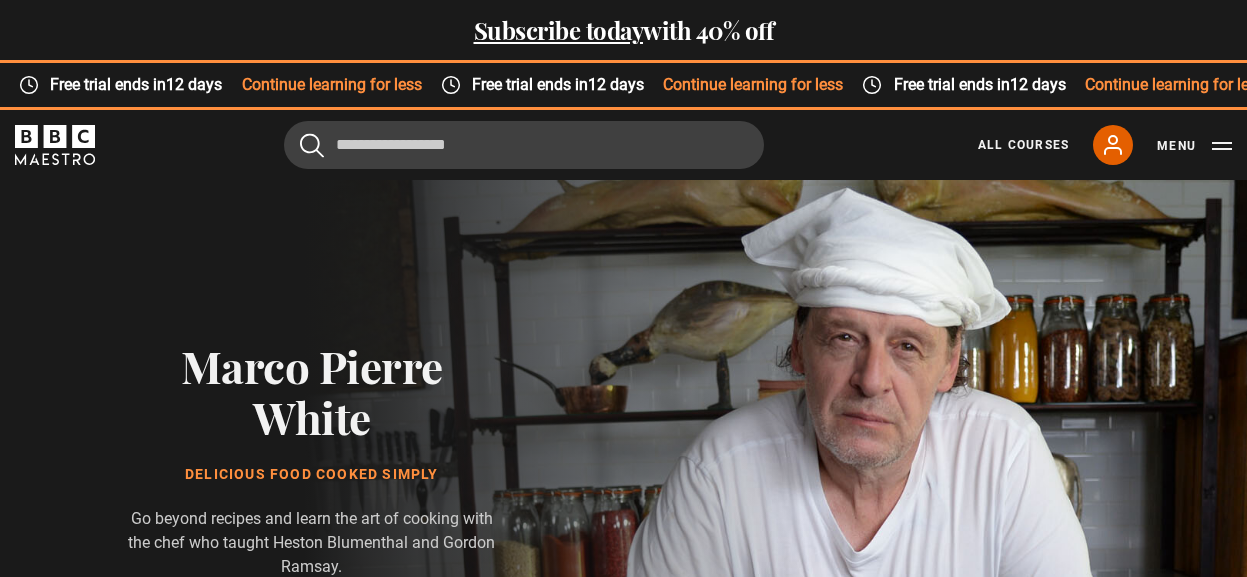 scroll, scrollTop: 78, scrollLeft: 0, axis: vertical 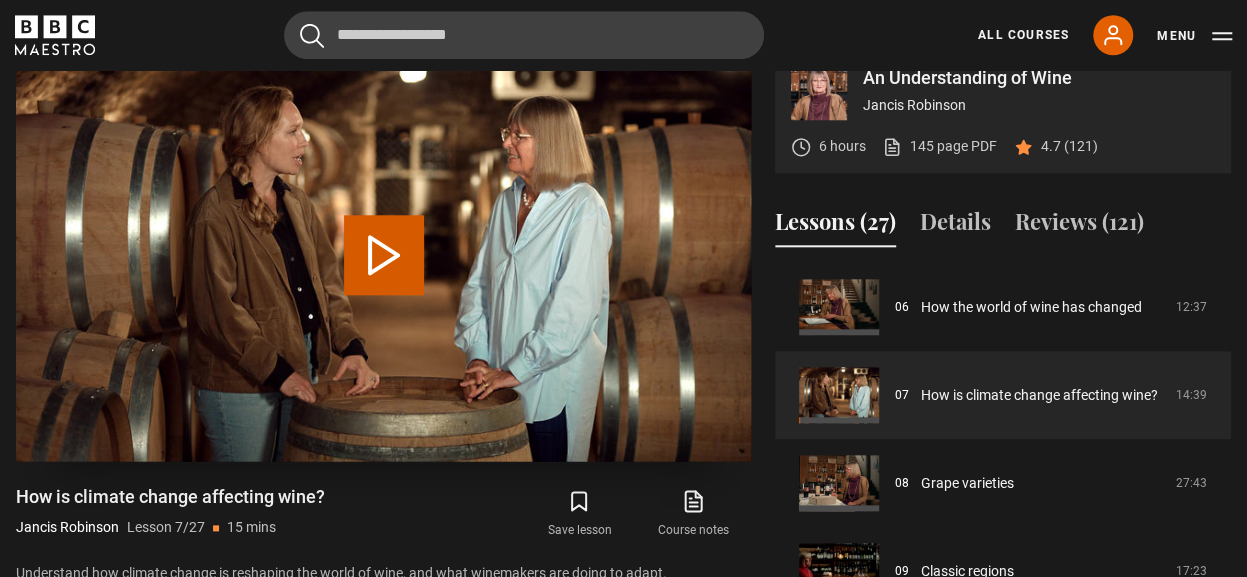 click on "Play Lesson How is climate change affecting wine?" at bounding box center (384, 255) 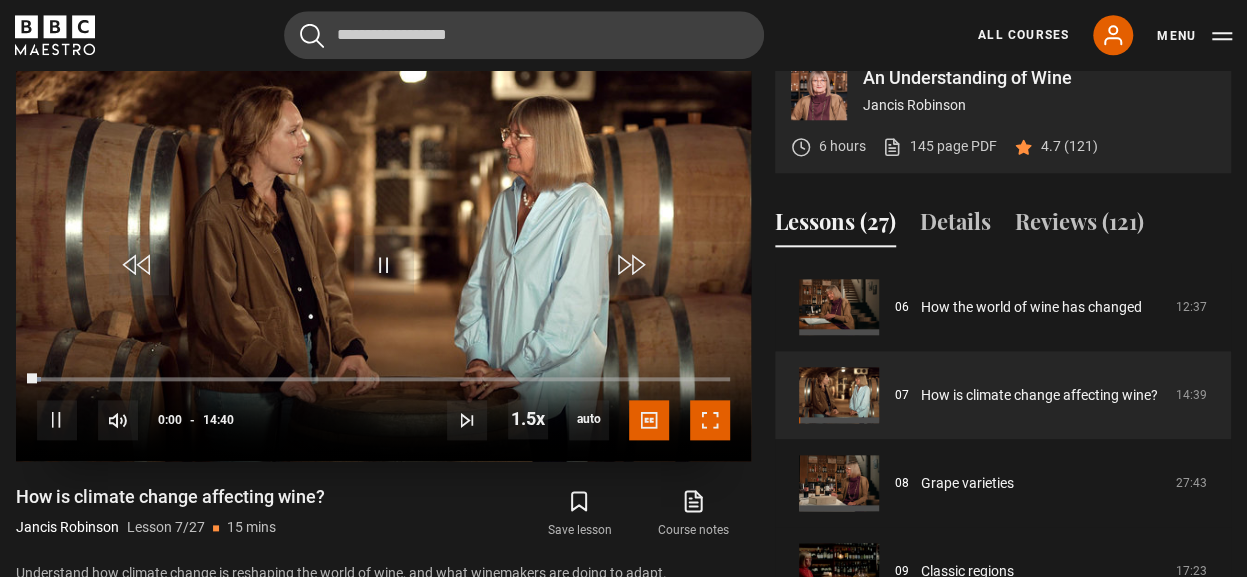 click at bounding box center [710, 420] 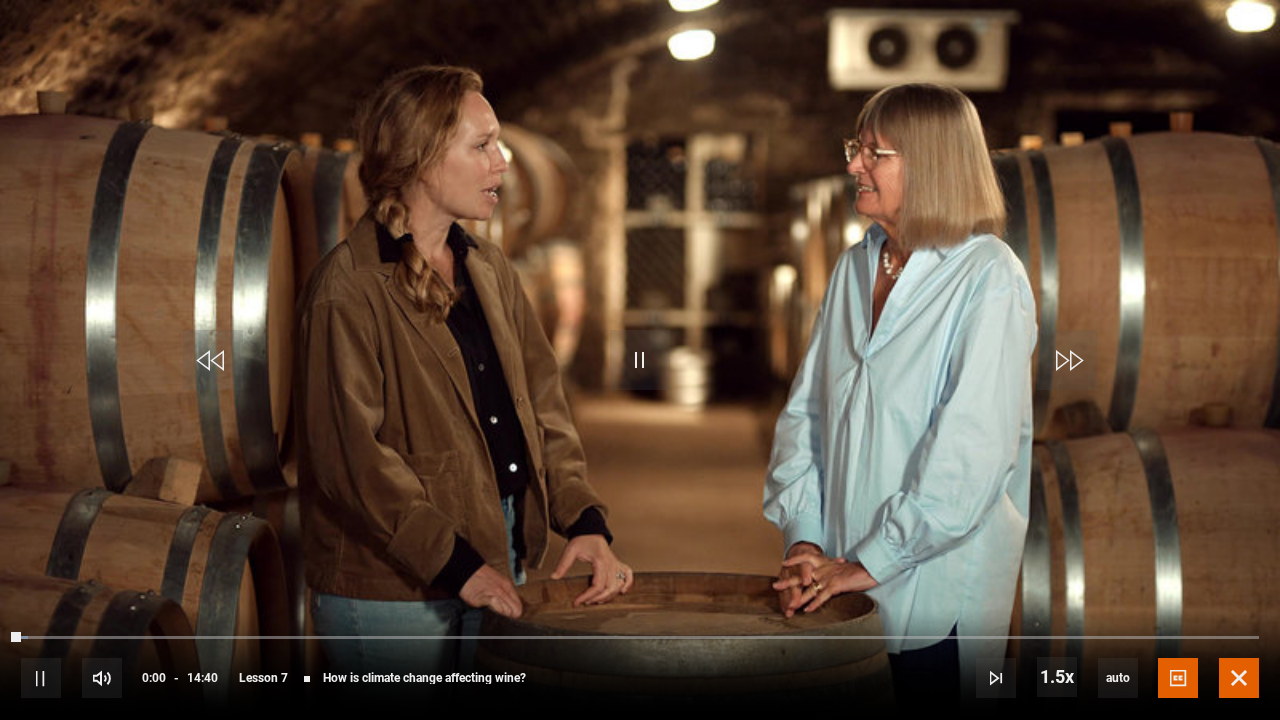 click at bounding box center (1239, 678) 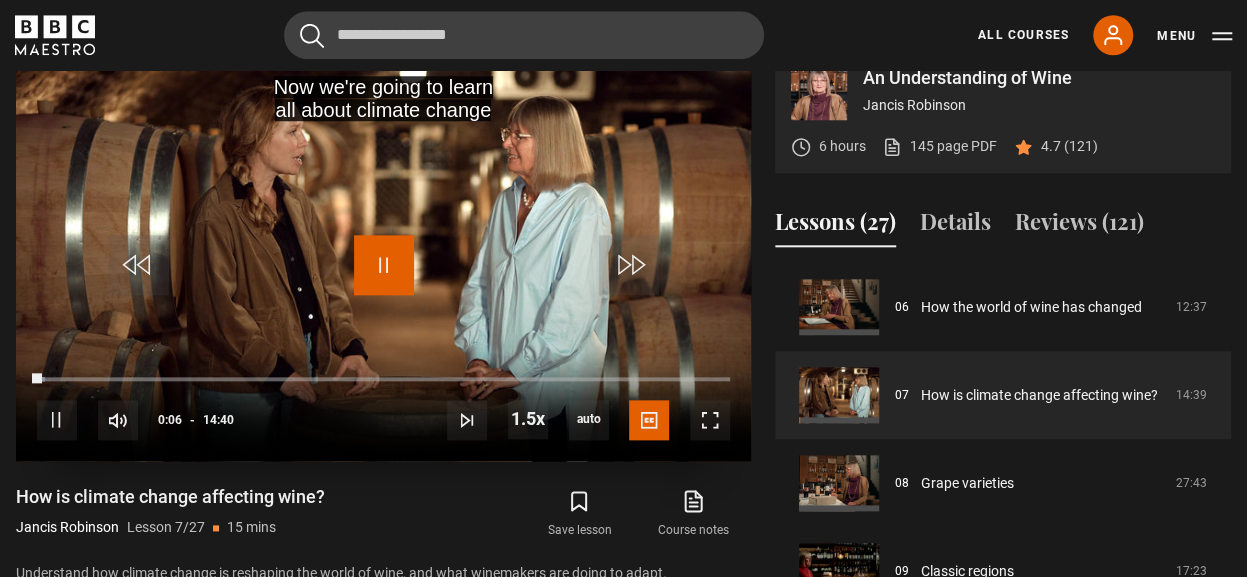 click at bounding box center [384, 265] 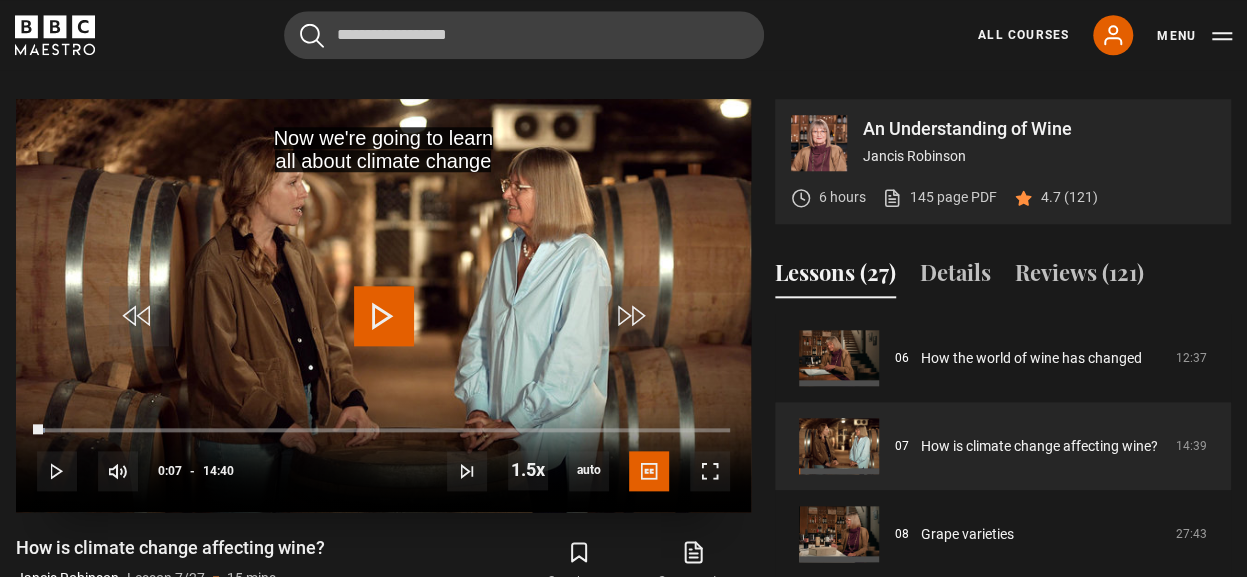 scroll, scrollTop: 896, scrollLeft: 0, axis: vertical 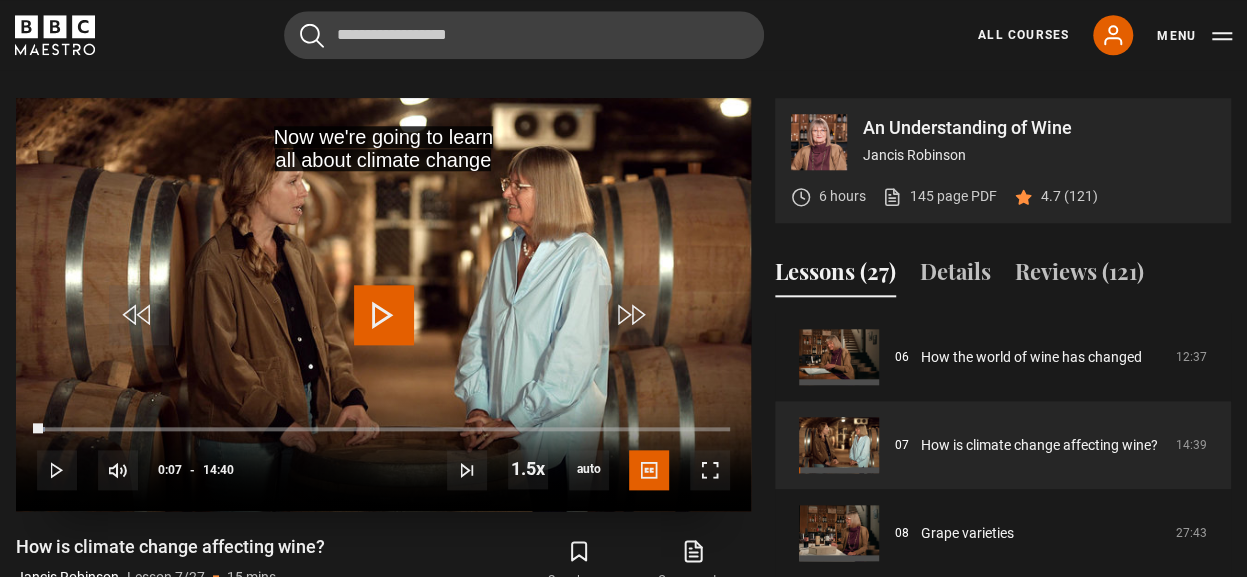 click at bounding box center [384, 315] 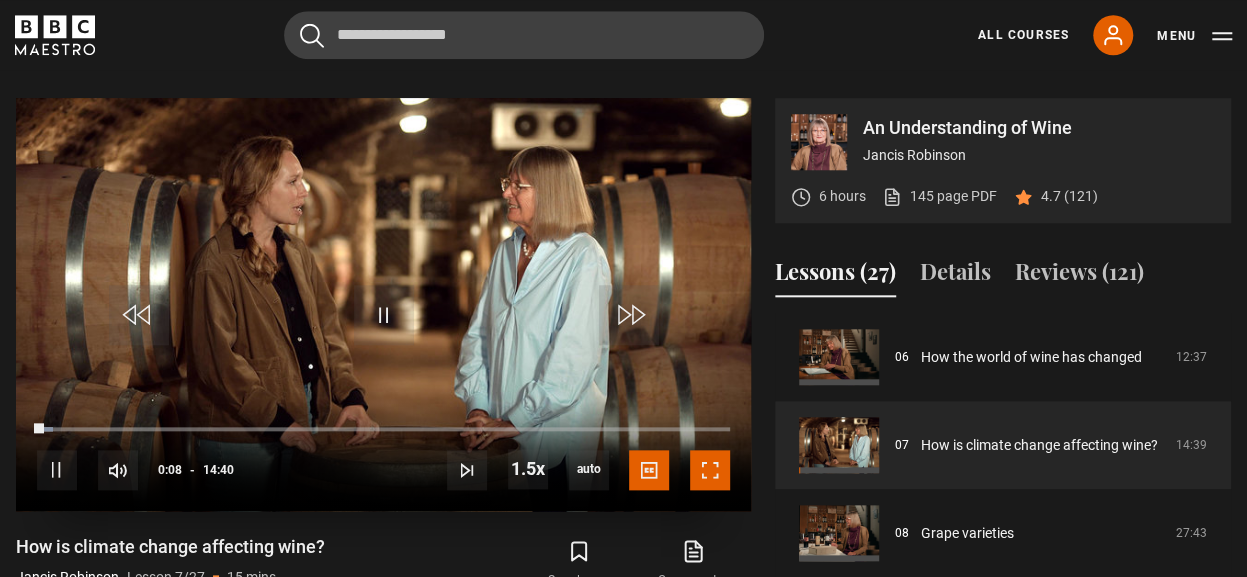 click at bounding box center [710, 470] 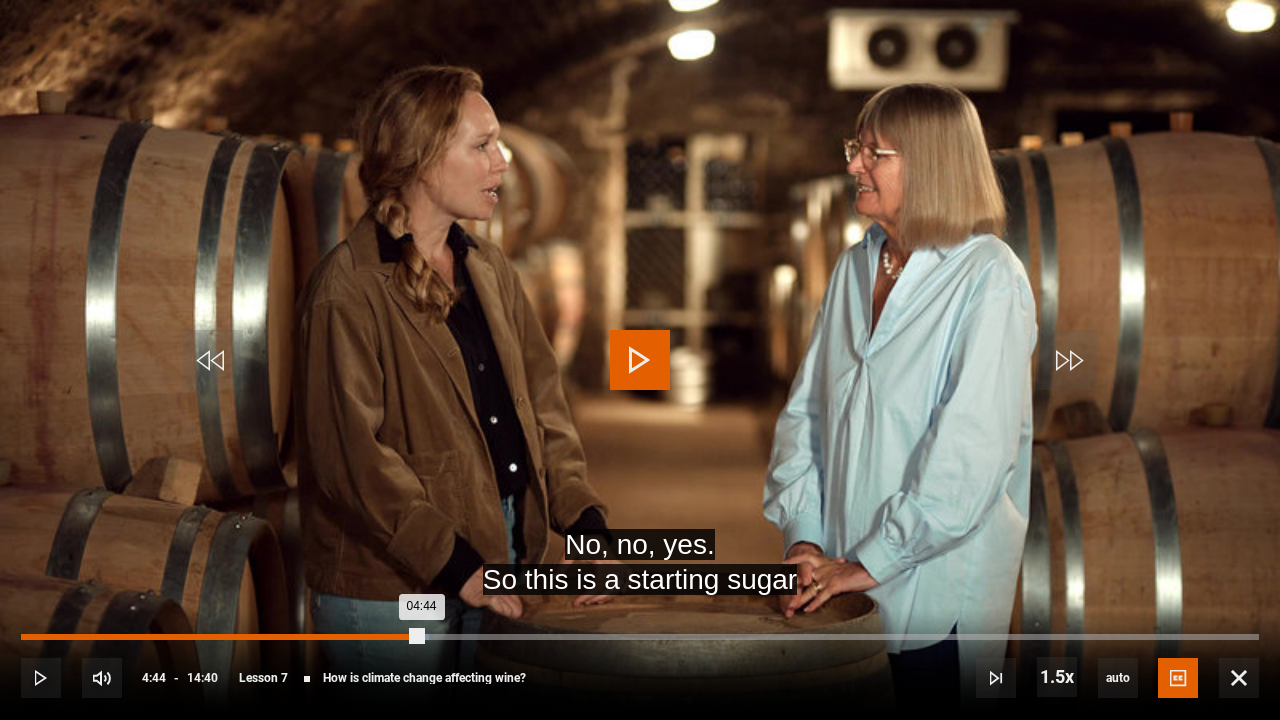 click on "04:44" at bounding box center [221, 637] 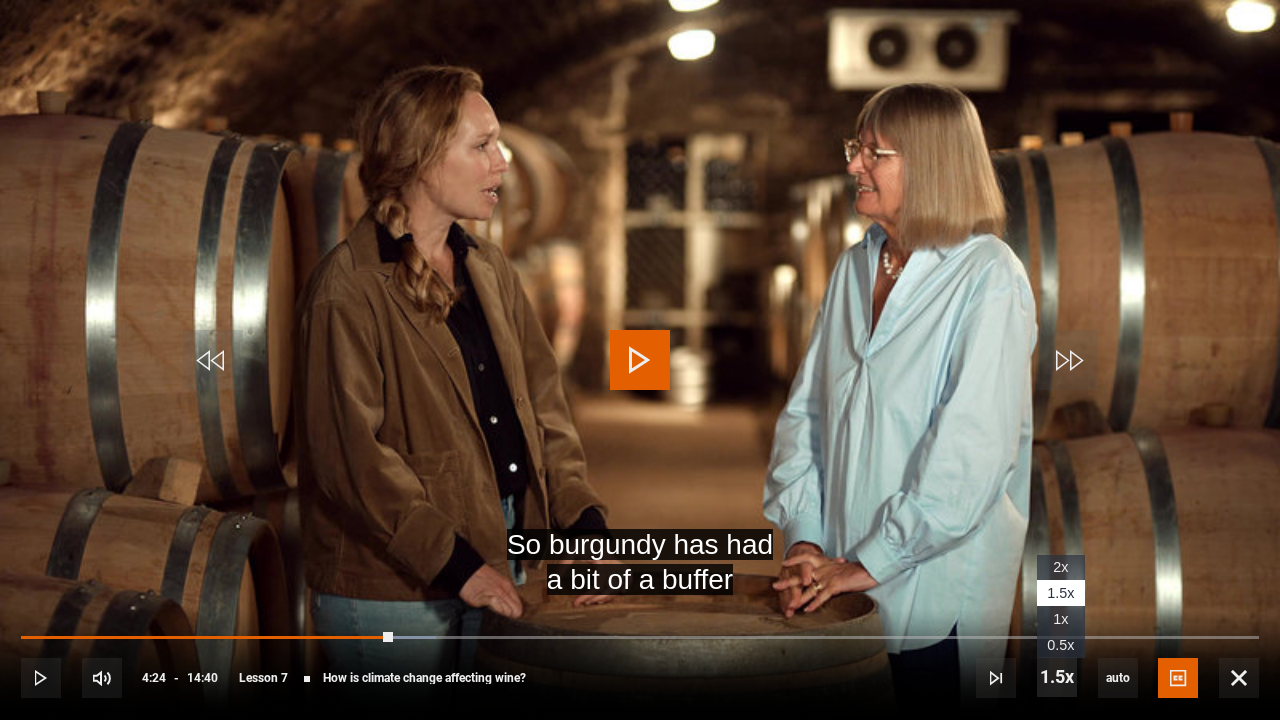 click at bounding box center (1057, 677) 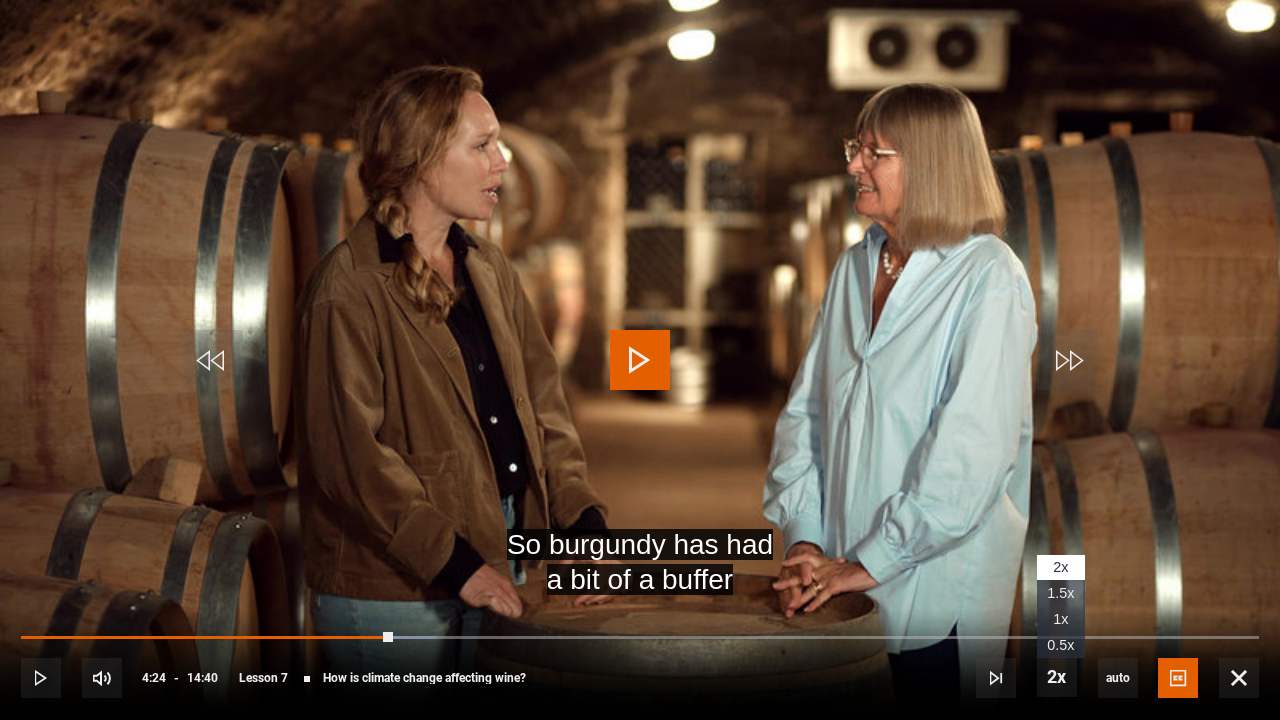 click on "1x" at bounding box center [1060, 619] 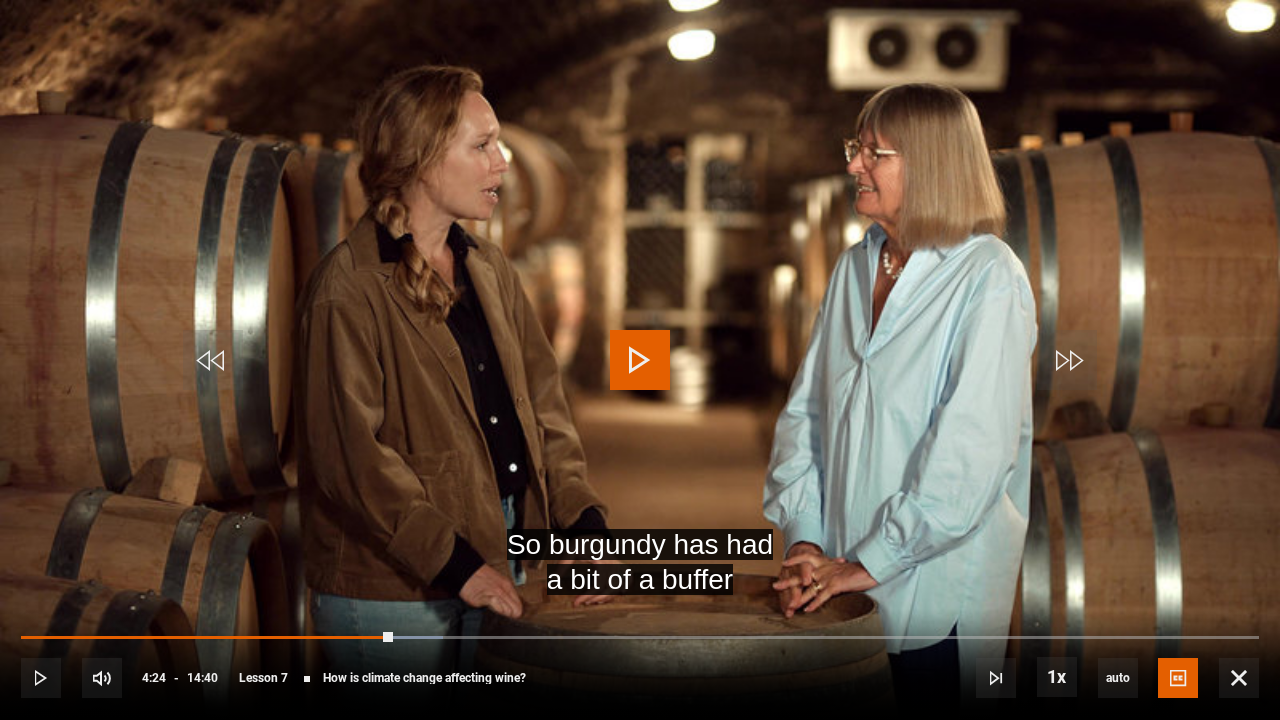 click at bounding box center (640, 360) 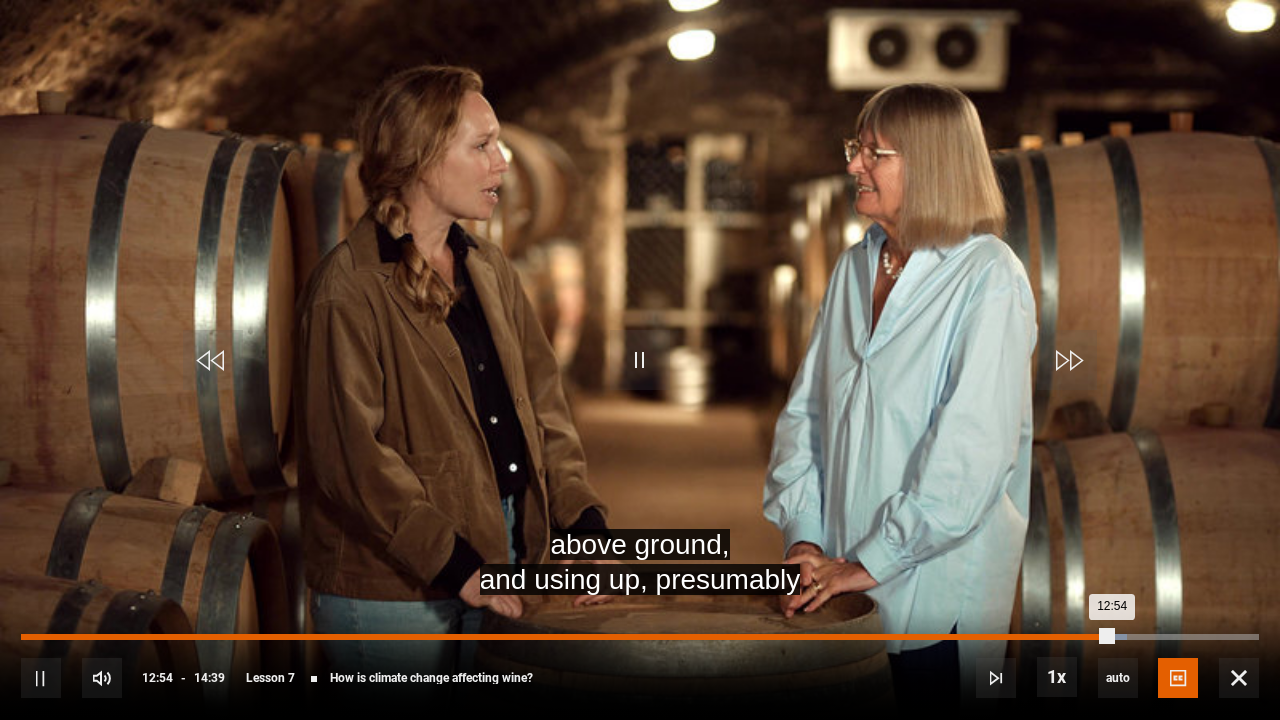 click on "Loaded :  89.29% 12:54 12:54" at bounding box center (640, 637) 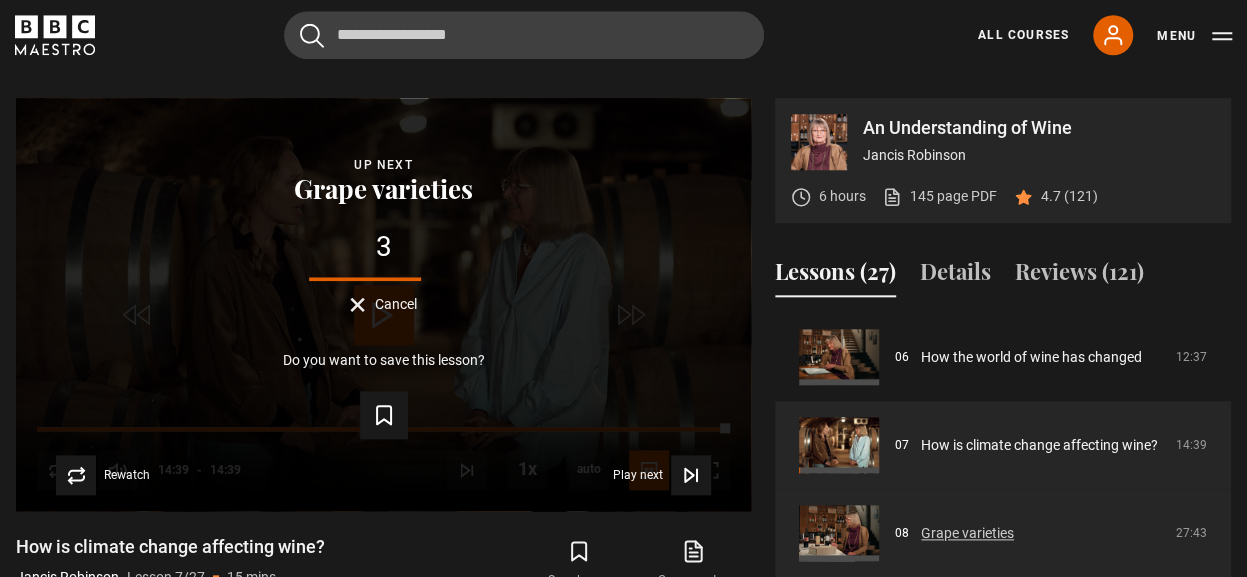 click on "Grape varieties​" at bounding box center [967, 533] 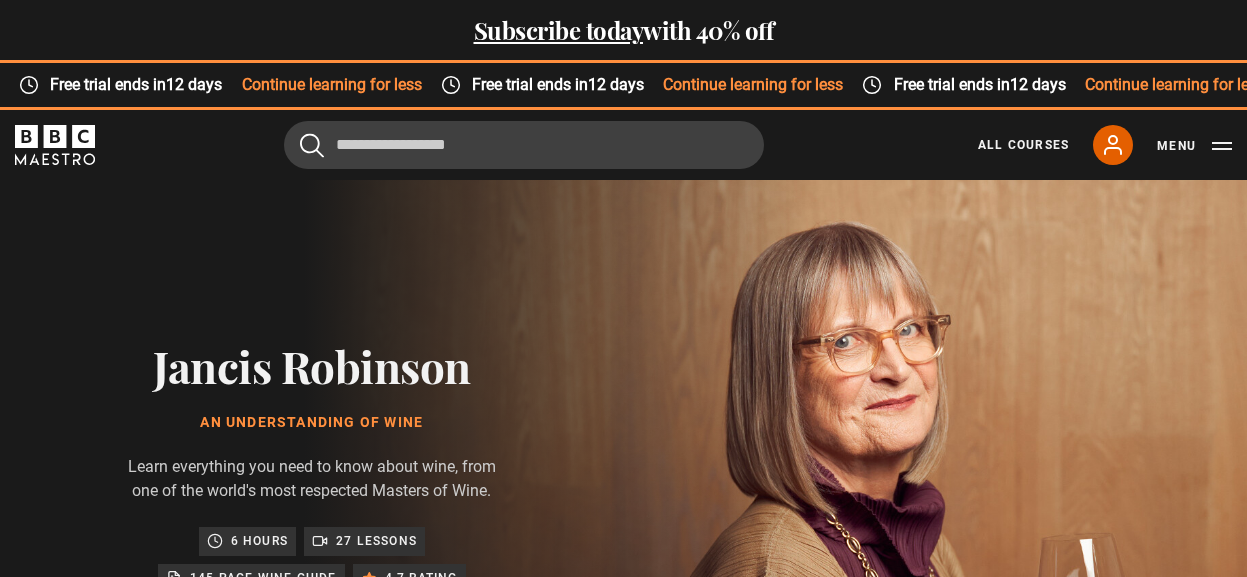 scroll, scrollTop: 912, scrollLeft: 0, axis: vertical 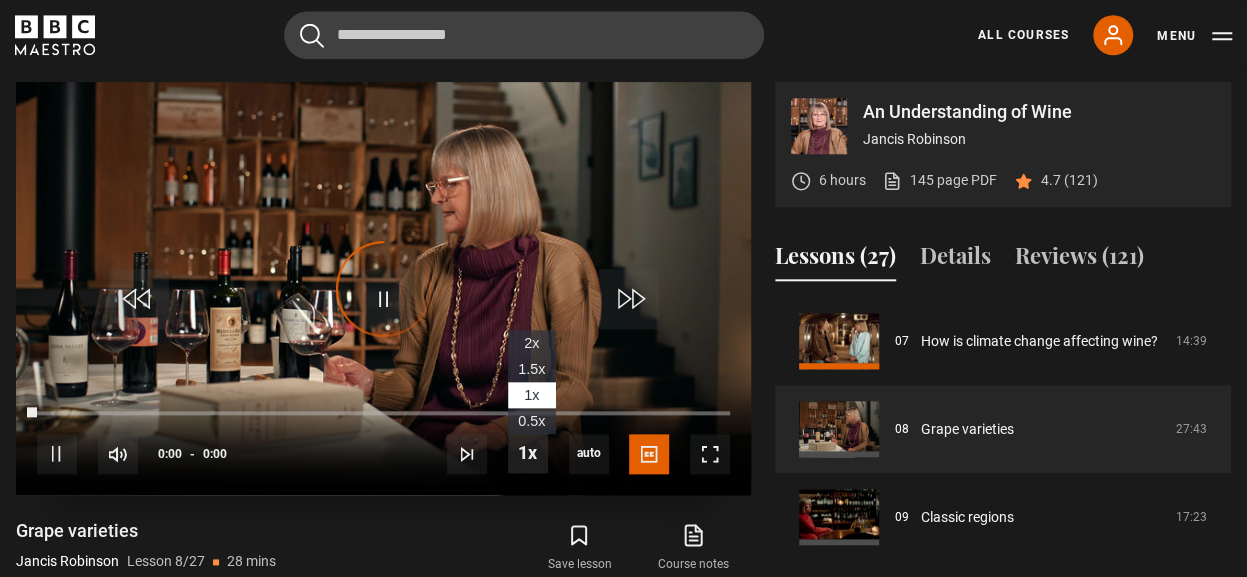 click at bounding box center (528, 453) 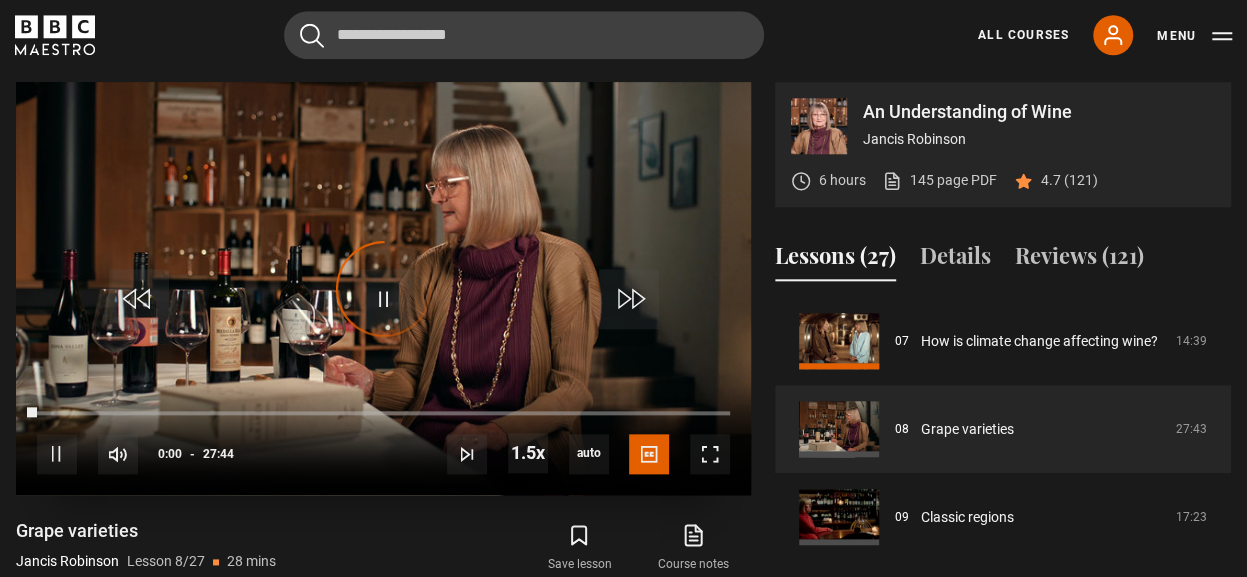 click on "10s Skip Back 10 seconds Pause 10s Skip Forward 10 seconds Loaded :  0.00% 21:58 00:00 Pause Mute Current Time  0:00 - Duration  27:44
Jancis Robinson
Lesson 8
Grape varieties​
1.5x Playback Rate 2x 1.5x , selected 1x 0.5x auto Quality 360p 720p 1080p 2160p Auto , selected Captions captions off English  Captions , selected" at bounding box center (383, 440) 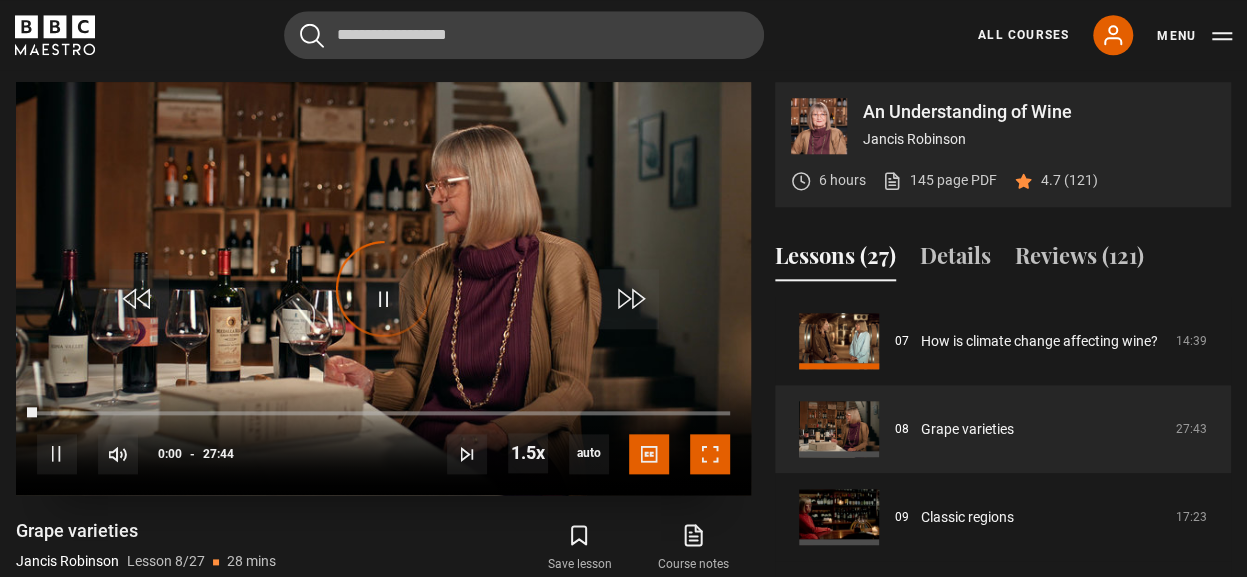 click at bounding box center [710, 454] 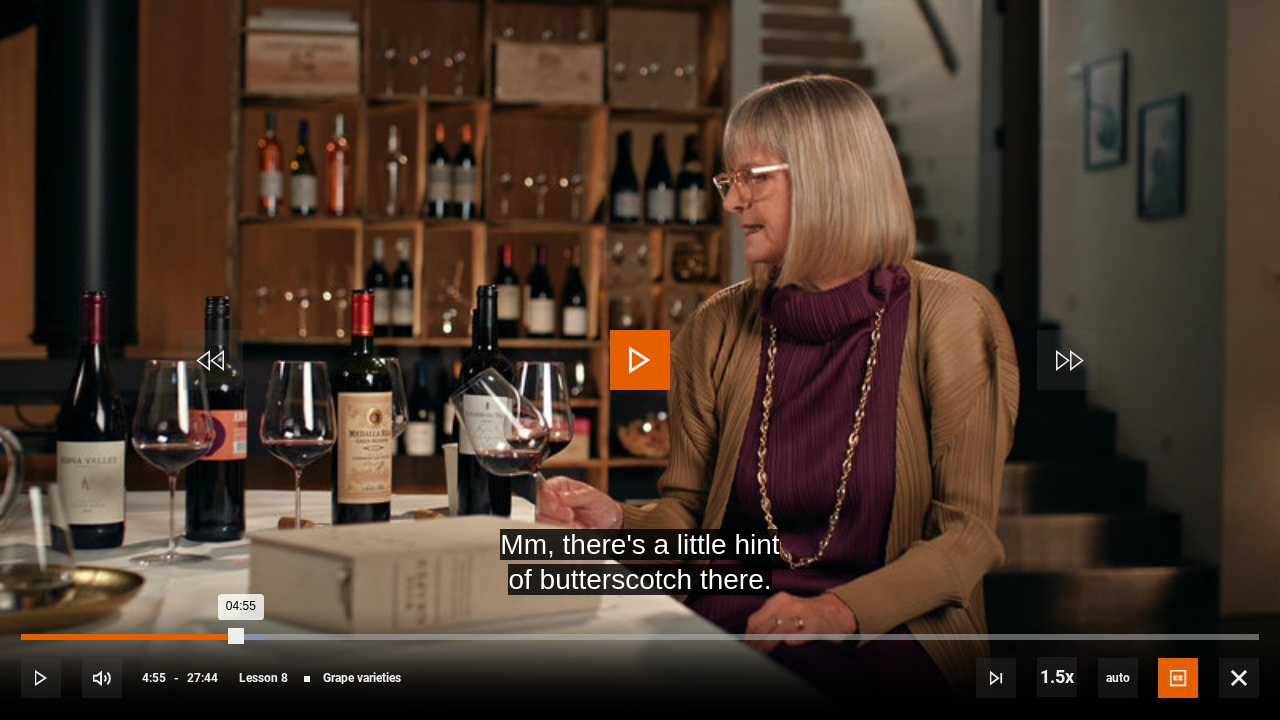 click on "Loaded :  19.83% 04:55 04:55" at bounding box center [640, 637] 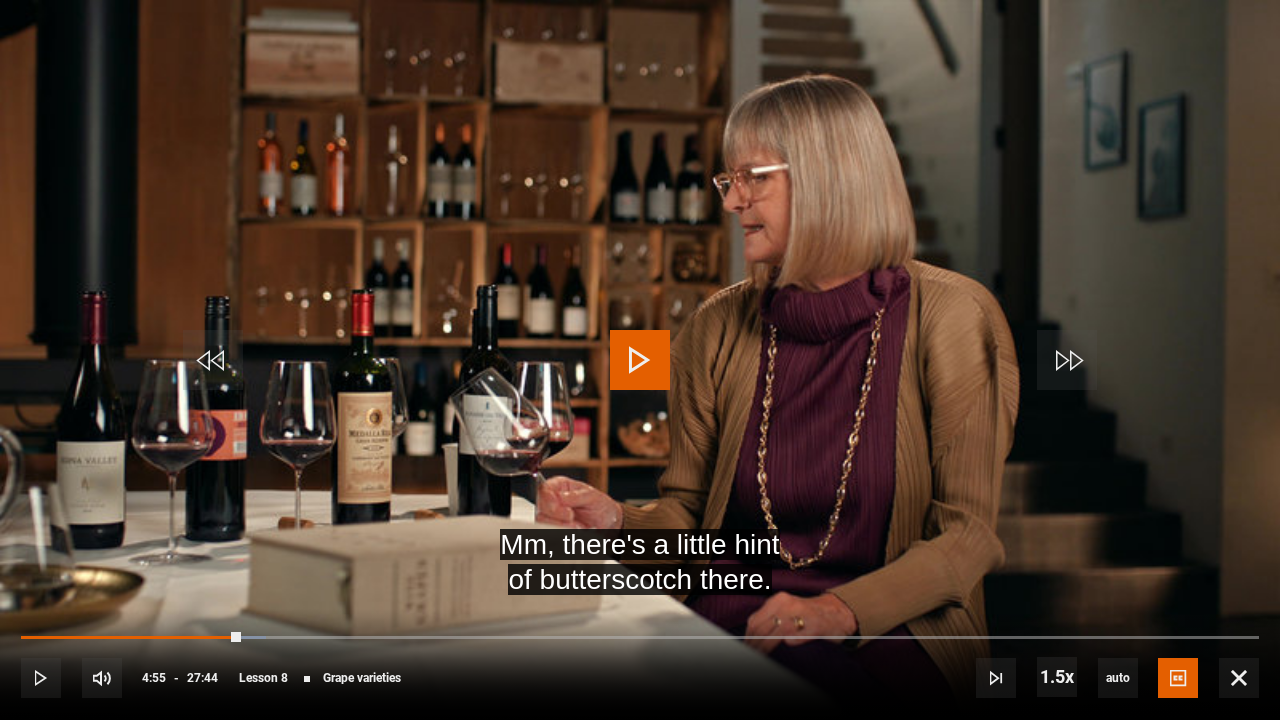 click at bounding box center (640, 360) 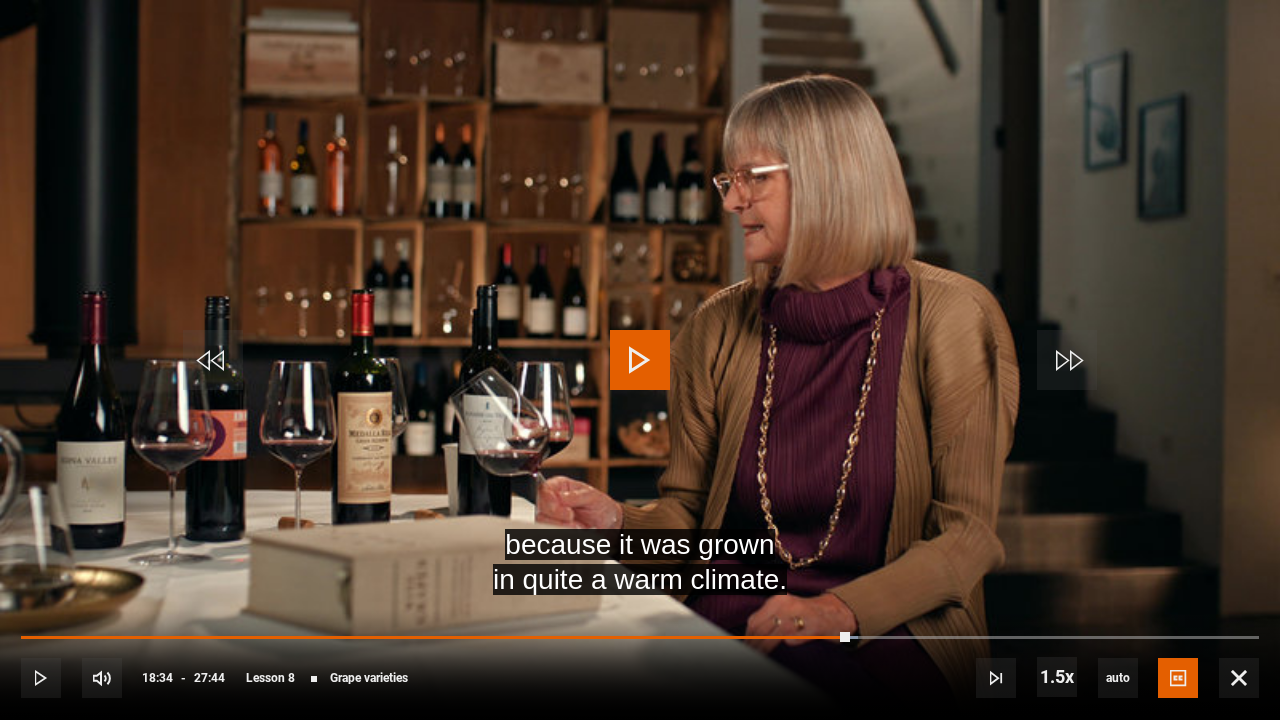 click on "10s Skip Back 10 seconds Play 10s Skip Forward 10 seconds Loaded :  67.61% 18:30 18:34 Play Mute Current Time  18:34 - Duration  27:44
Jancis Robinson
Lesson 8
Grape varieties​
1.5x Playback Rate 2x 1.5x , selected 1x 0.5x auto Quality 360p 720p 1080p 2160p Auto , selected Captions captions off English  Captions , selected" at bounding box center [640, 664] 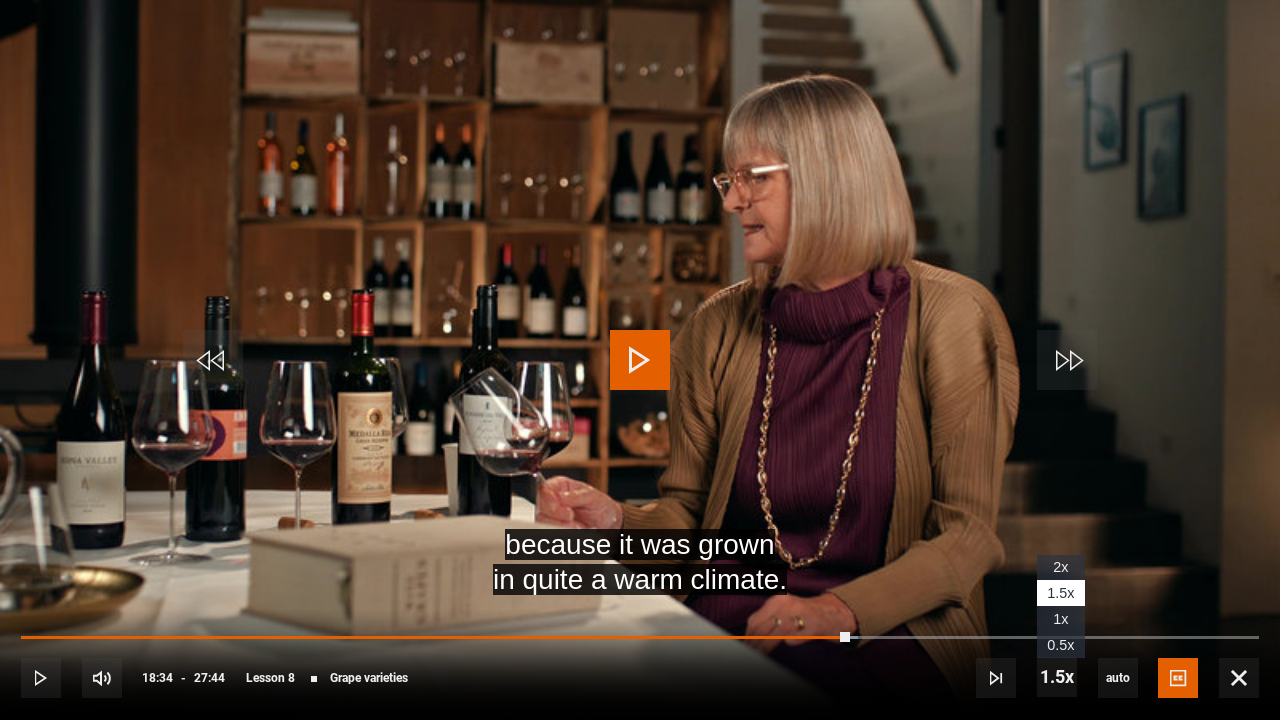 click on "1x" at bounding box center (1061, 619) 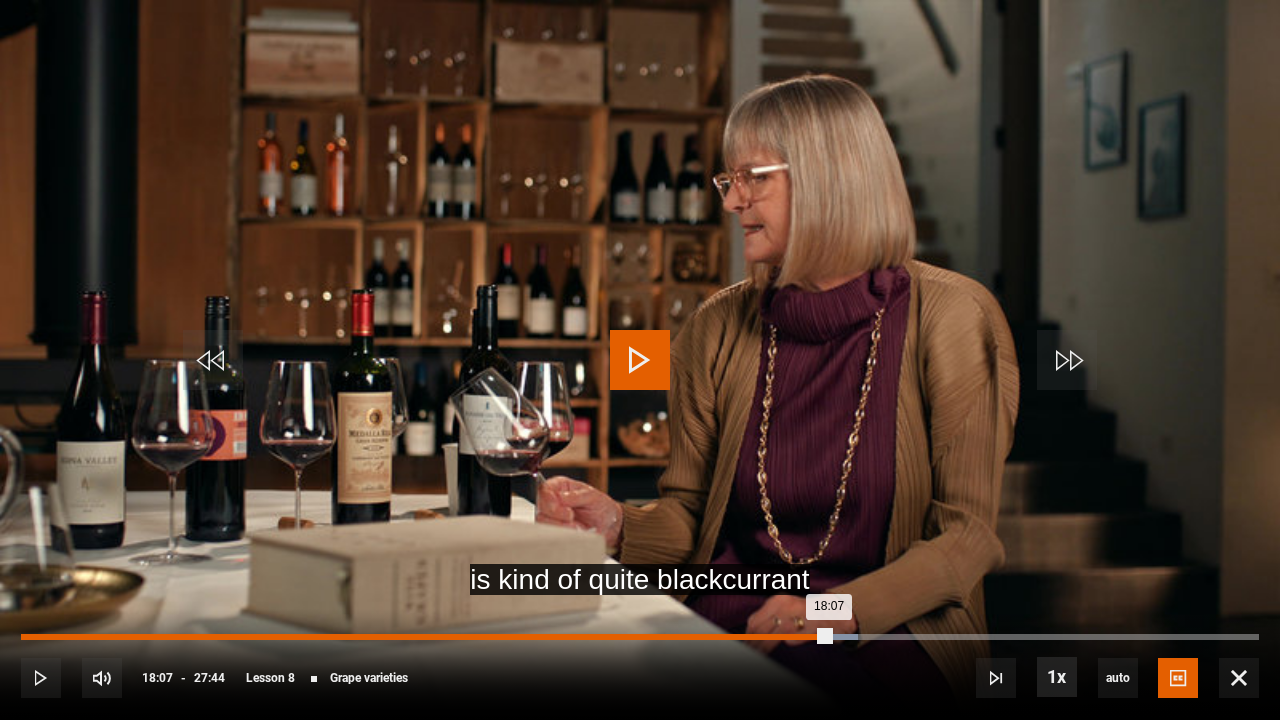 click on "Loaded :  67.61% 18:07 18:07" at bounding box center (640, 637) 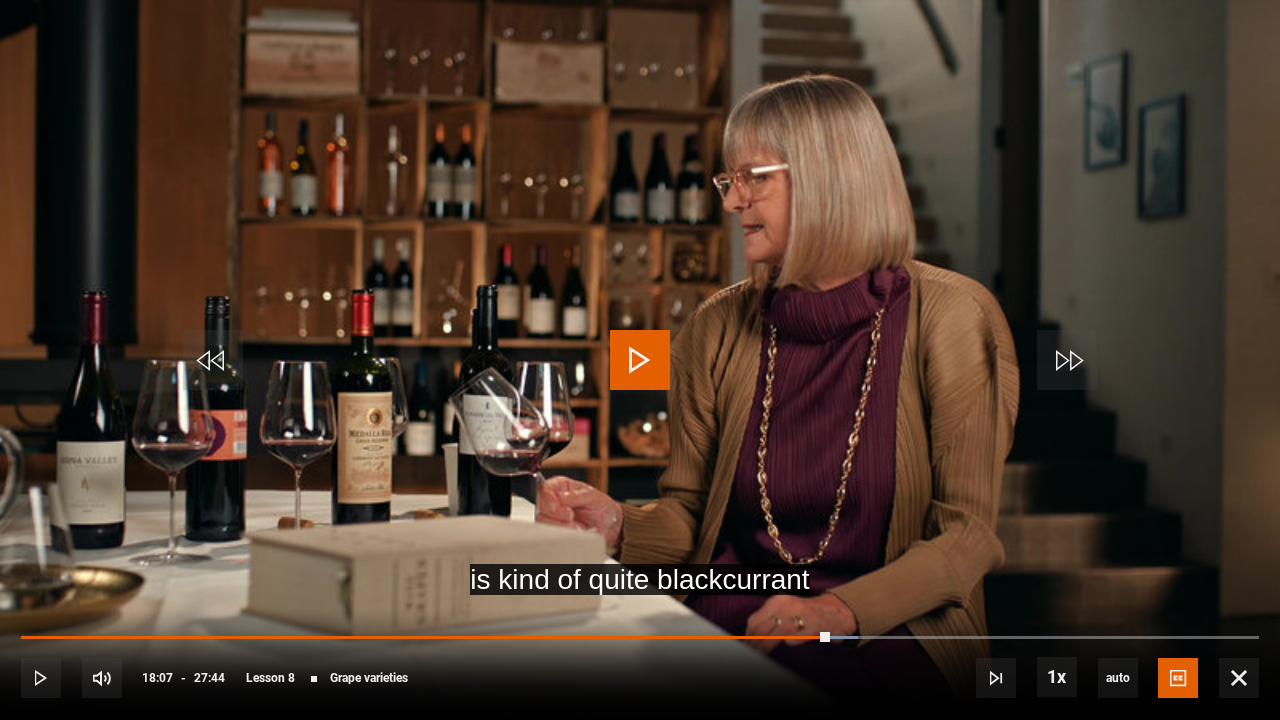 click at bounding box center [640, 360] 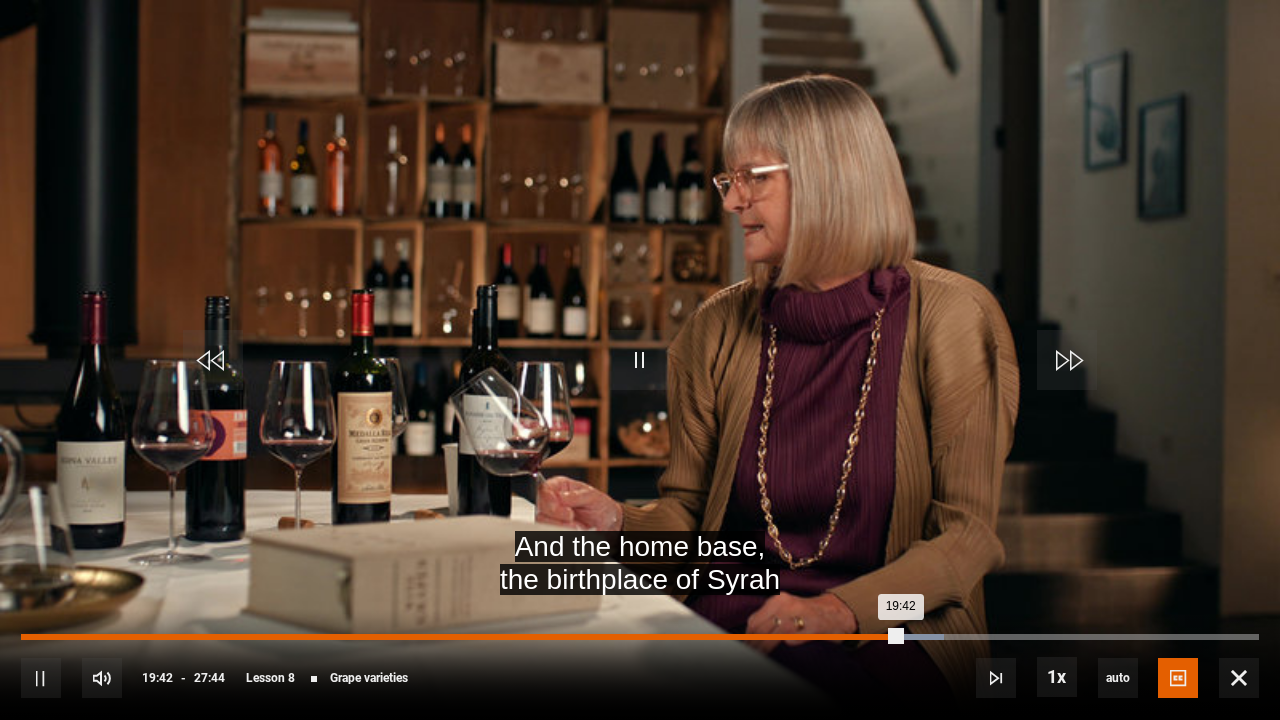 click on "Loaded :  74.52% 19:14 19:42" at bounding box center (640, 637) 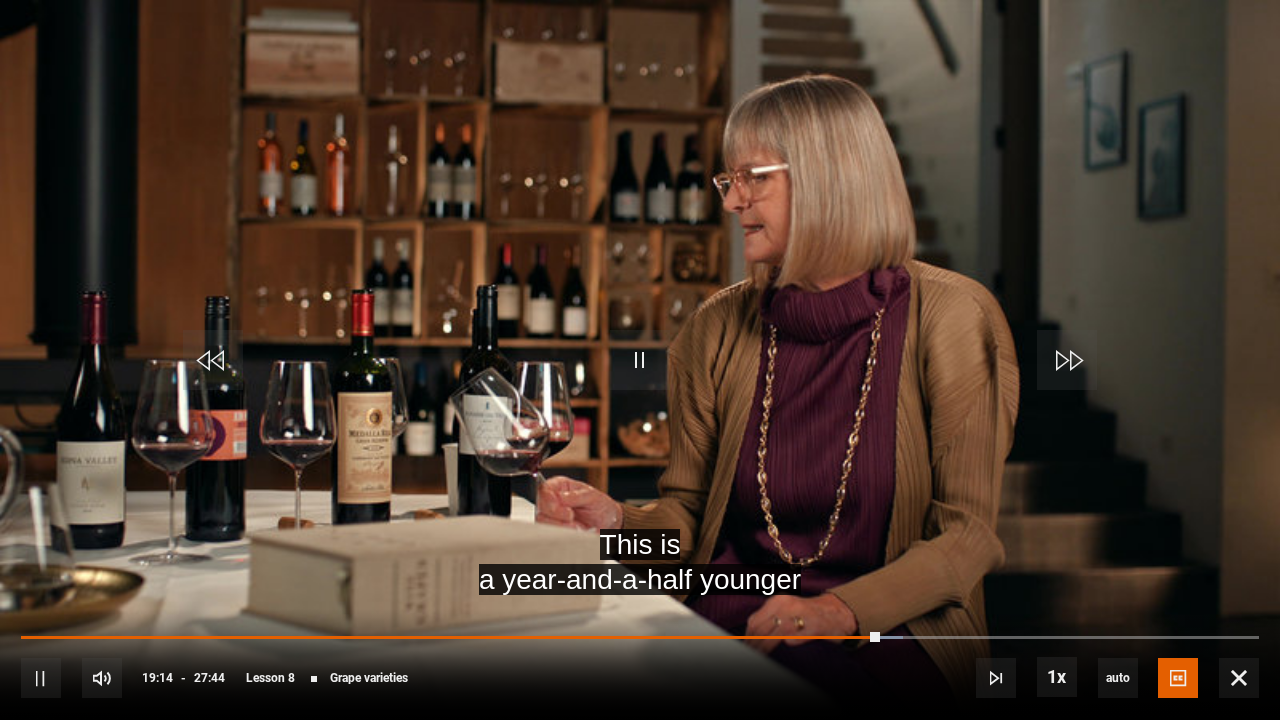 click at bounding box center [640, 360] 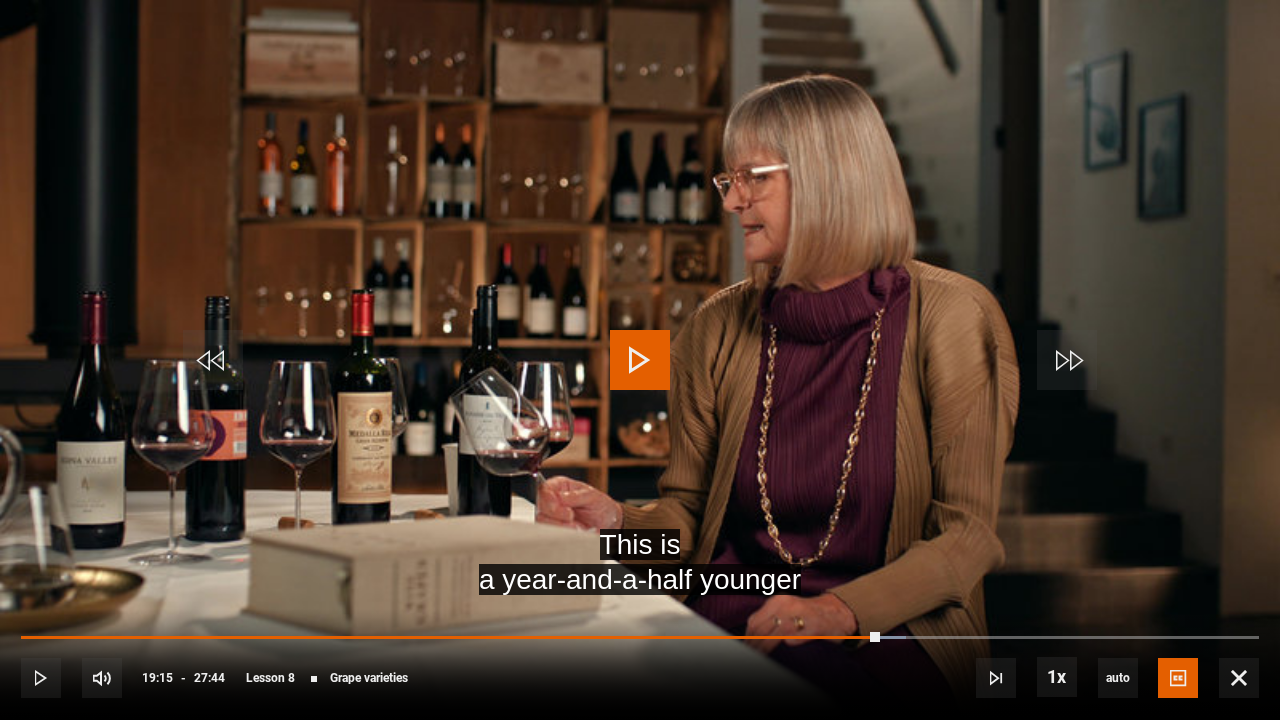 click at bounding box center (640, 360) 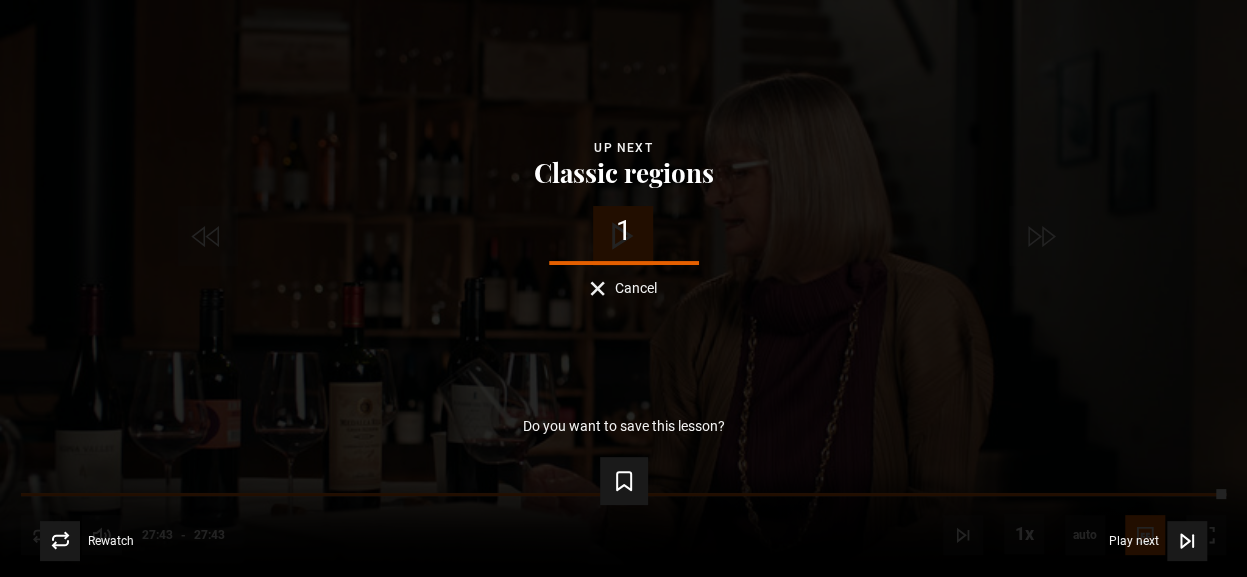 scroll, scrollTop: 650, scrollLeft: 0, axis: vertical 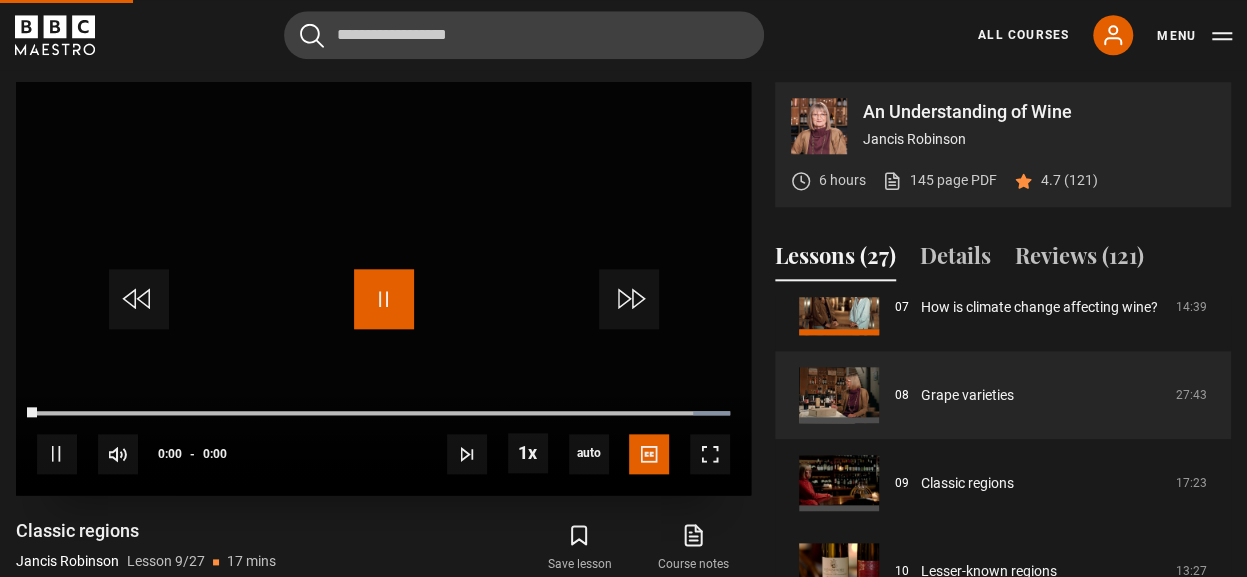 click at bounding box center (384, 299) 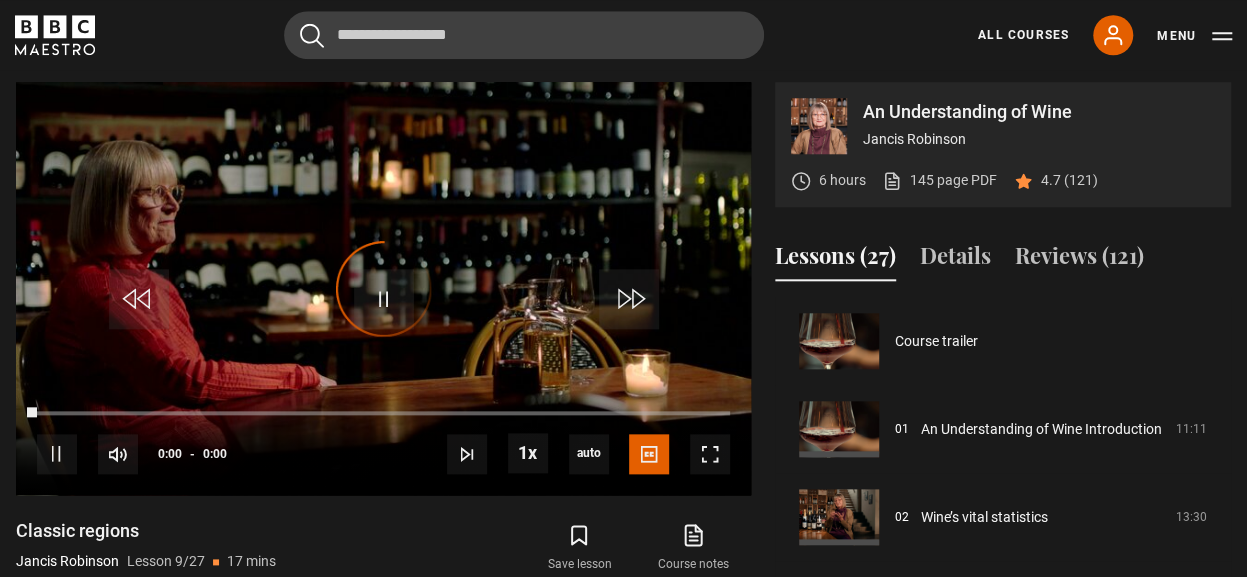 scroll, scrollTop: 704, scrollLeft: 0, axis: vertical 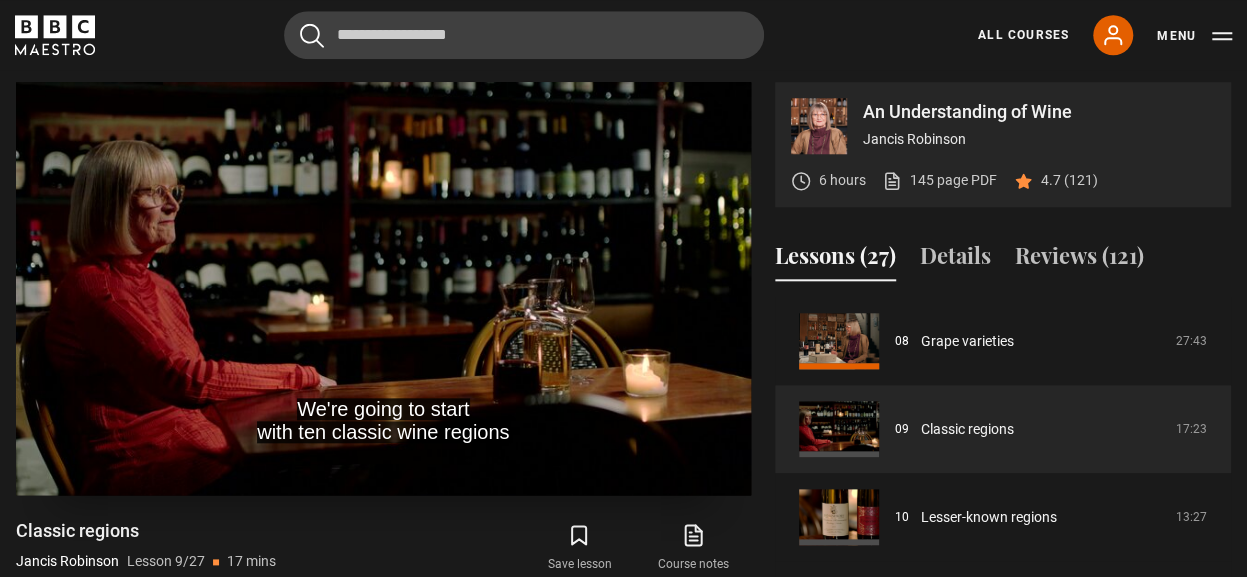 click at bounding box center (383, 288) 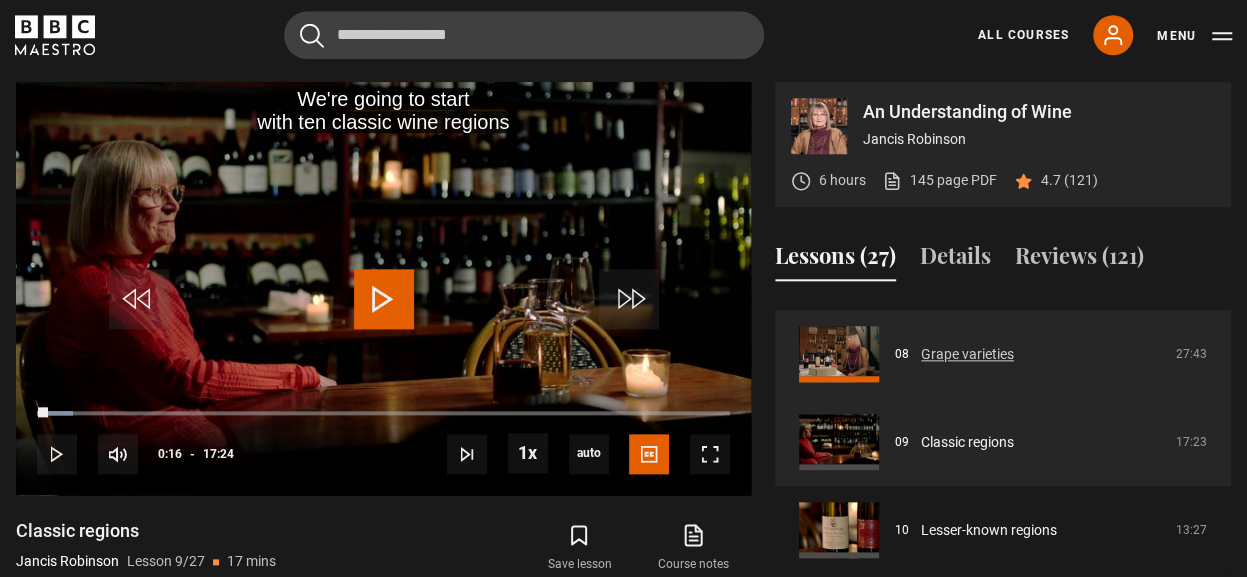 scroll, scrollTop: 690, scrollLeft: 0, axis: vertical 